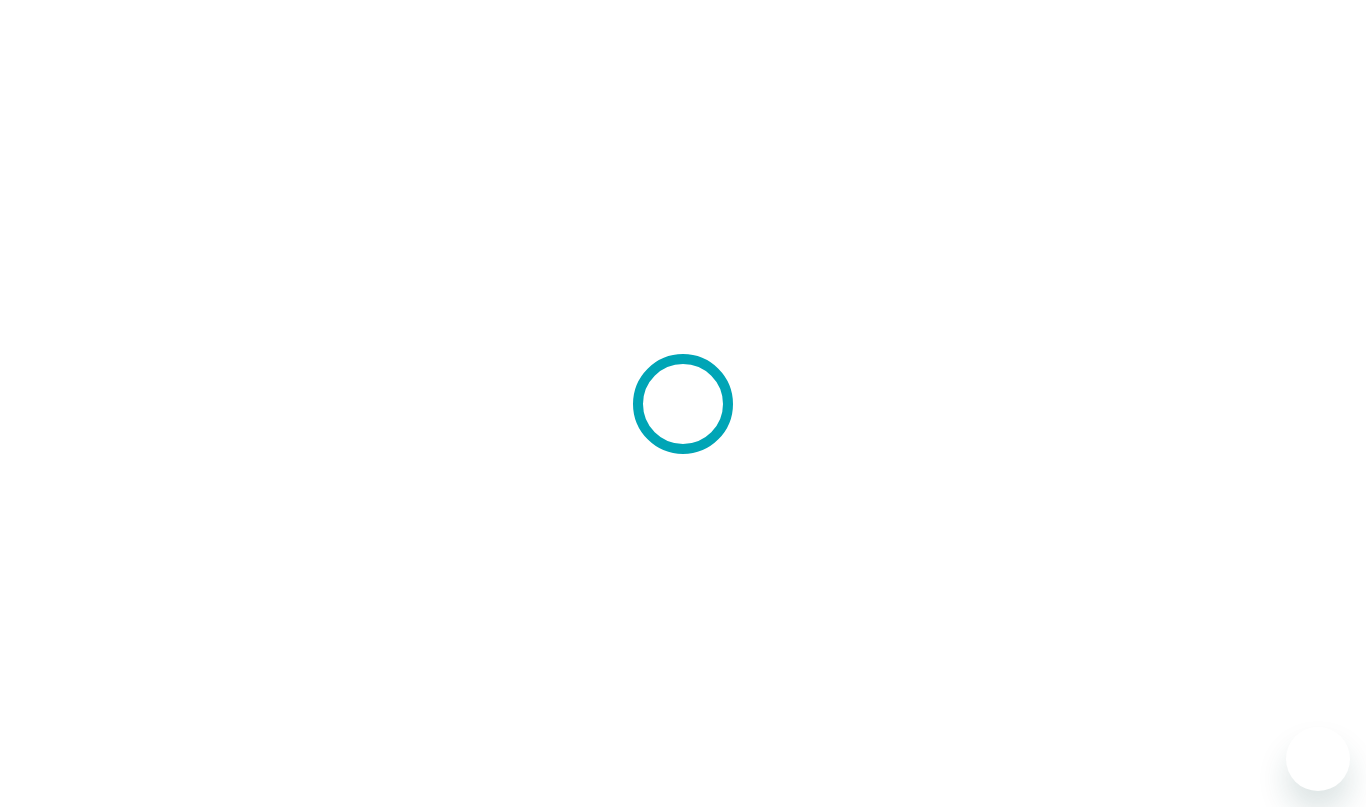 scroll, scrollTop: 0, scrollLeft: 0, axis: both 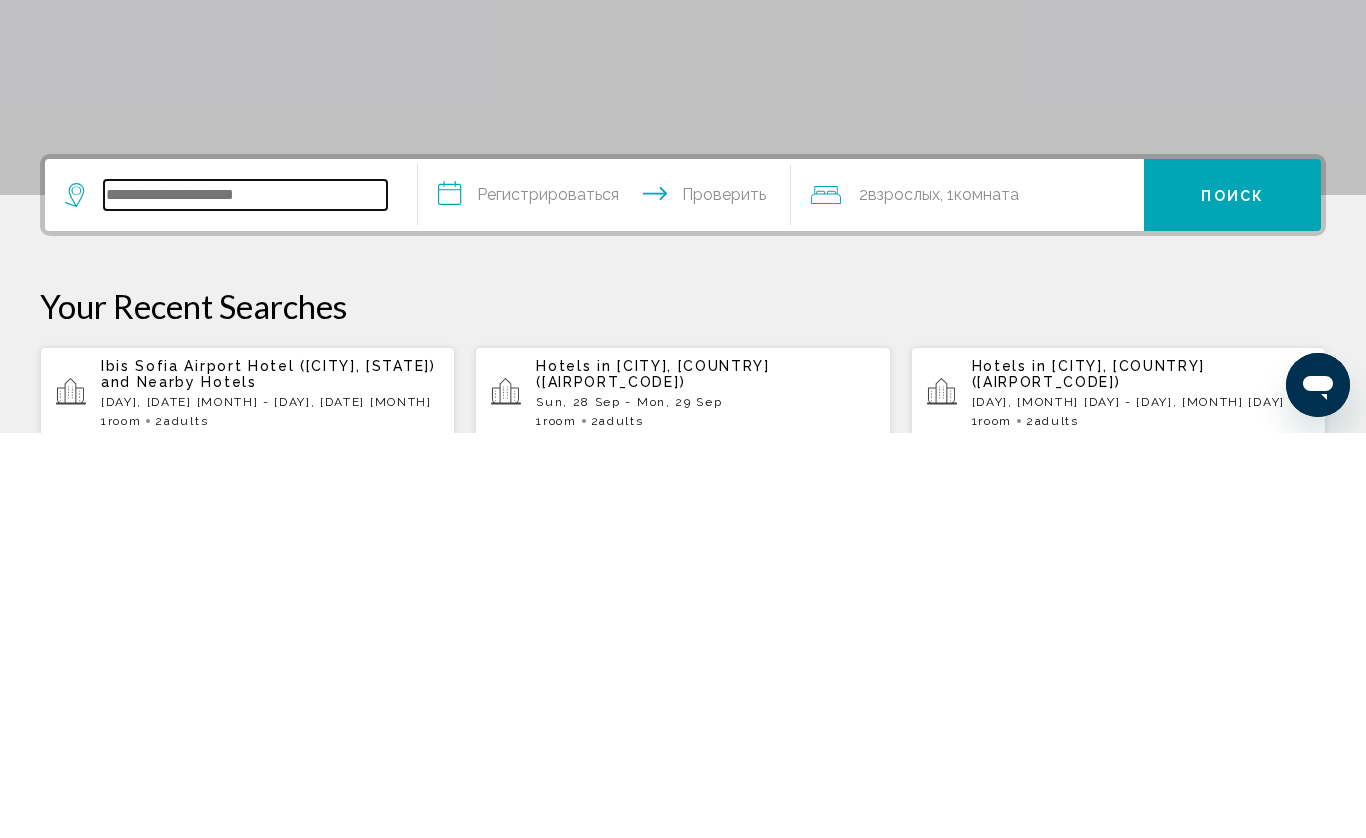 paste on "**********" 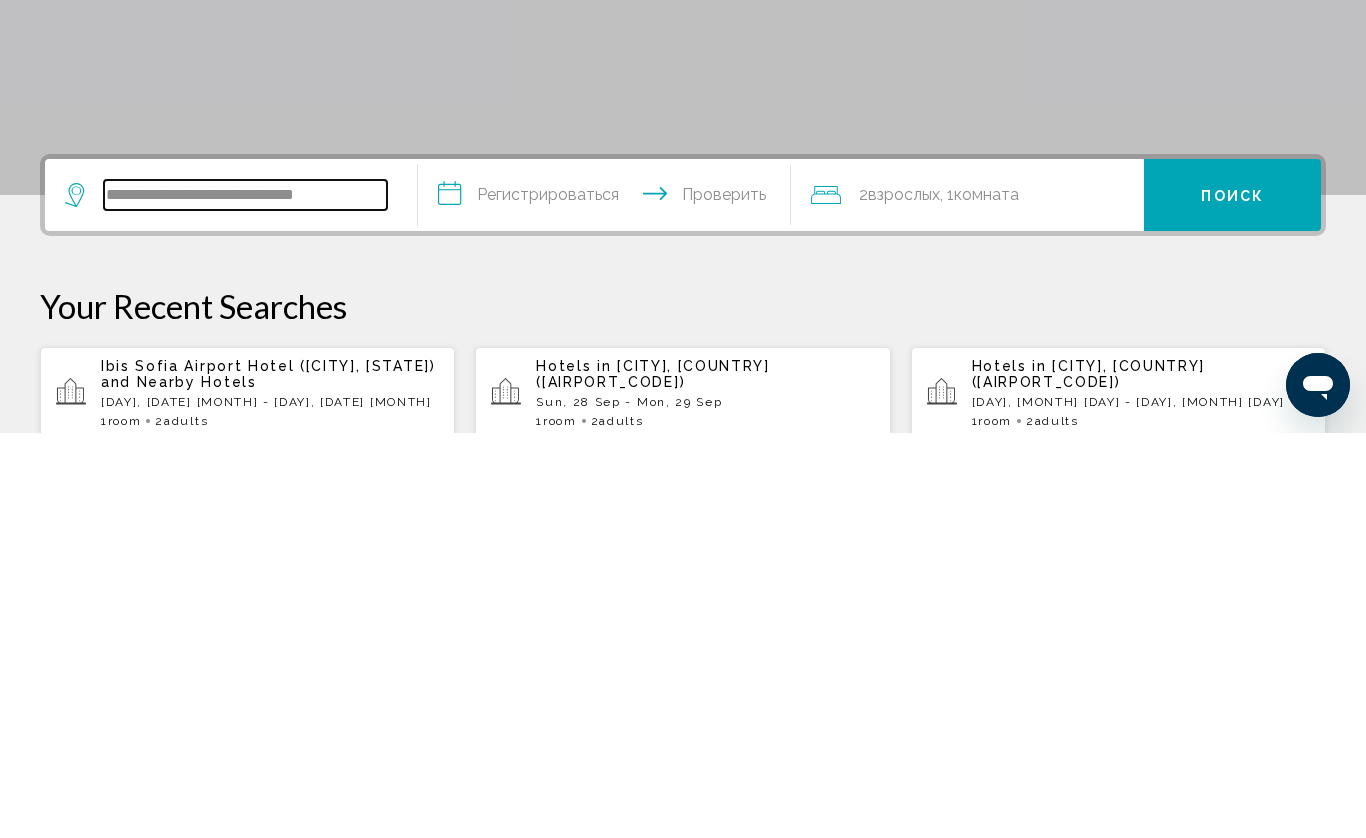 type on "**********" 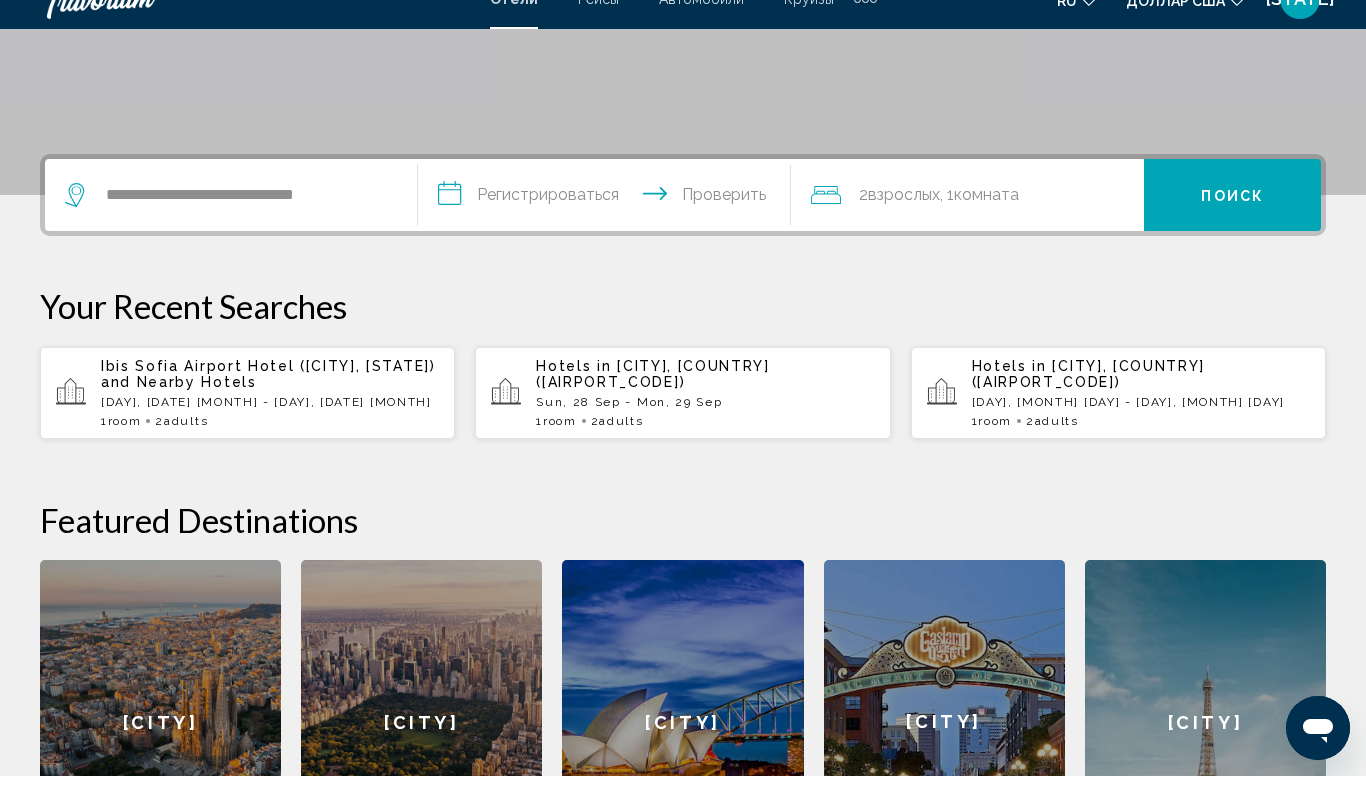 click on "**********" at bounding box center [608, 229] 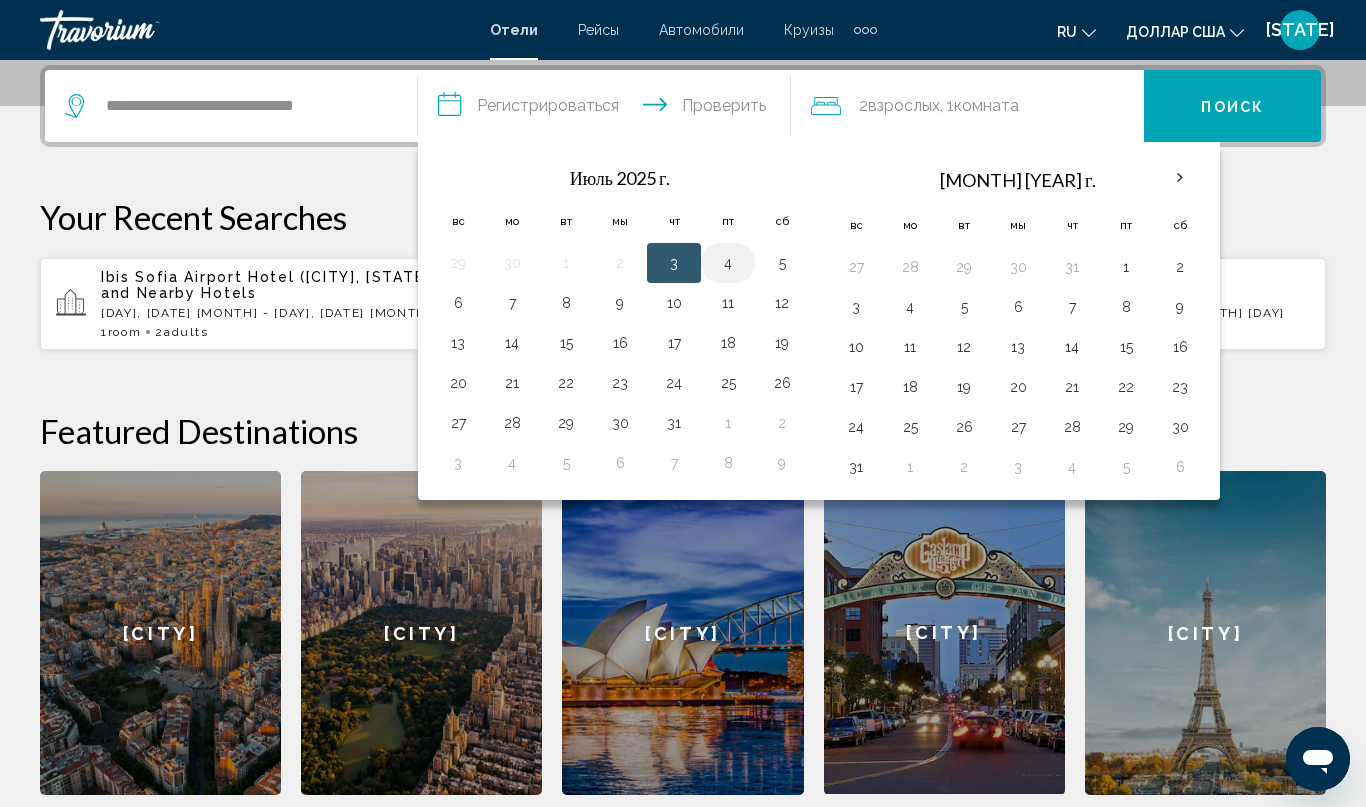 click on "4" at bounding box center (728, 263) 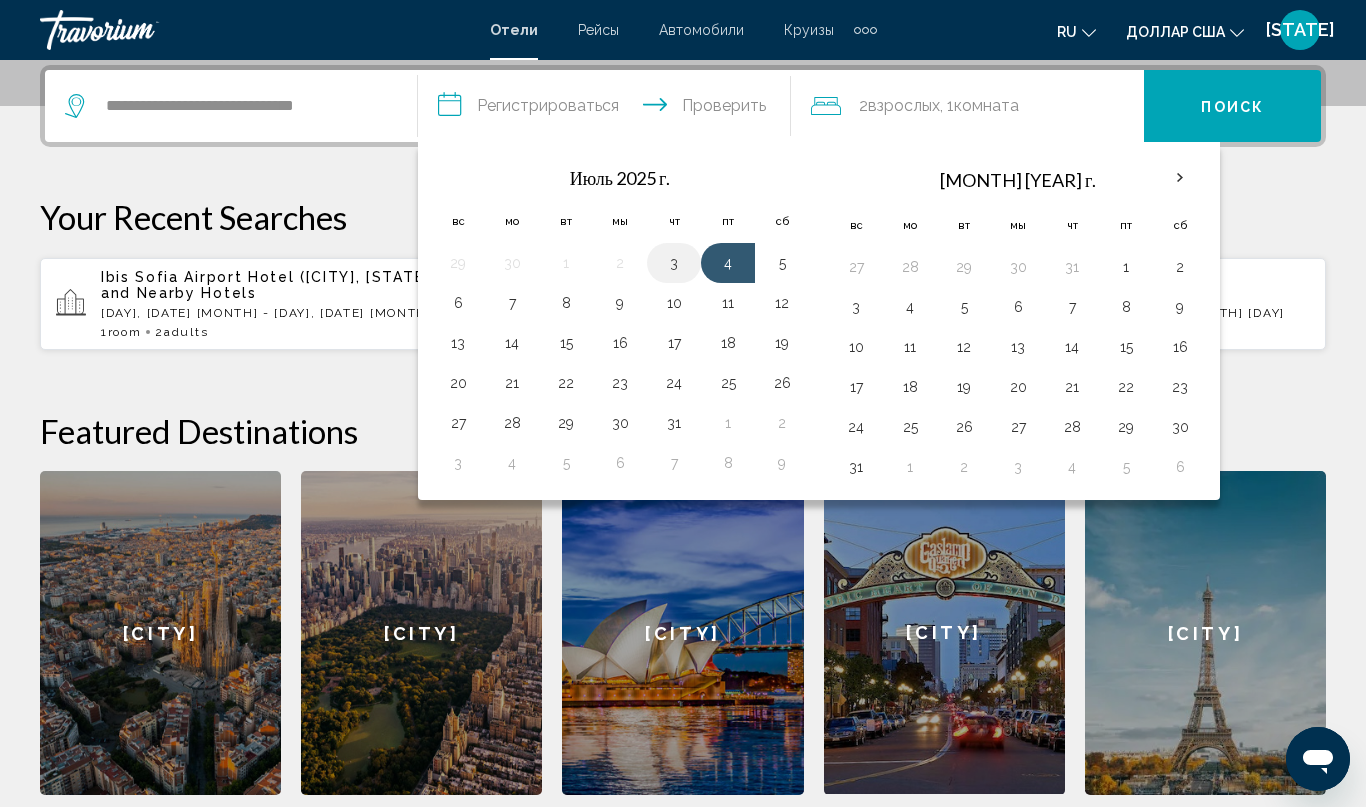 click on "3" at bounding box center (674, 263) 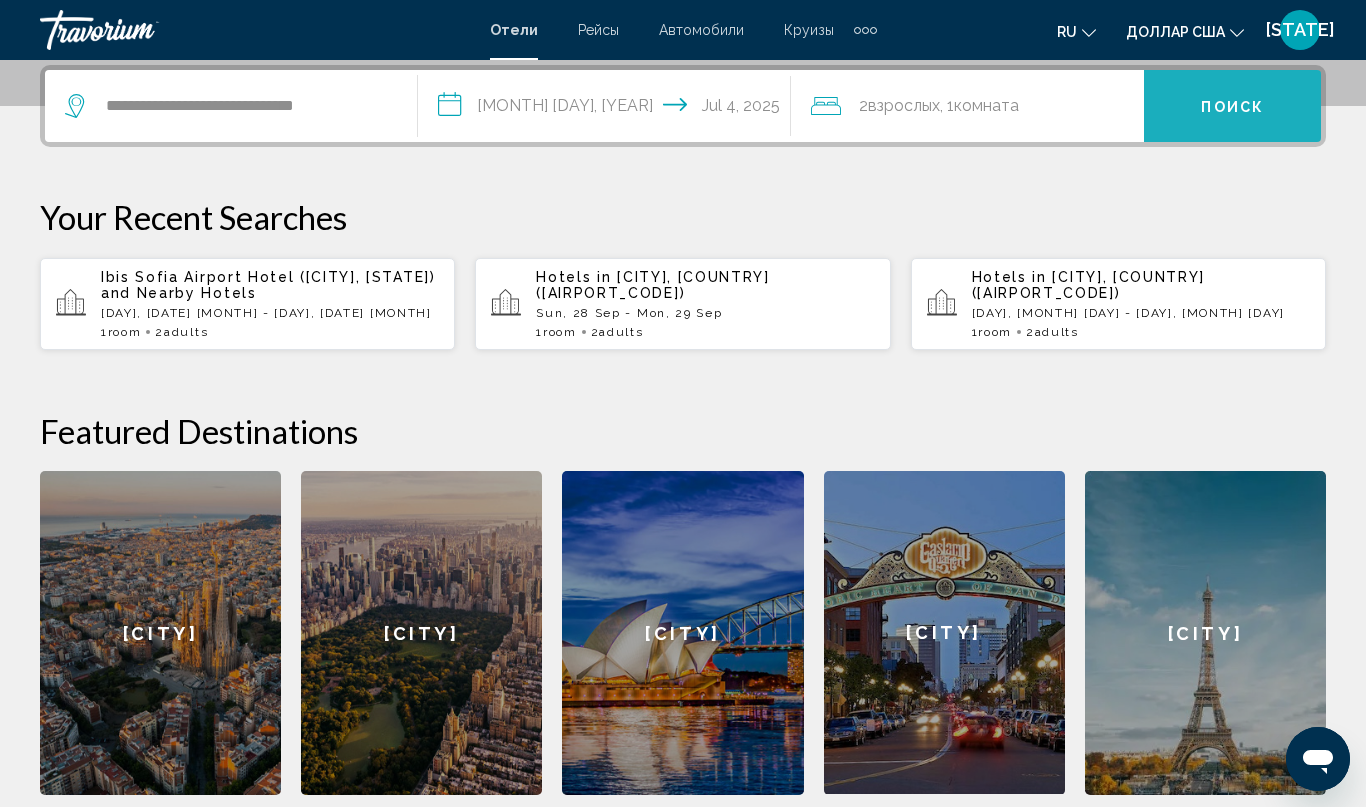 click on "Поиск" at bounding box center (1232, 106) 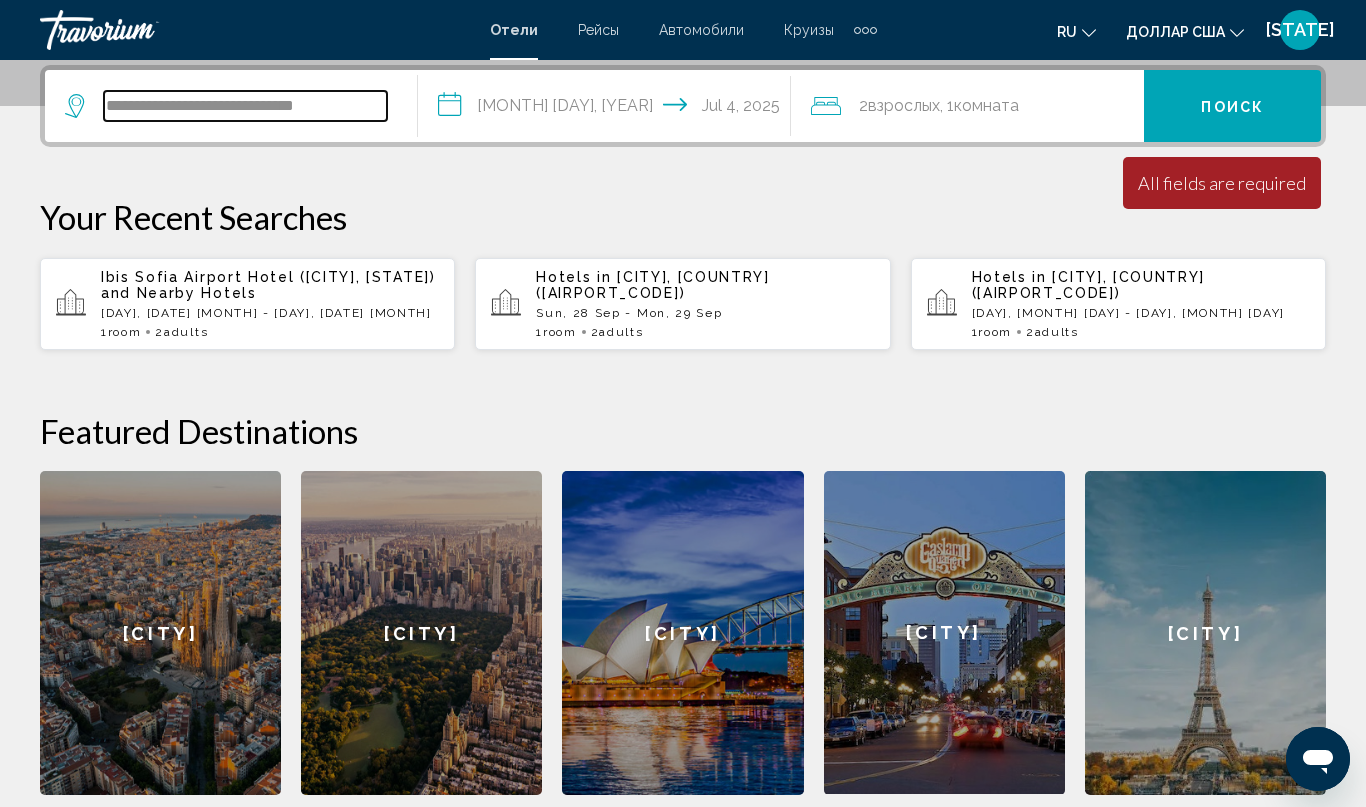 click on "**********" at bounding box center [245, 106] 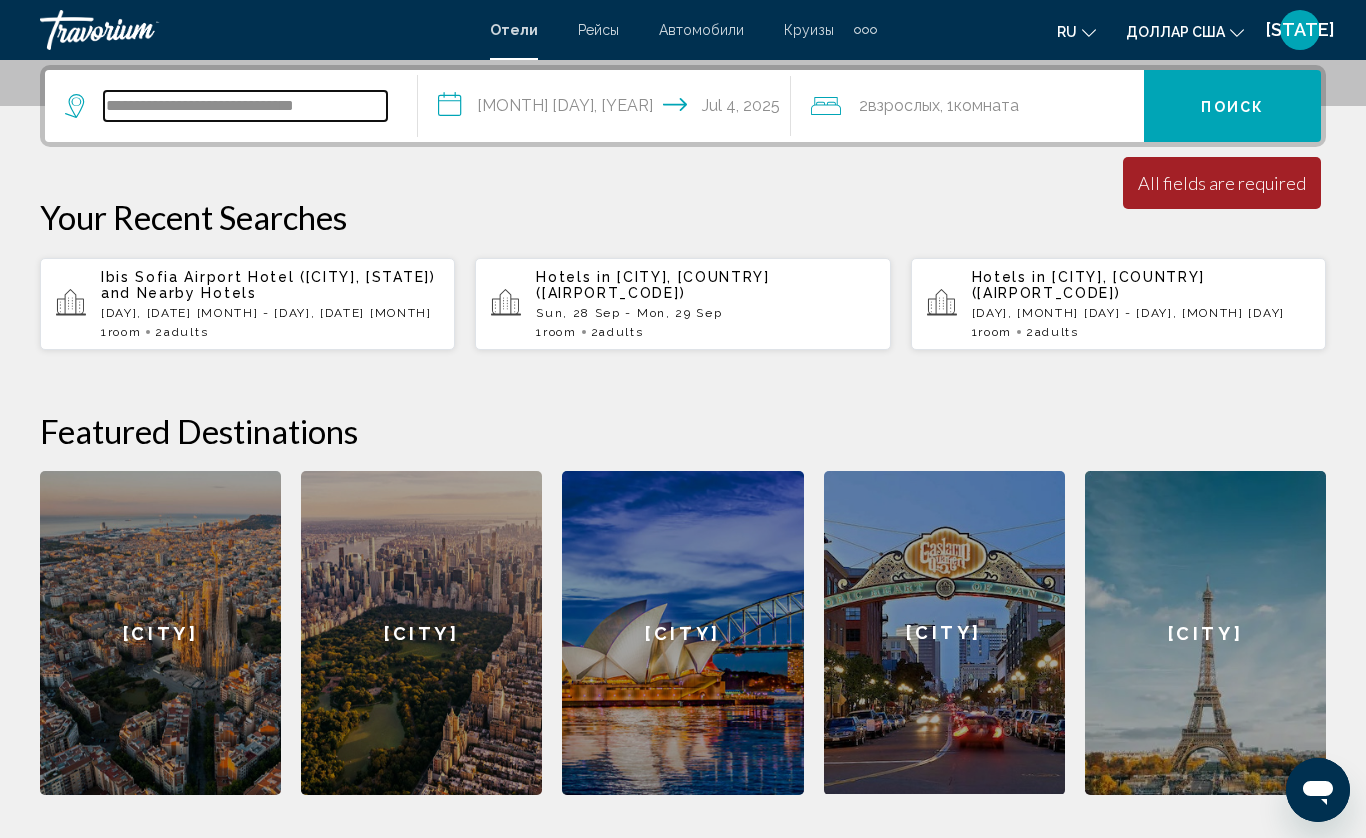 click on "**********" at bounding box center [245, 106] 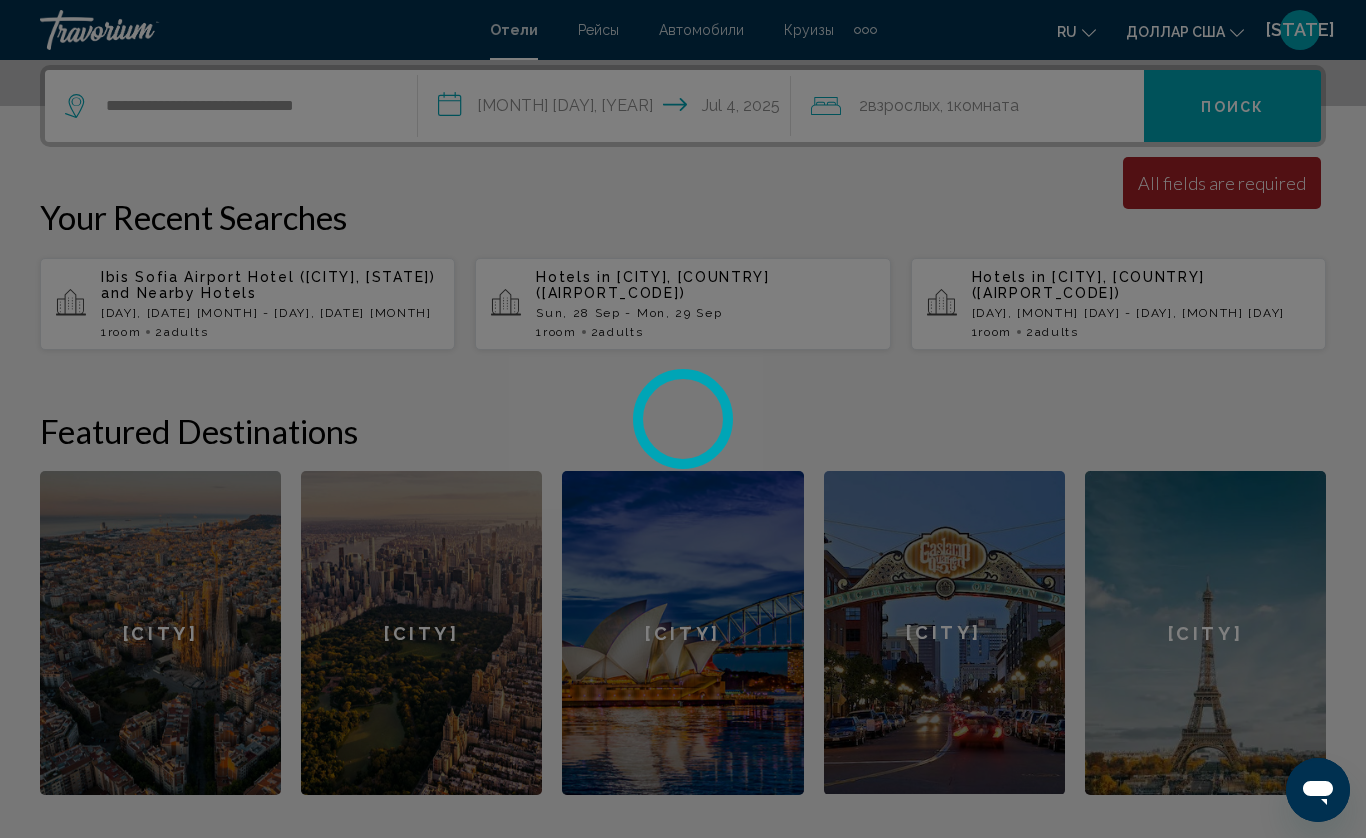 click at bounding box center [683, 419] 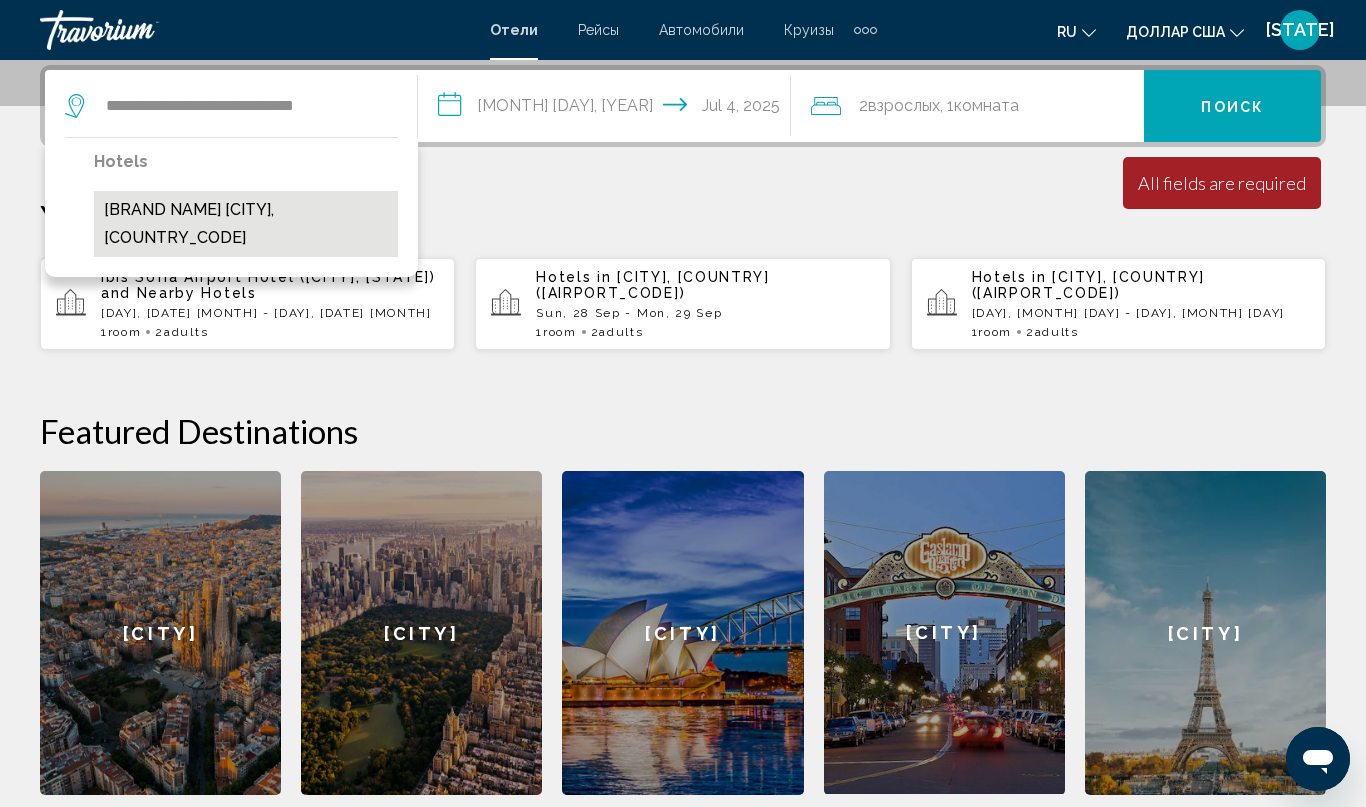 click on "Best Western Plus Bristol Hotel ([CITY], BG)" at bounding box center (246, 224) 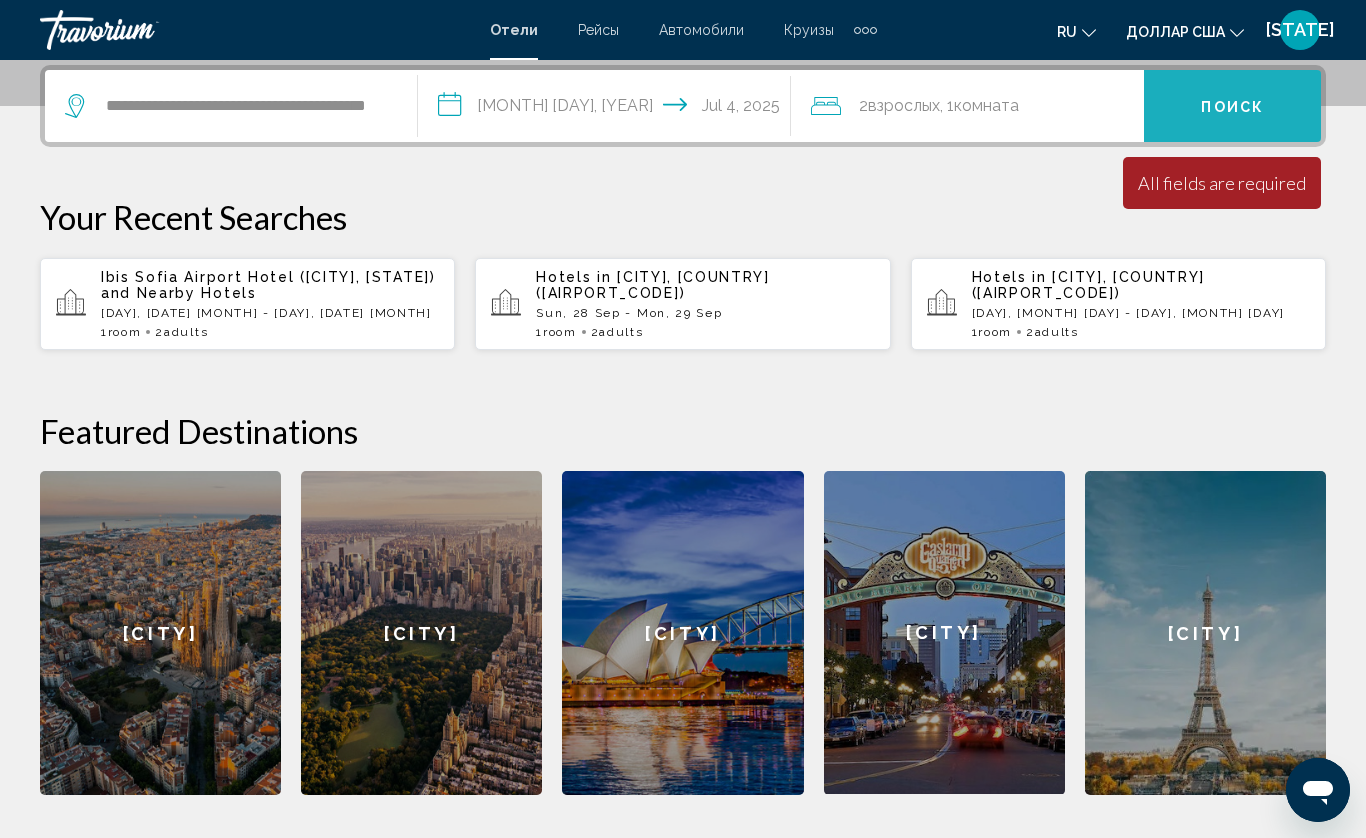 click on "Поиск" at bounding box center [1232, 107] 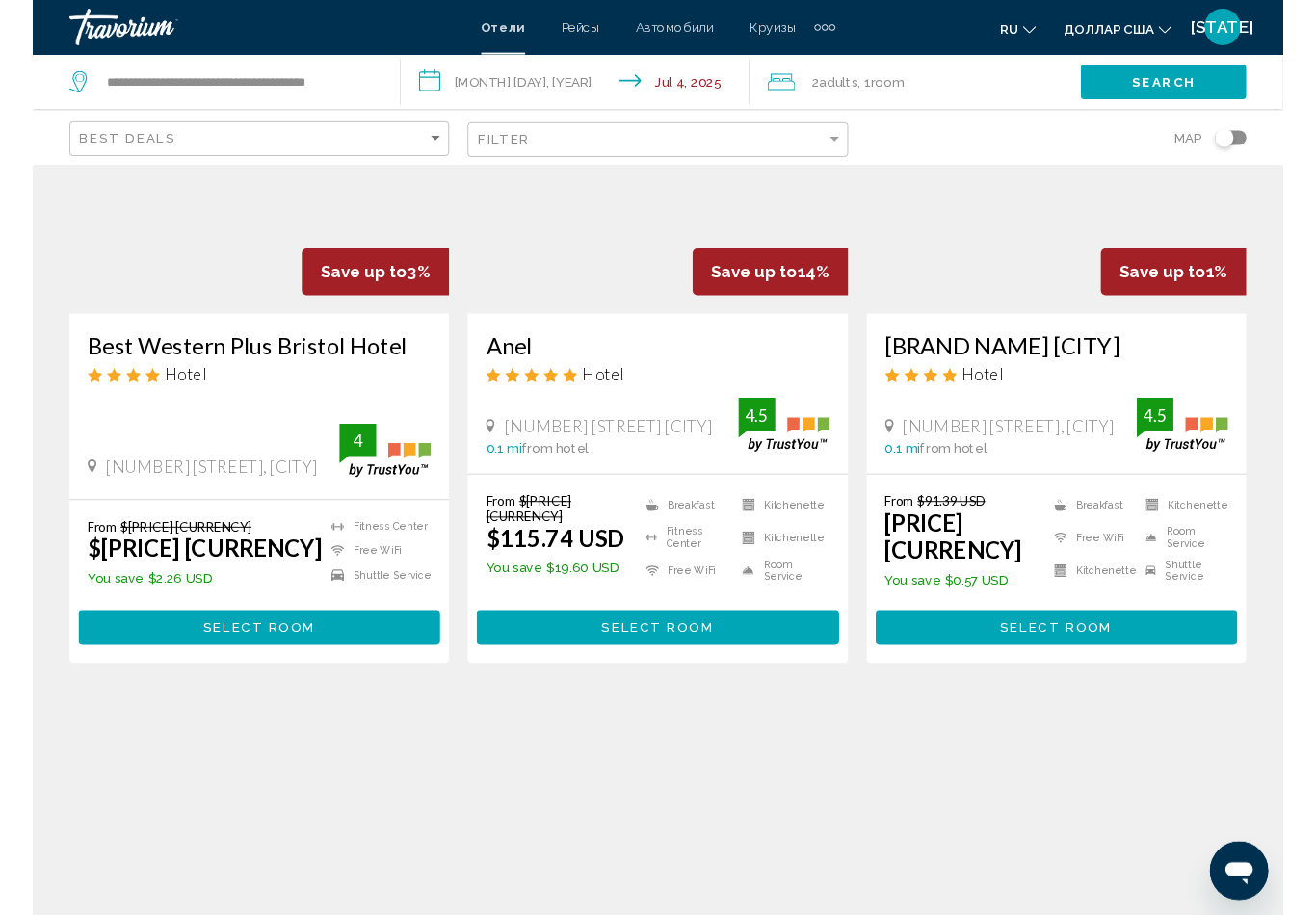 scroll, scrollTop: 0, scrollLeft: 0, axis: both 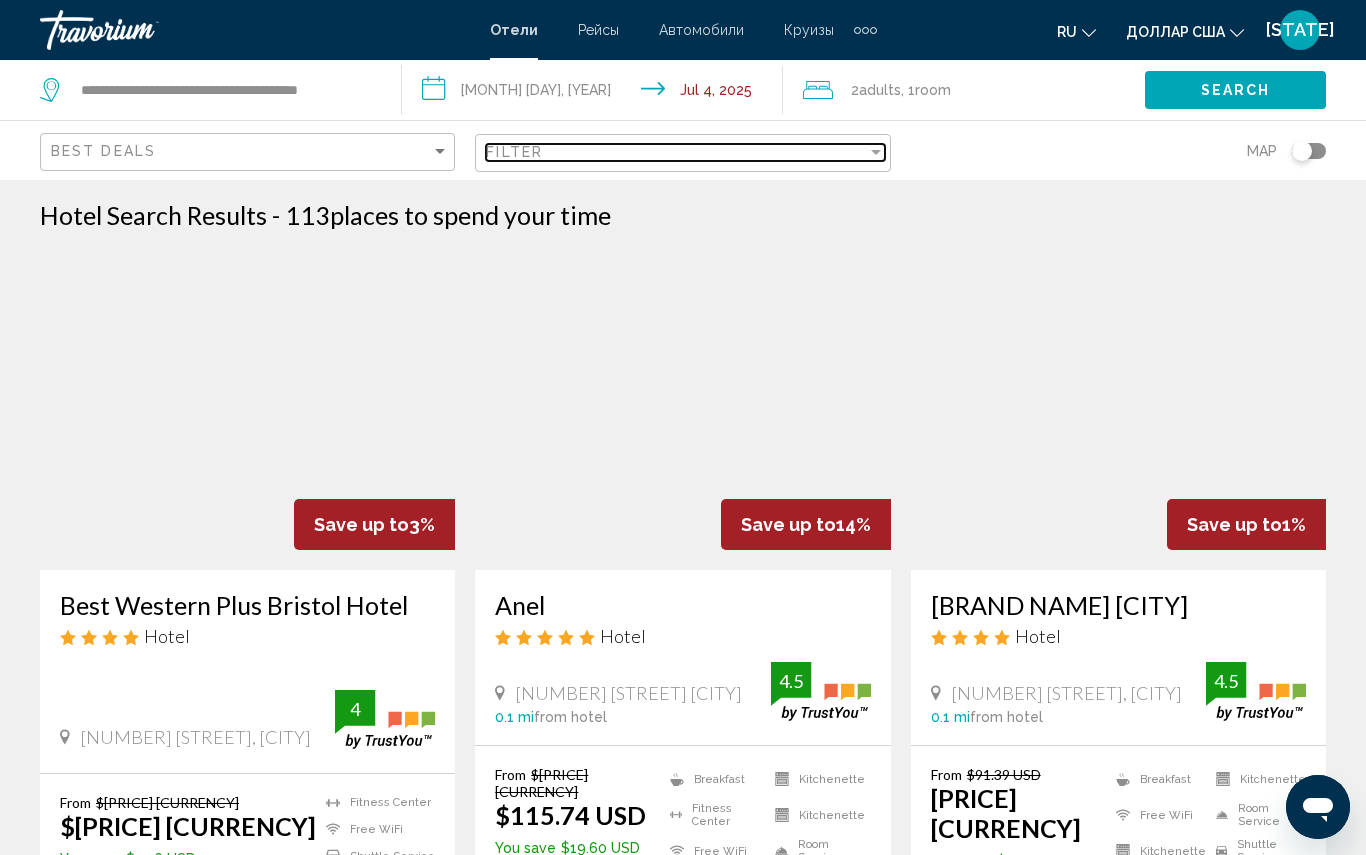 click on "Filter" at bounding box center (514, 152) 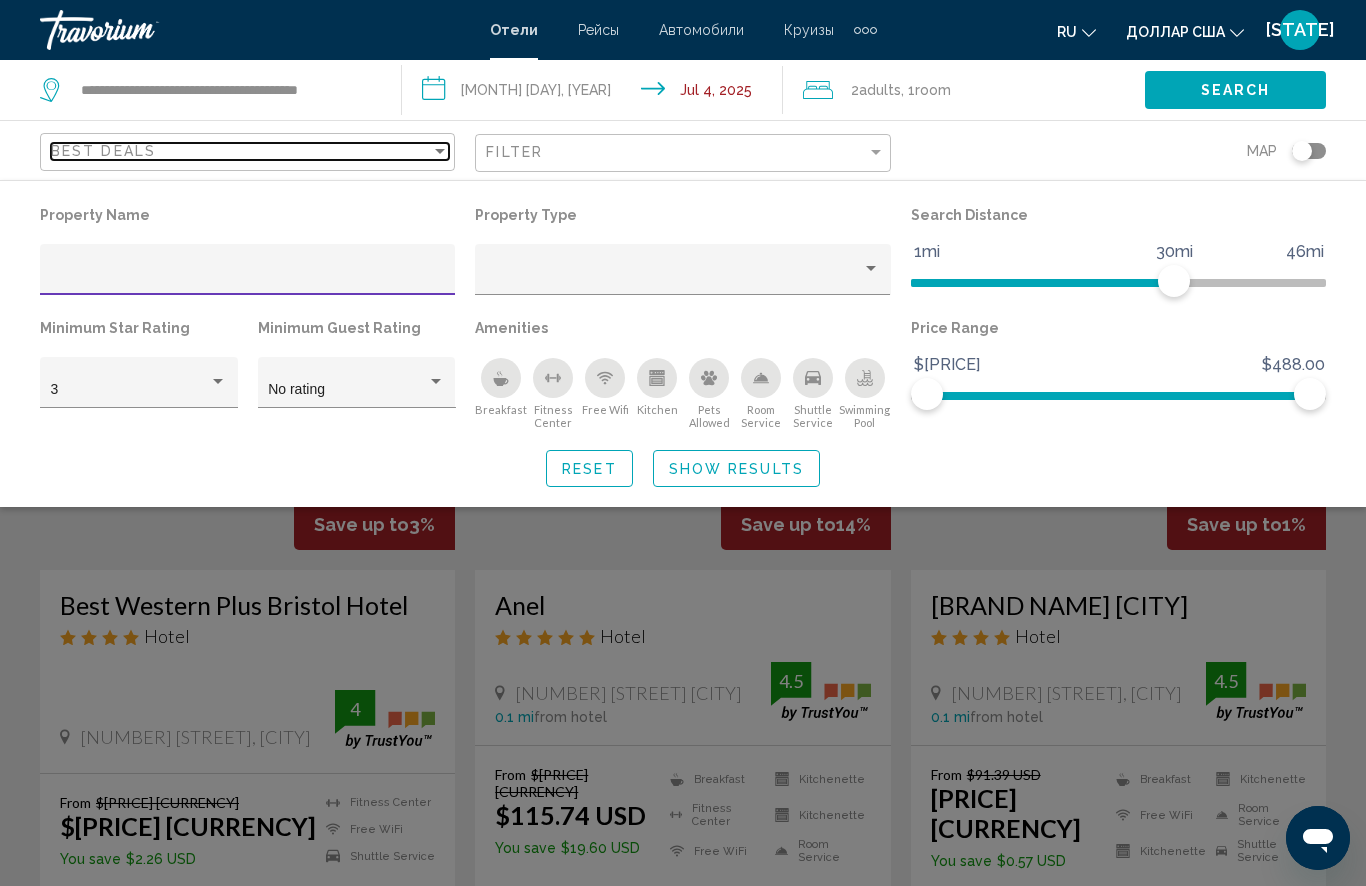 click on "Best Deals" at bounding box center [250, 152] 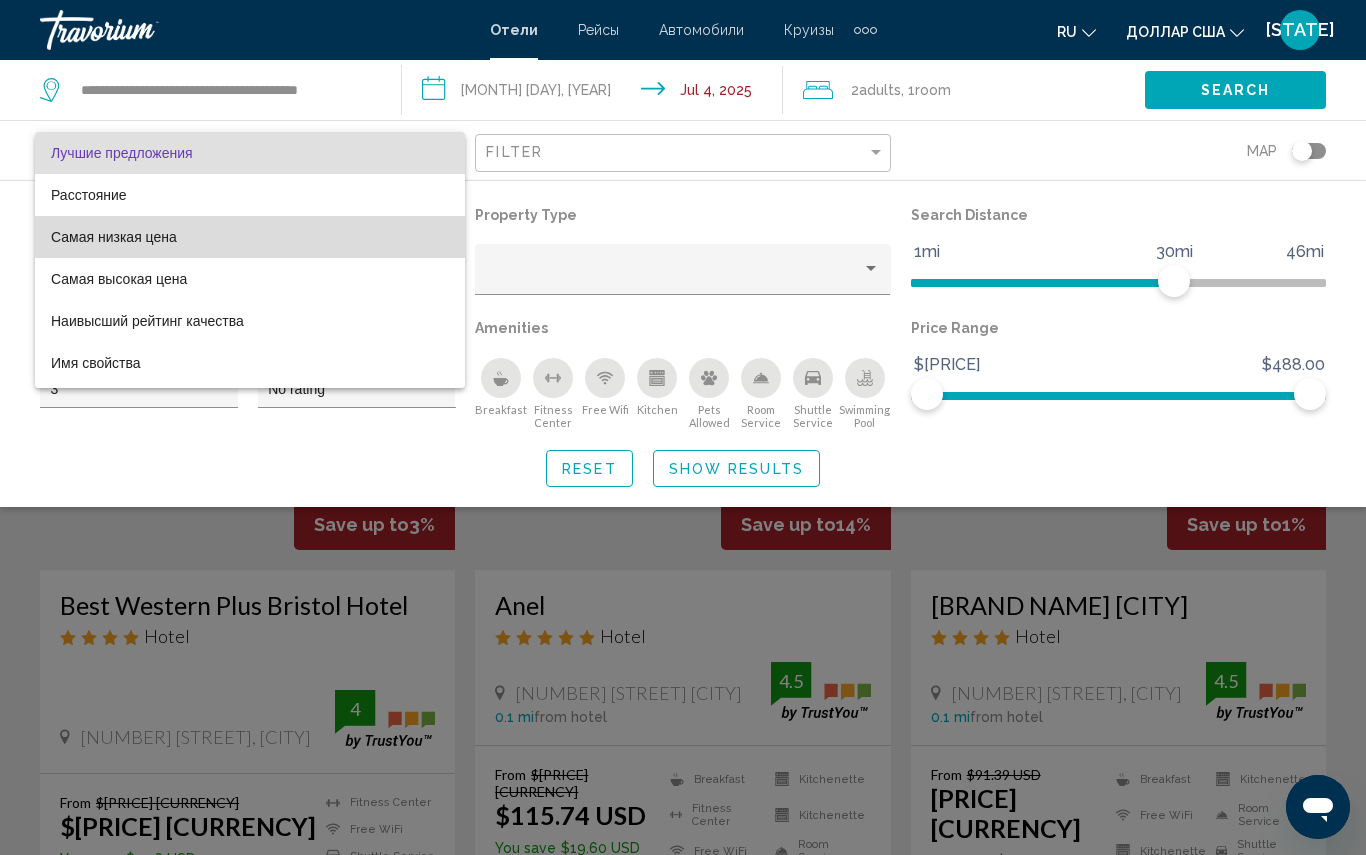 click on "Самая низкая цена" at bounding box center [114, 237] 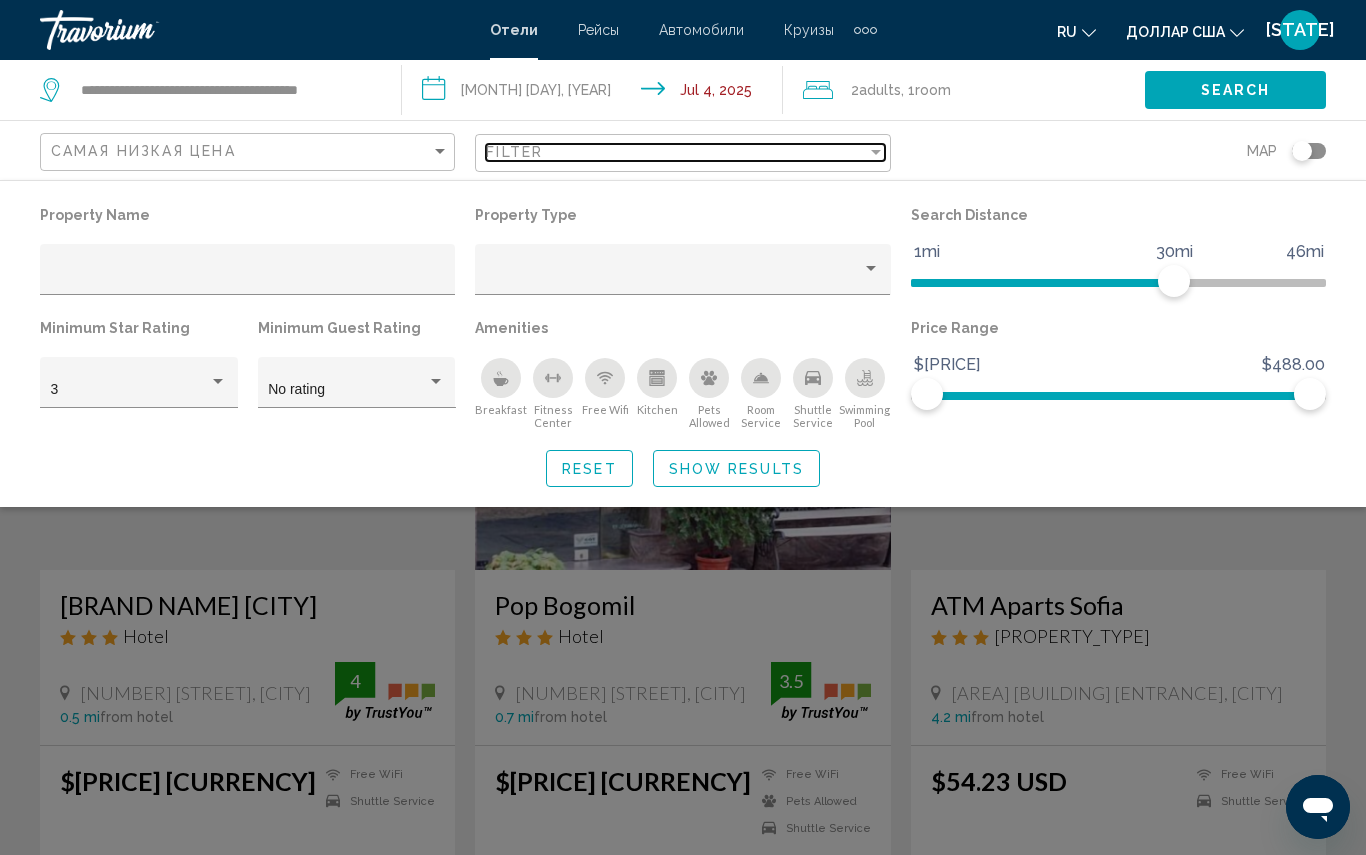 click on "Filter" at bounding box center (676, 152) 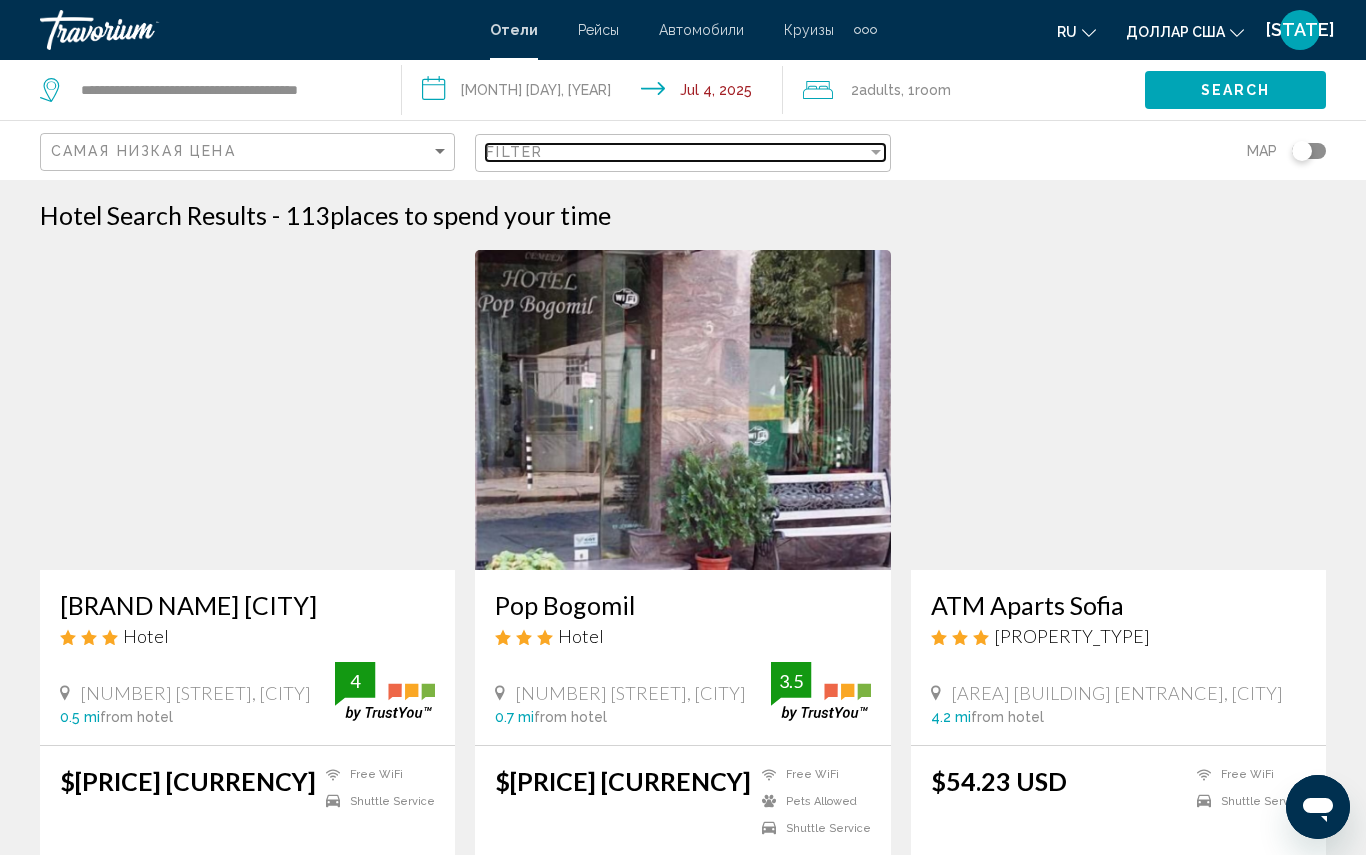 click on "Filter" at bounding box center [676, 152] 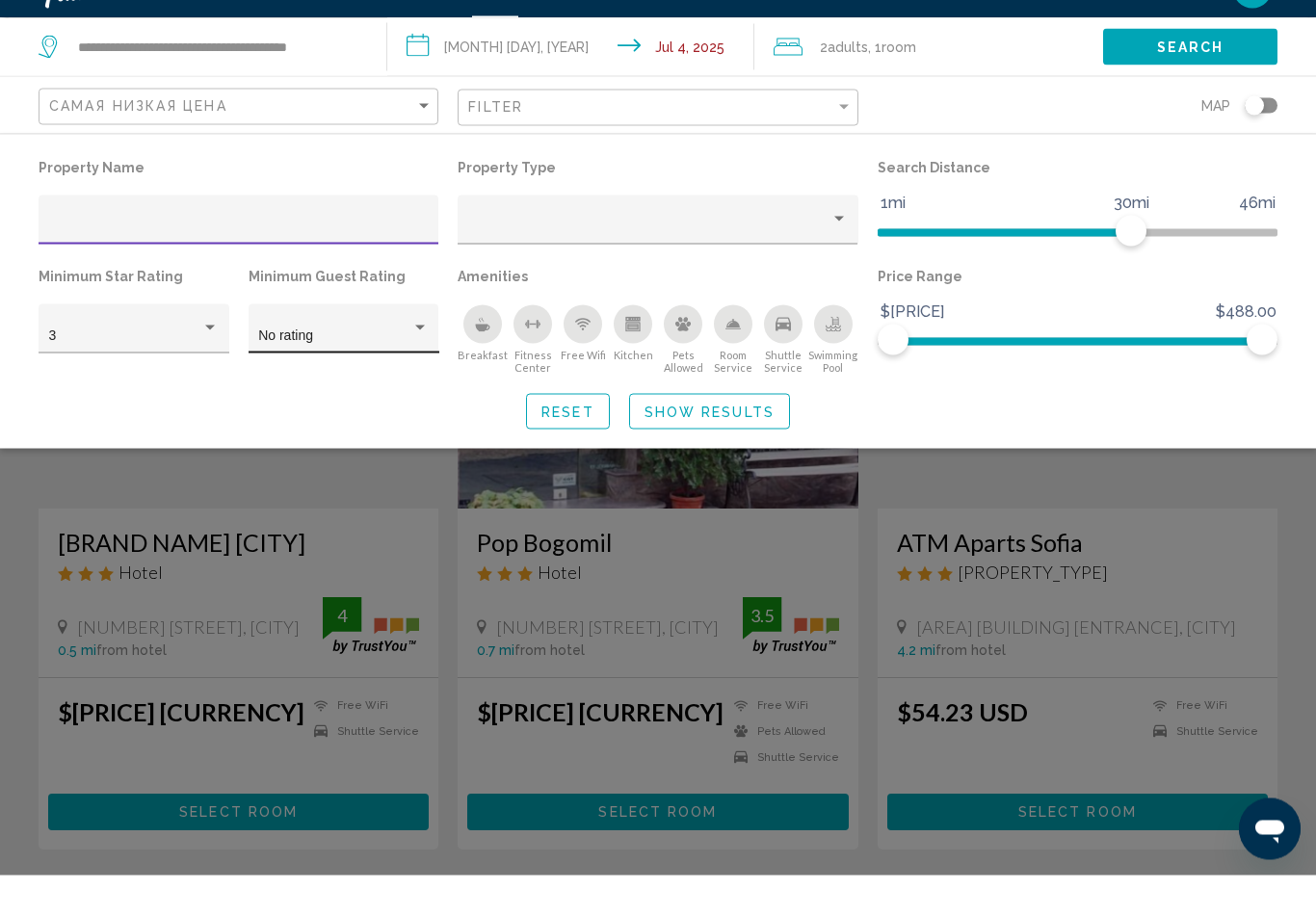 click on "Minimum Guest Rating No rating" at bounding box center [344, 356] 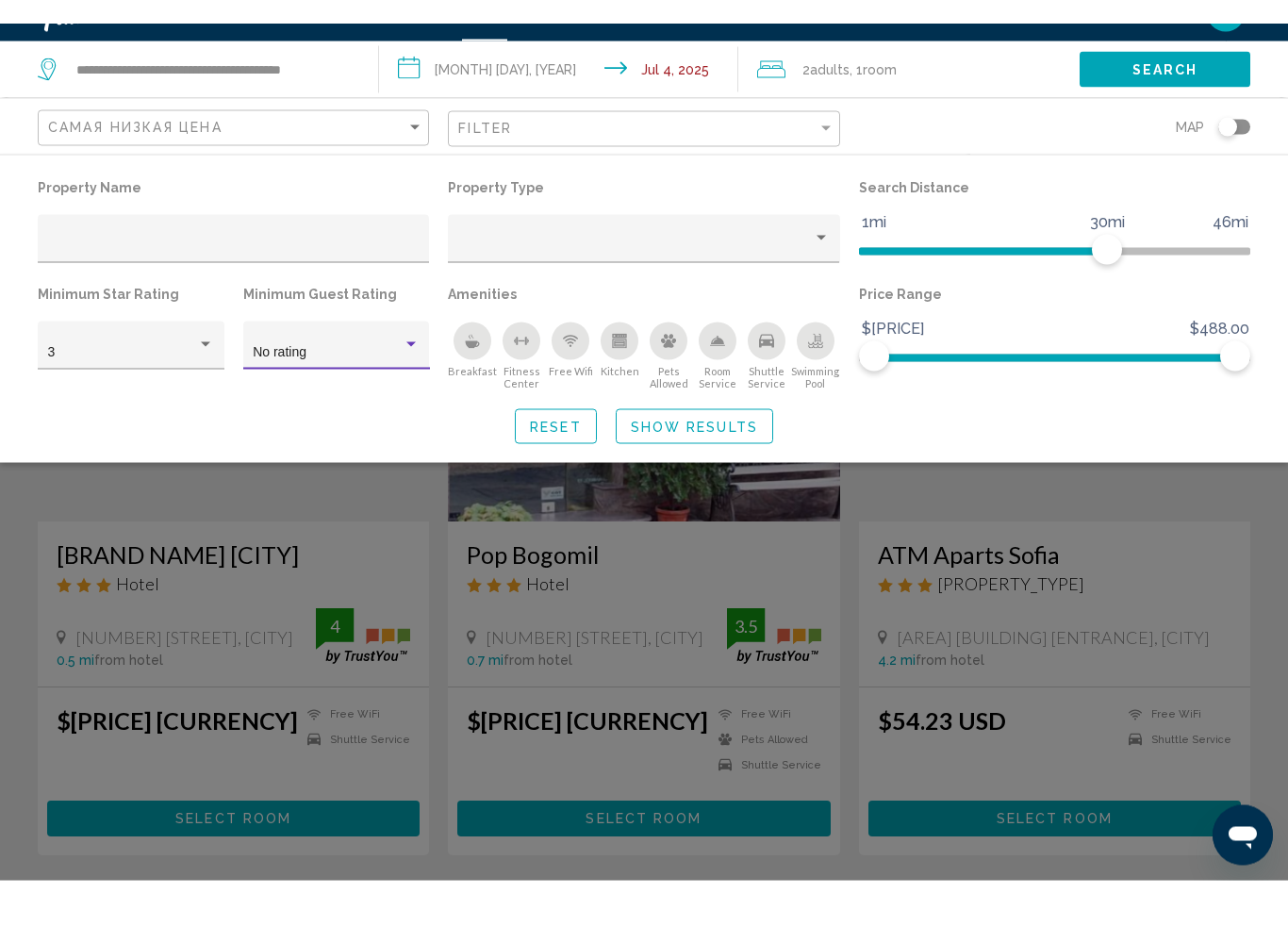 scroll, scrollTop: 40, scrollLeft: 0, axis: vertical 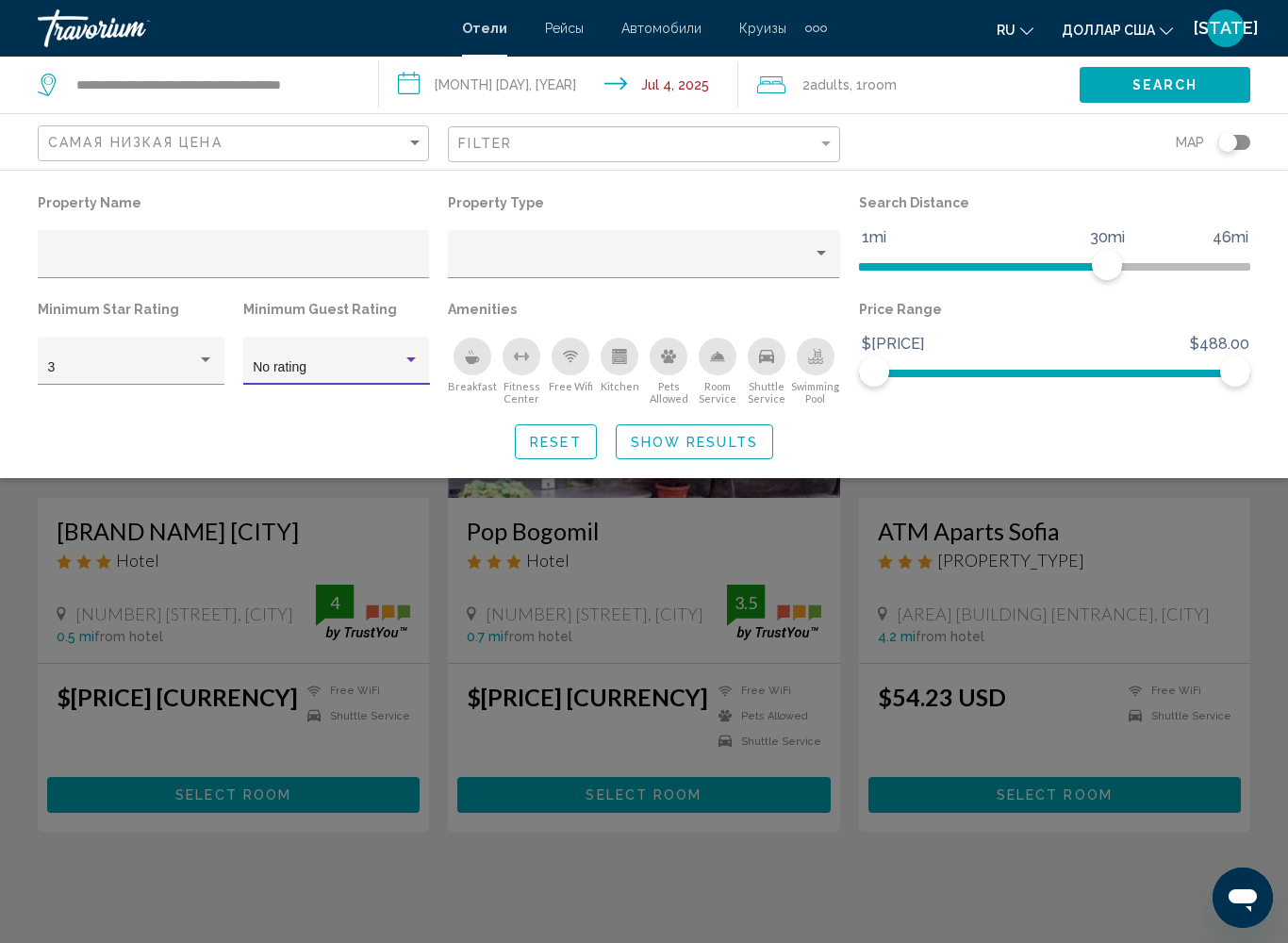 click at bounding box center (411, 359) 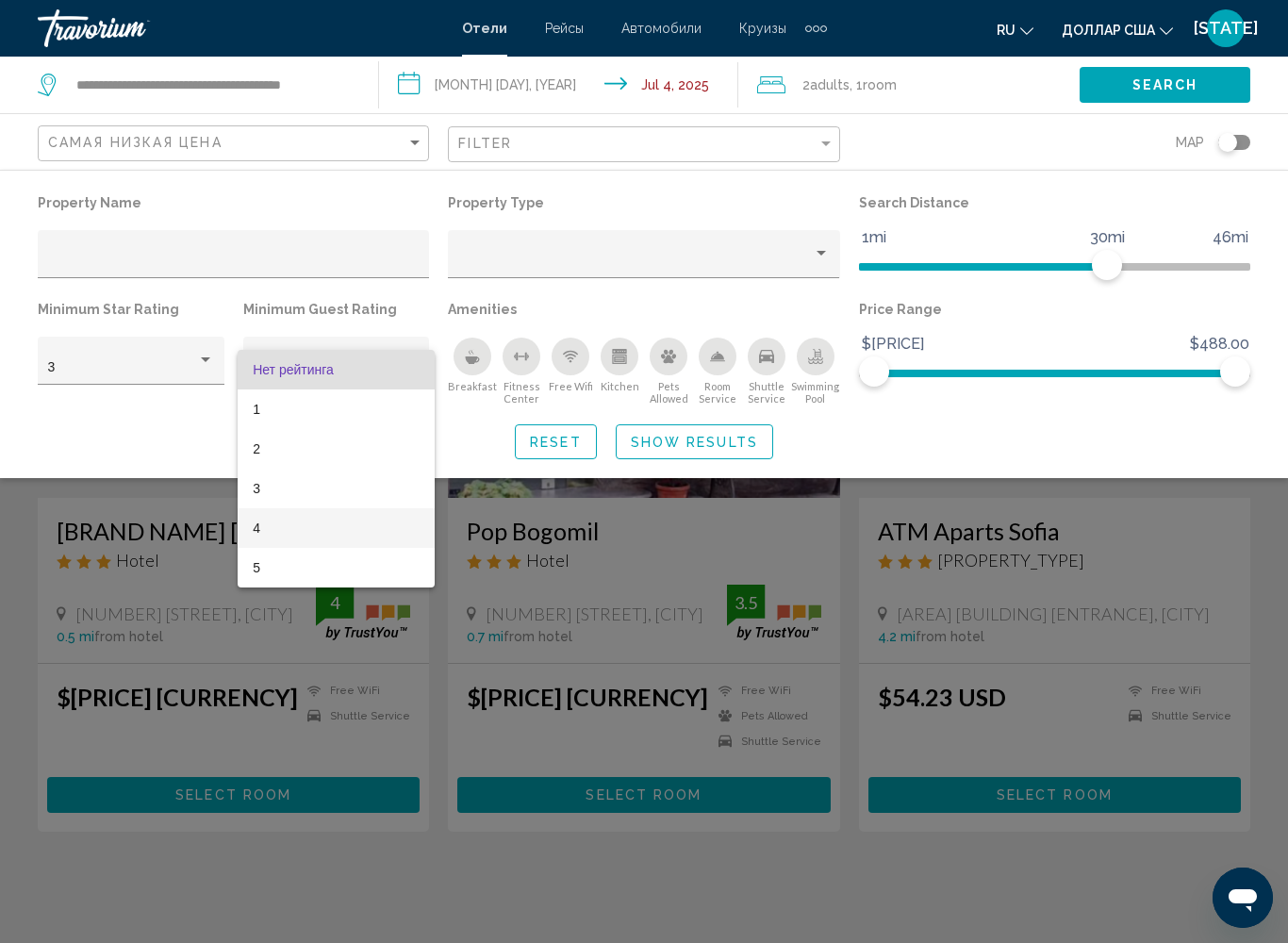 click on "4" at bounding box center [336, 528] 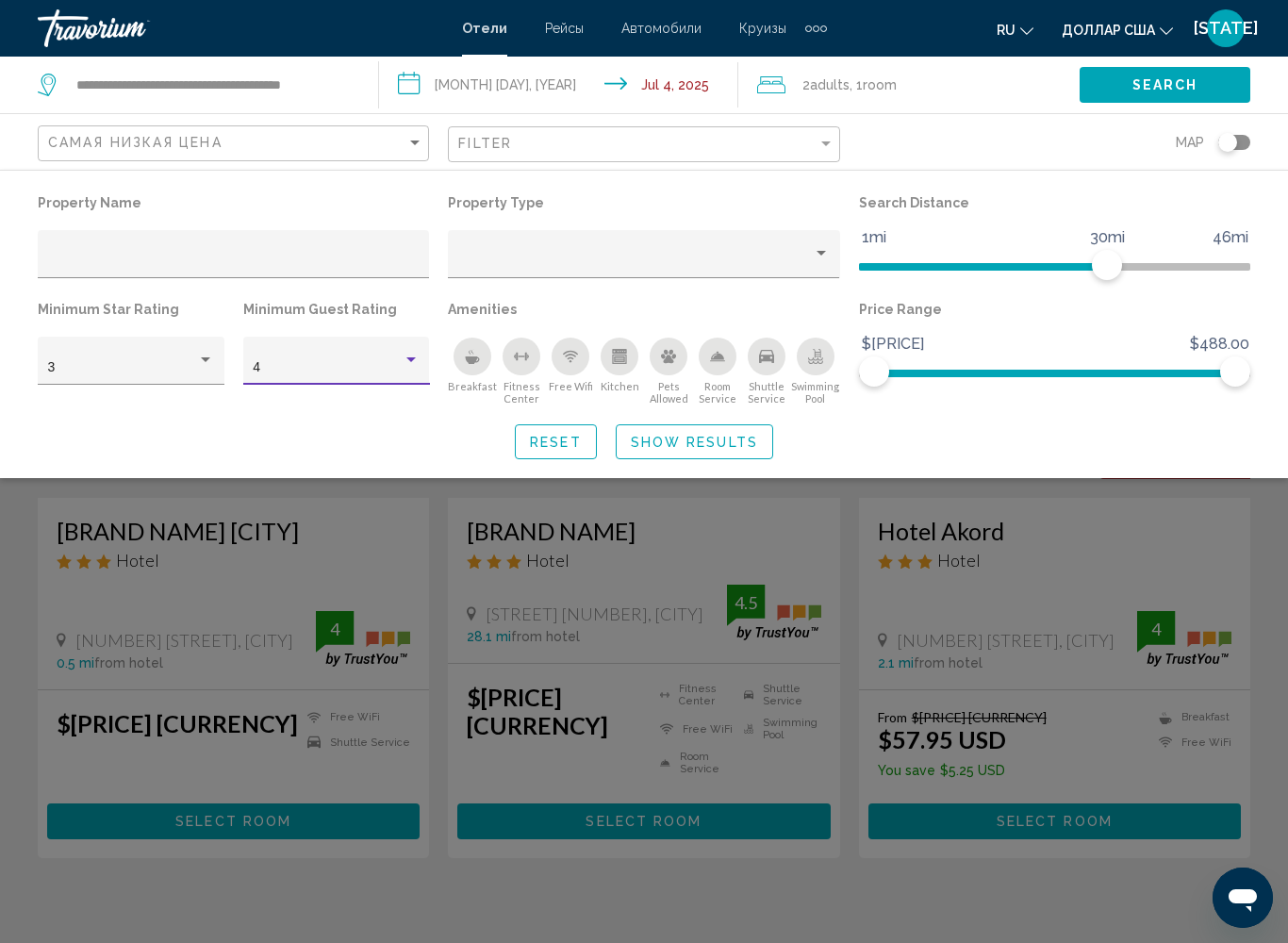 click on "Show Results" at bounding box center [694, 442] 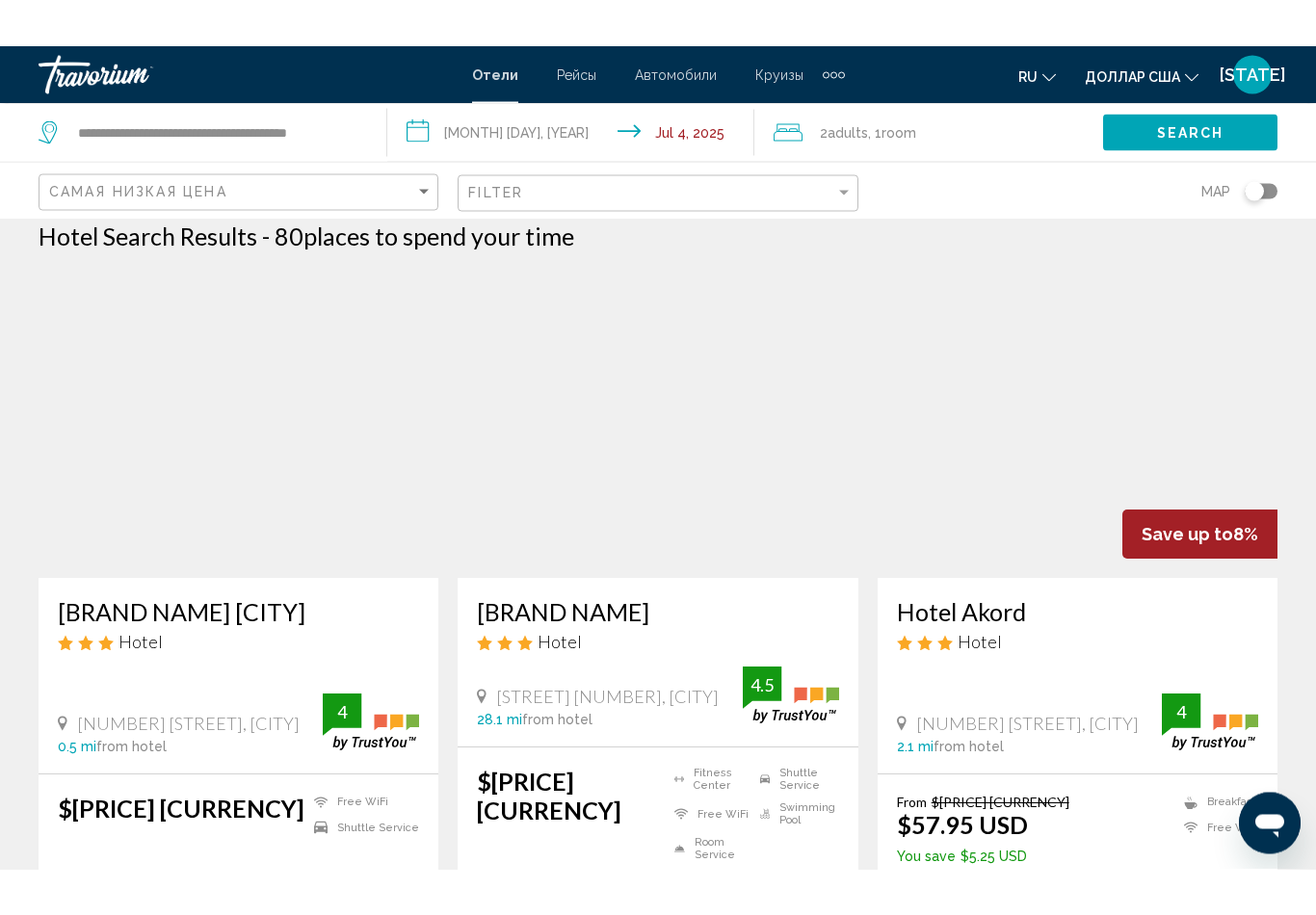 scroll, scrollTop: 0, scrollLeft: 0, axis: both 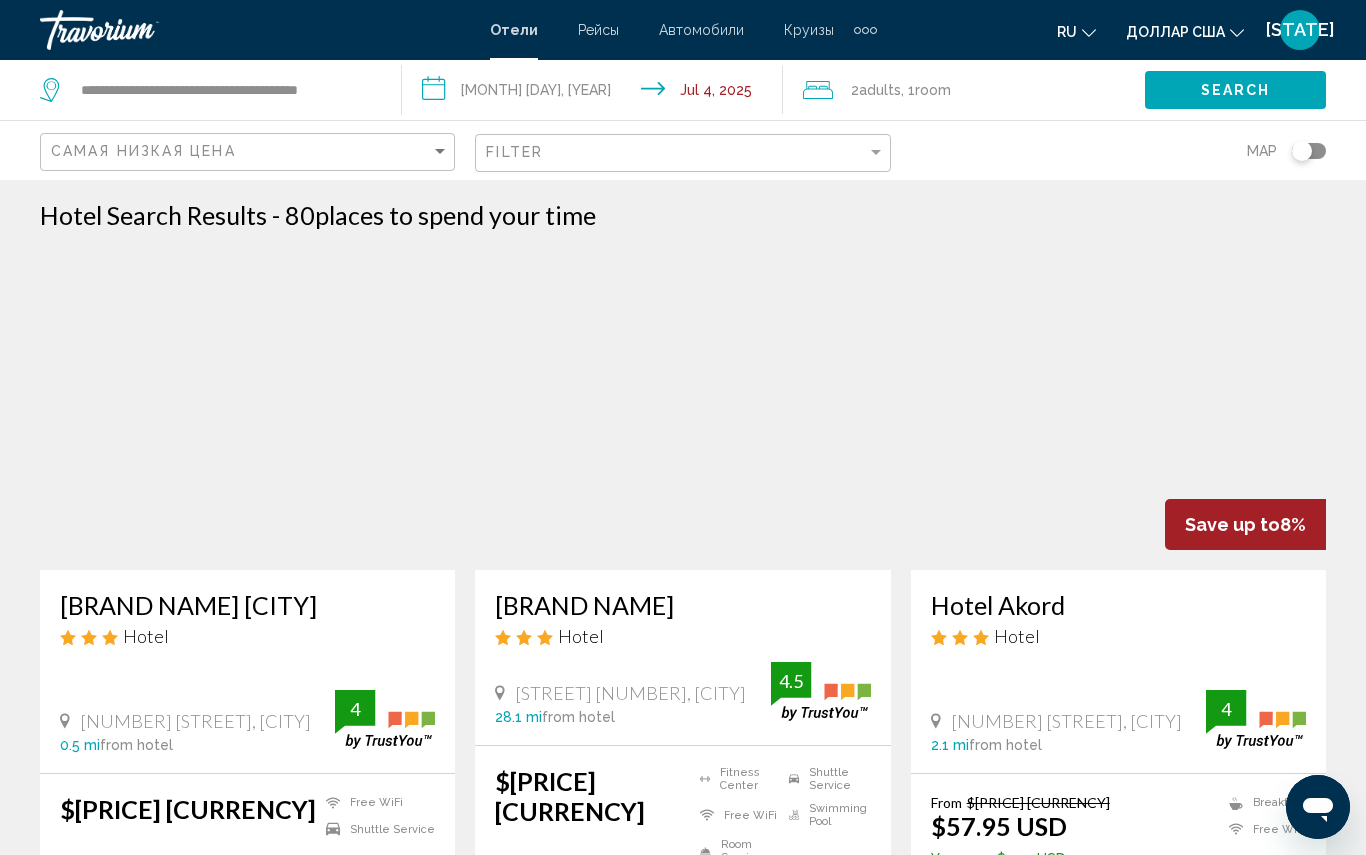 click on "Filter" at bounding box center [682, 153] 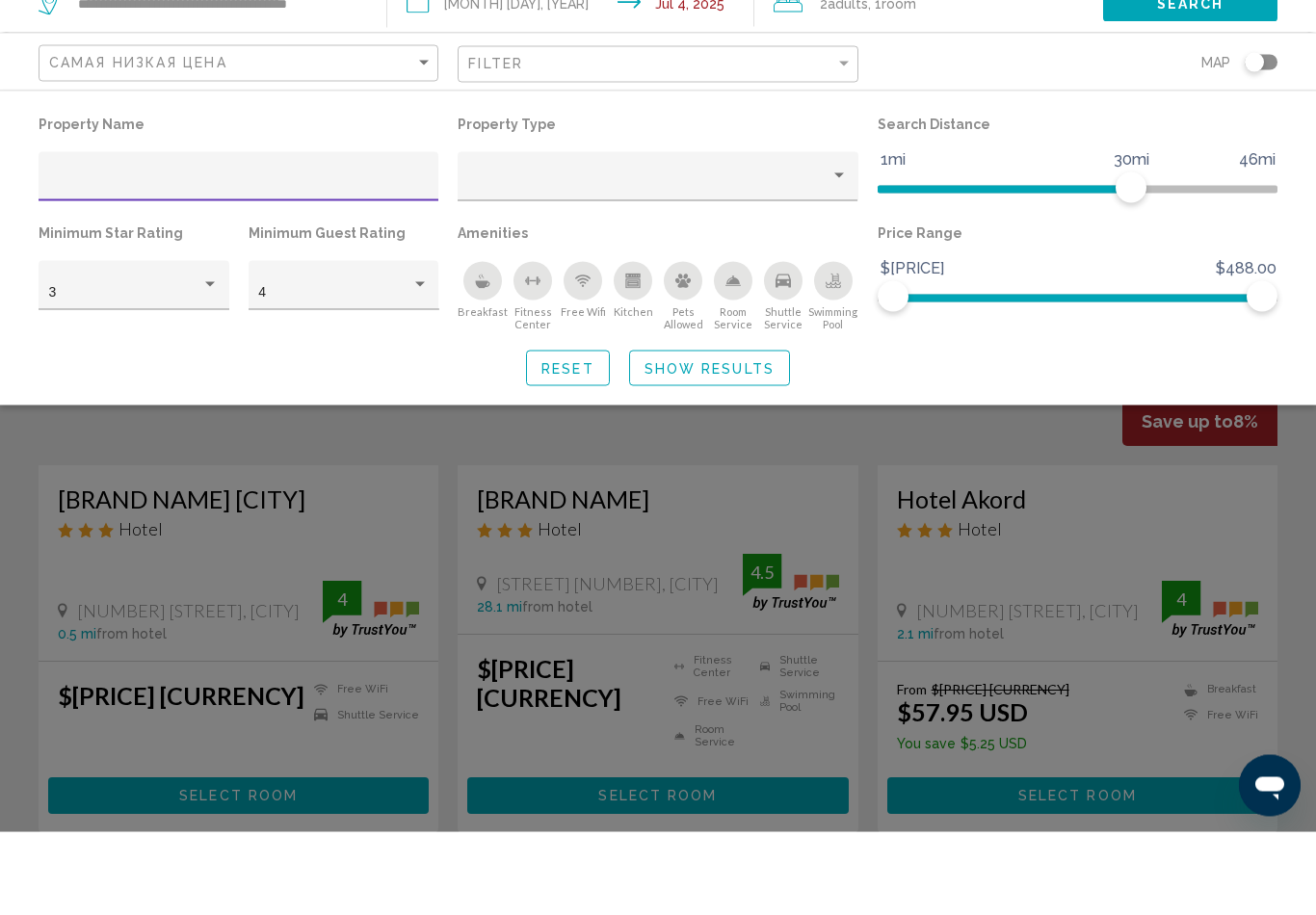 click on "Property Name Property Type Search Distance 1mi 46mi 30mi Minimum Star Rating 3 Minimum Guest Rating 4 Amenities
Breakfast
Fitness Center
Free Wifi
Kitchen
Pets Allowed
Room Service
Shuttle Service
Swimming Pool Price Range $48.00 $488.00 $48.00 $488.00" at bounding box center [658, 303] 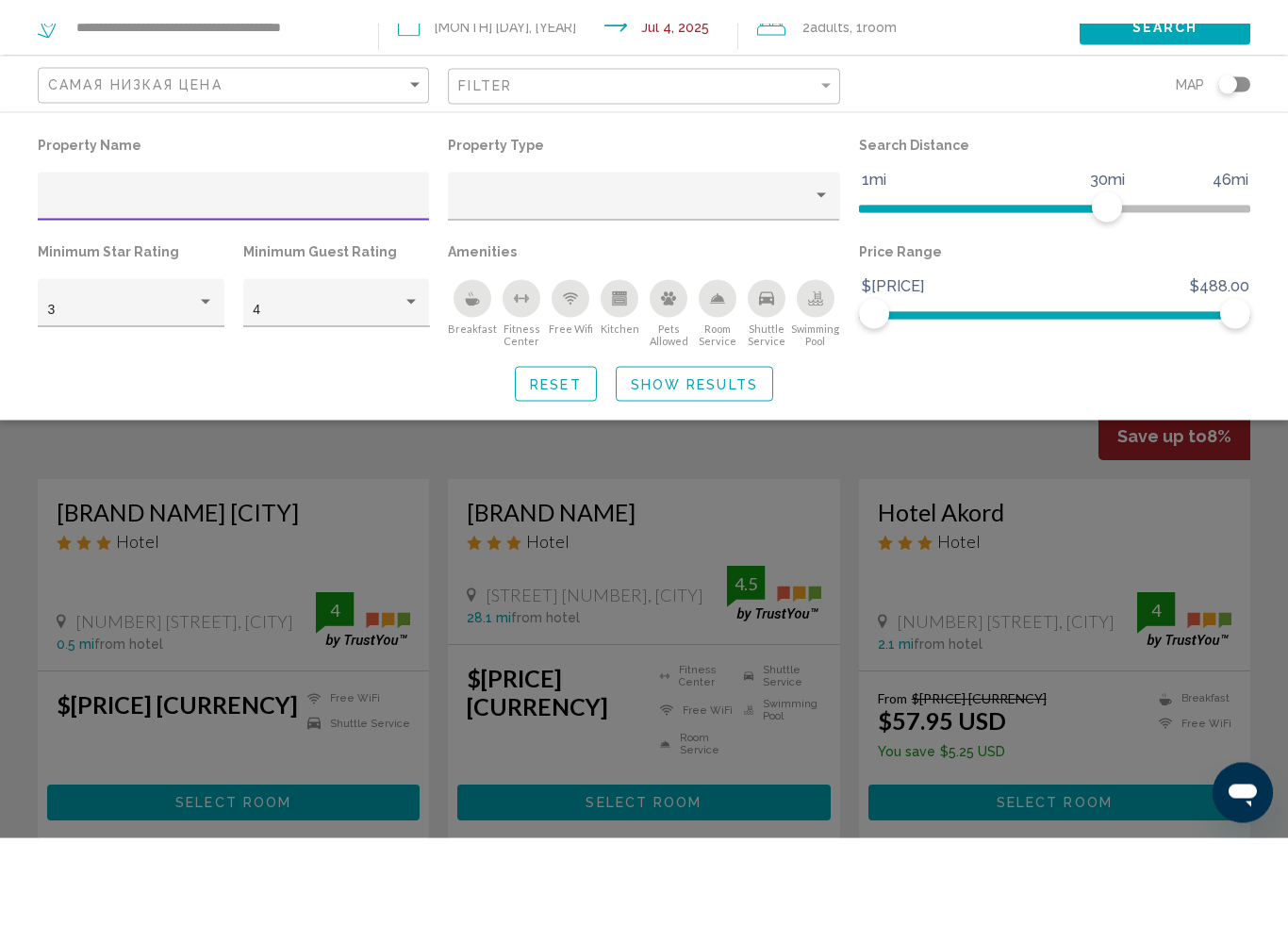 scroll, scrollTop: 82, scrollLeft: 0, axis: vertical 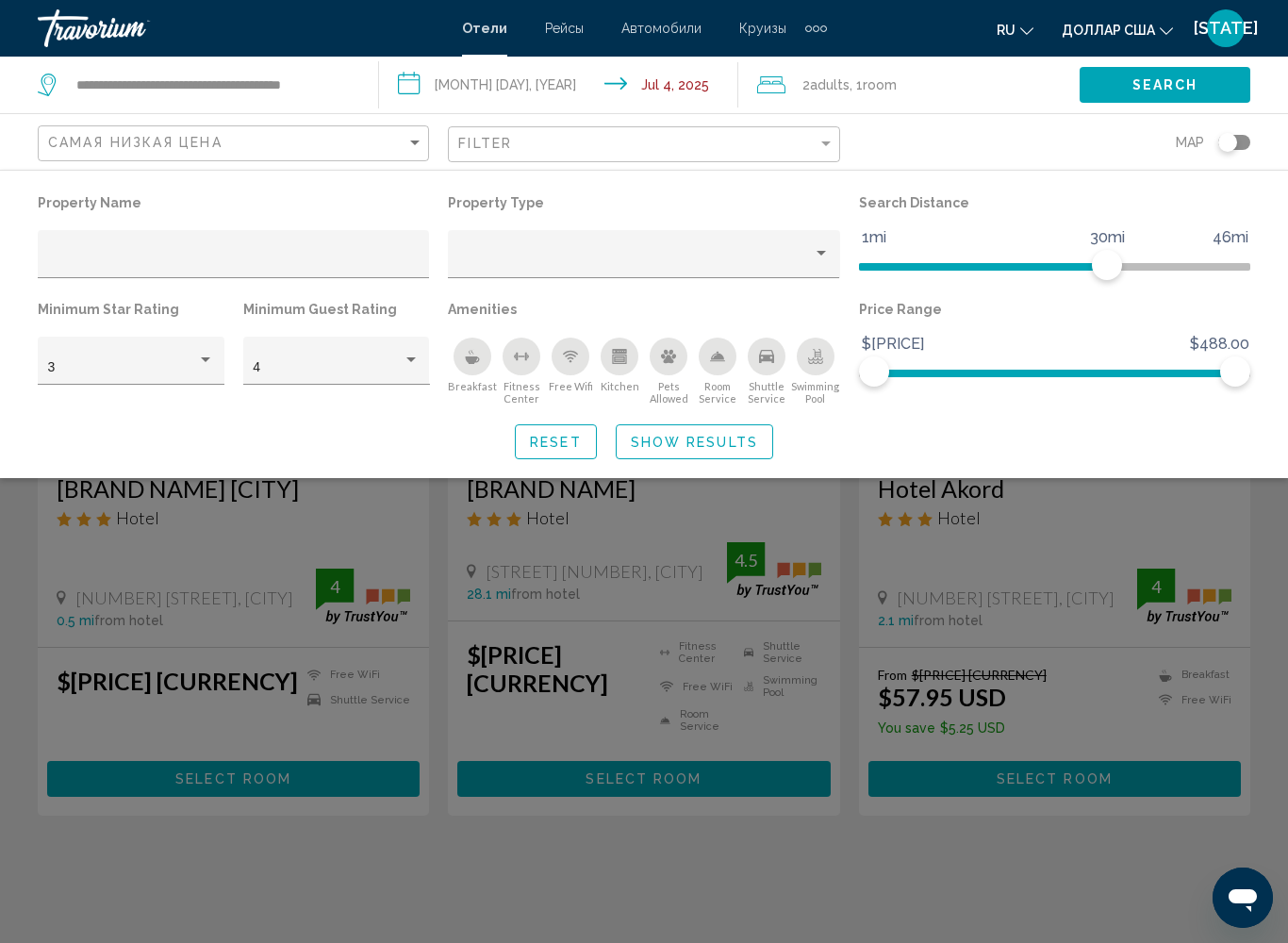 click at bounding box center (472, 356) 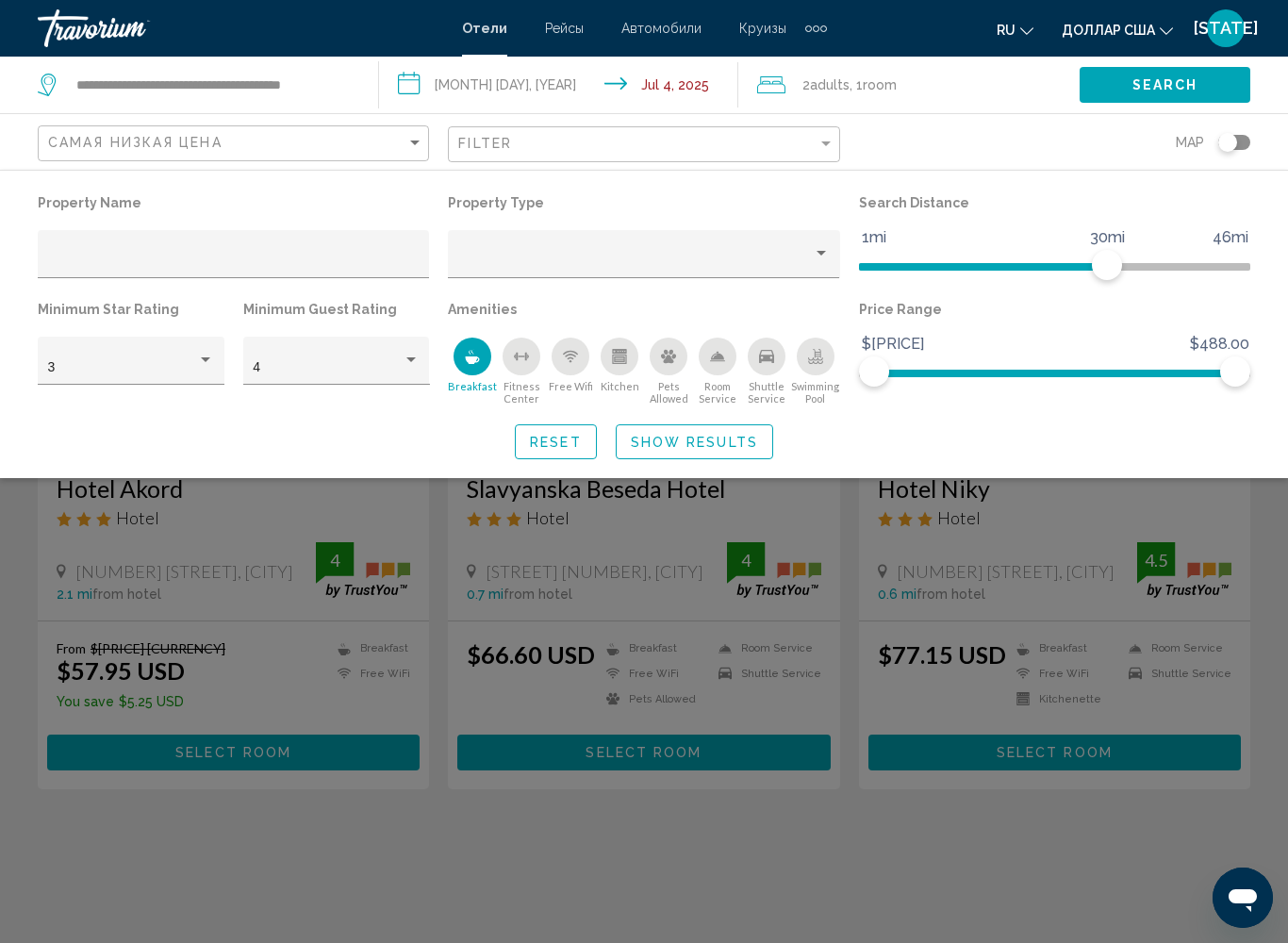 click at bounding box center (570, 356) 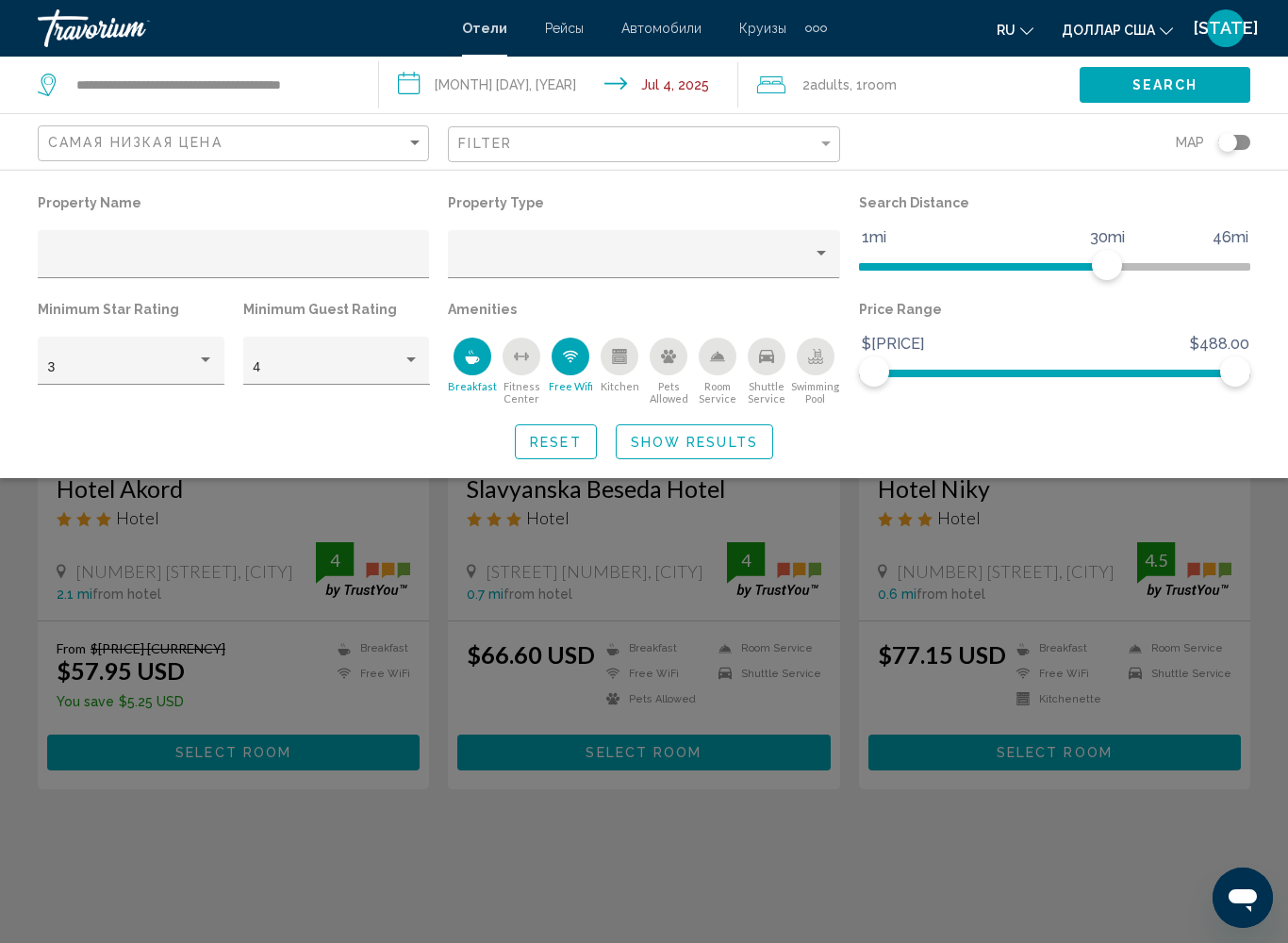 click on "Show Results" at bounding box center (694, 442) 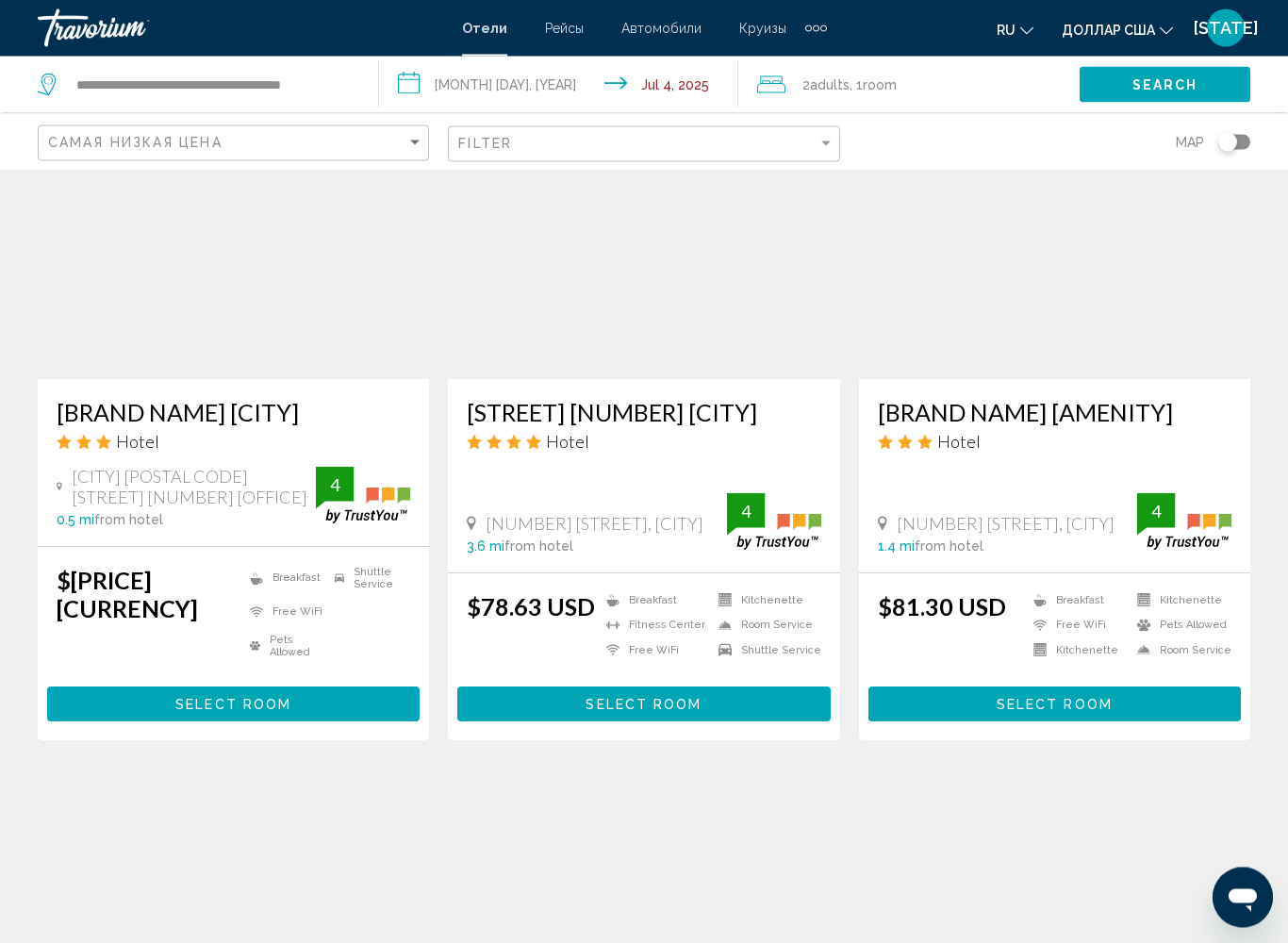 scroll, scrollTop: 834, scrollLeft: 0, axis: vertical 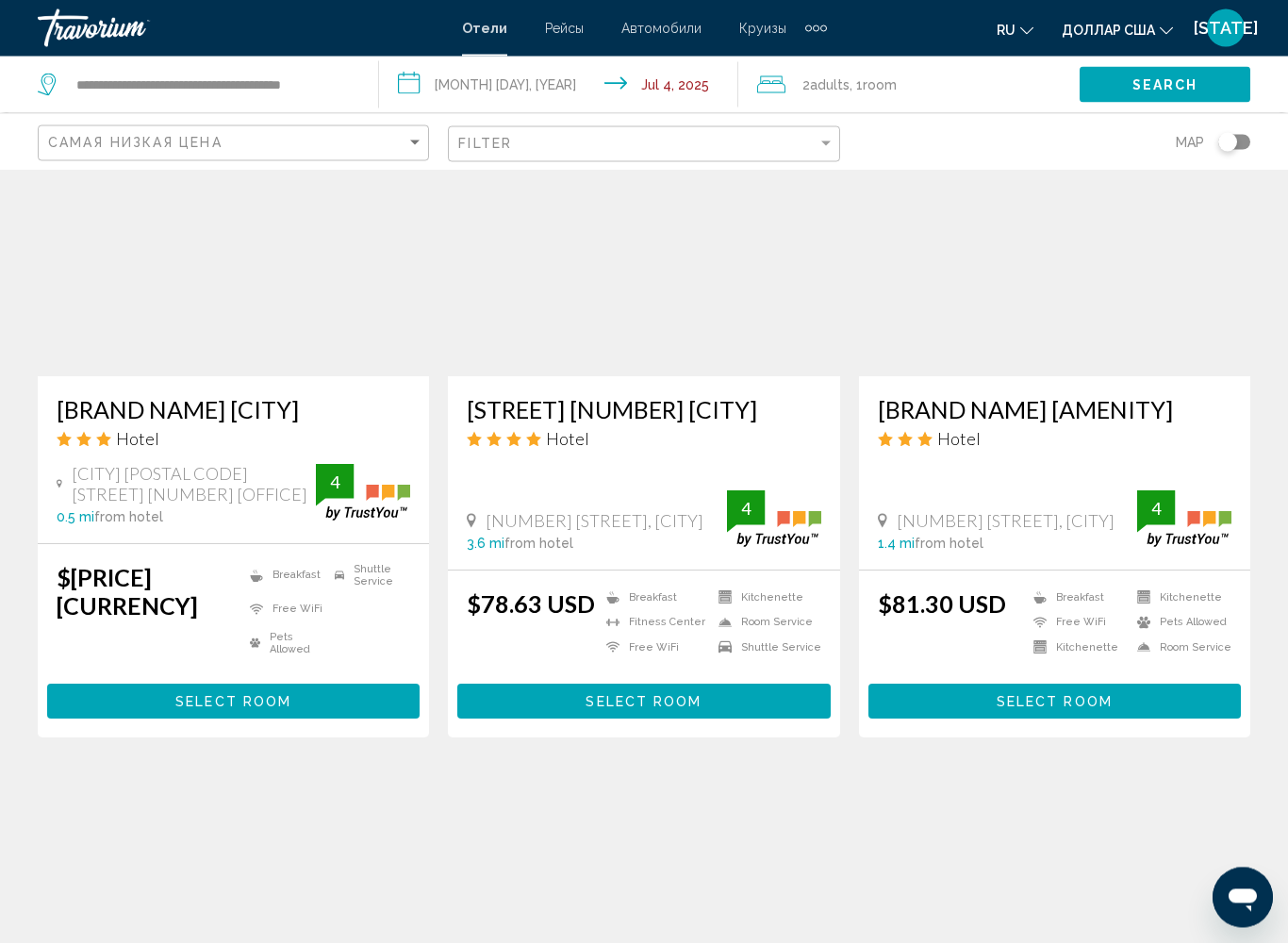 click at bounding box center [1228, 142] 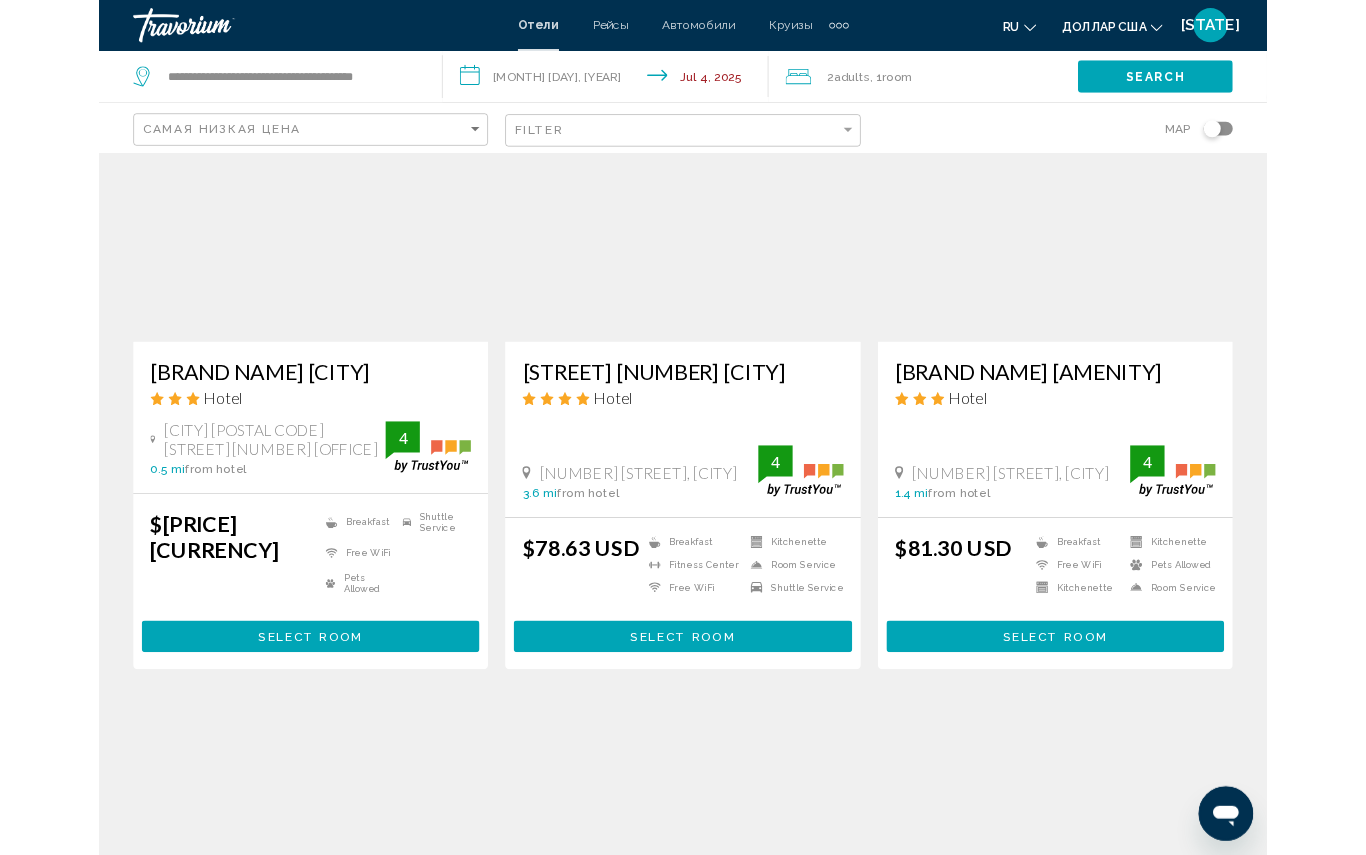 scroll, scrollTop: 0, scrollLeft: 0, axis: both 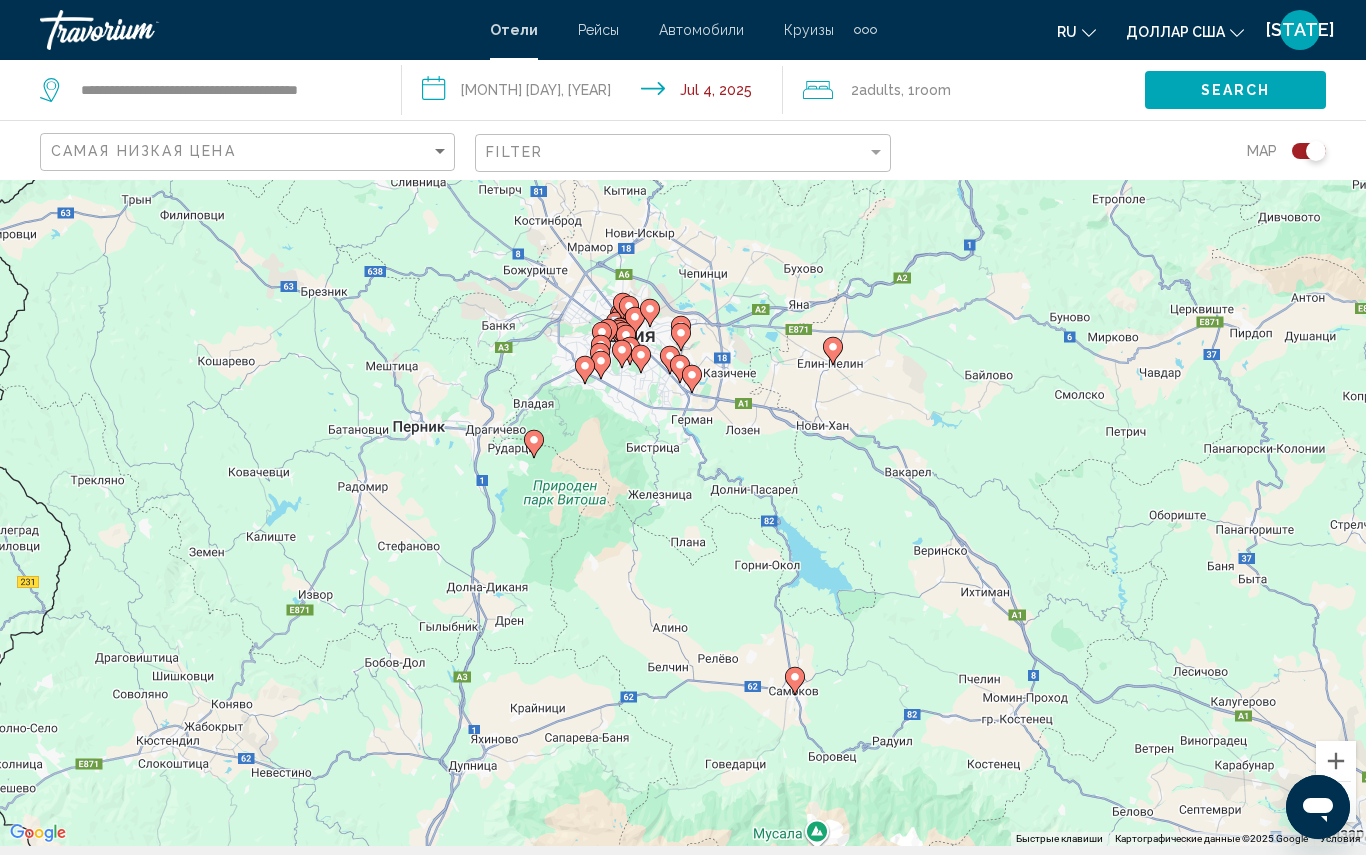 click at bounding box center (1316, 151) 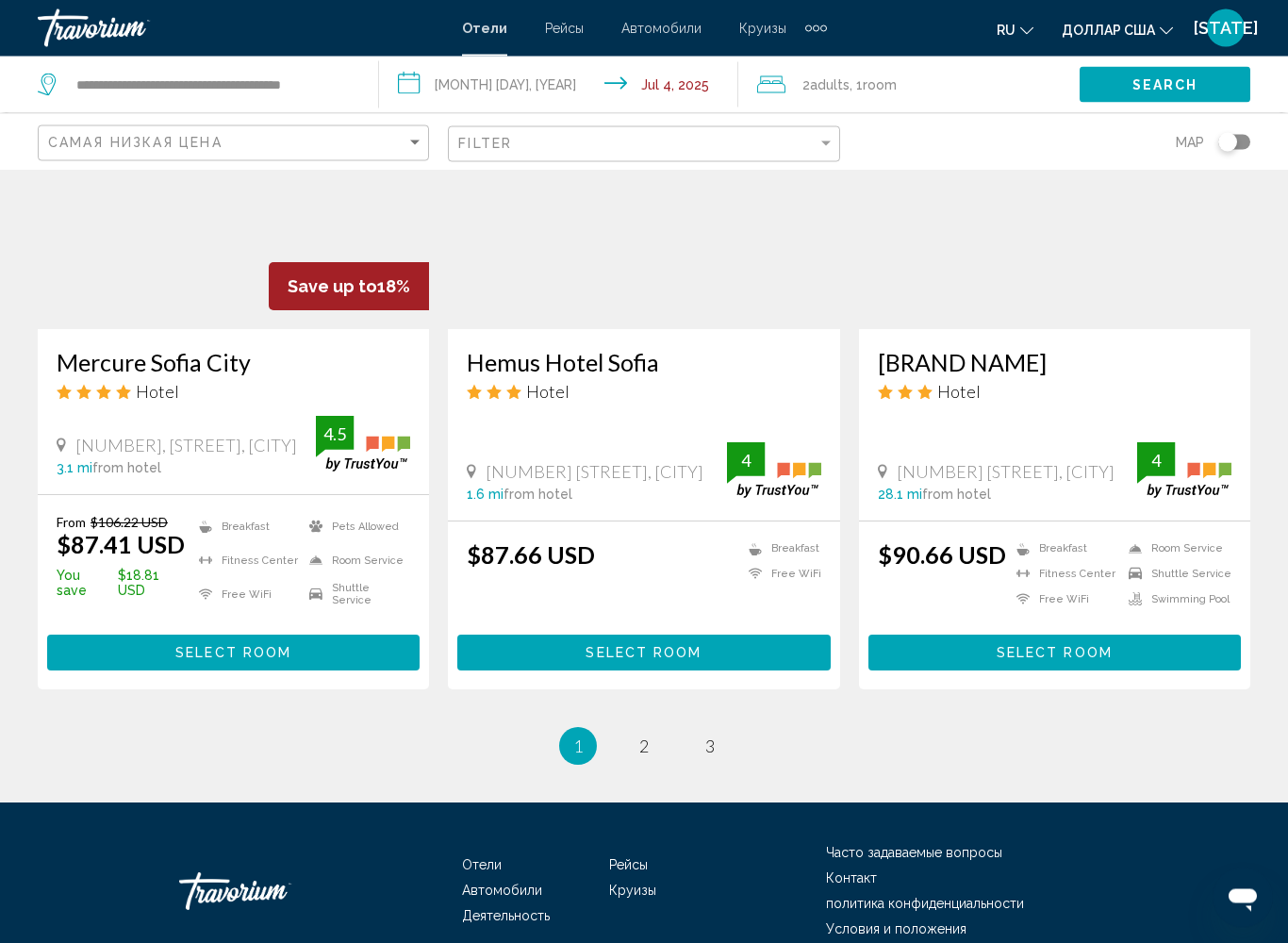 scroll, scrollTop: 2310, scrollLeft: 0, axis: vertical 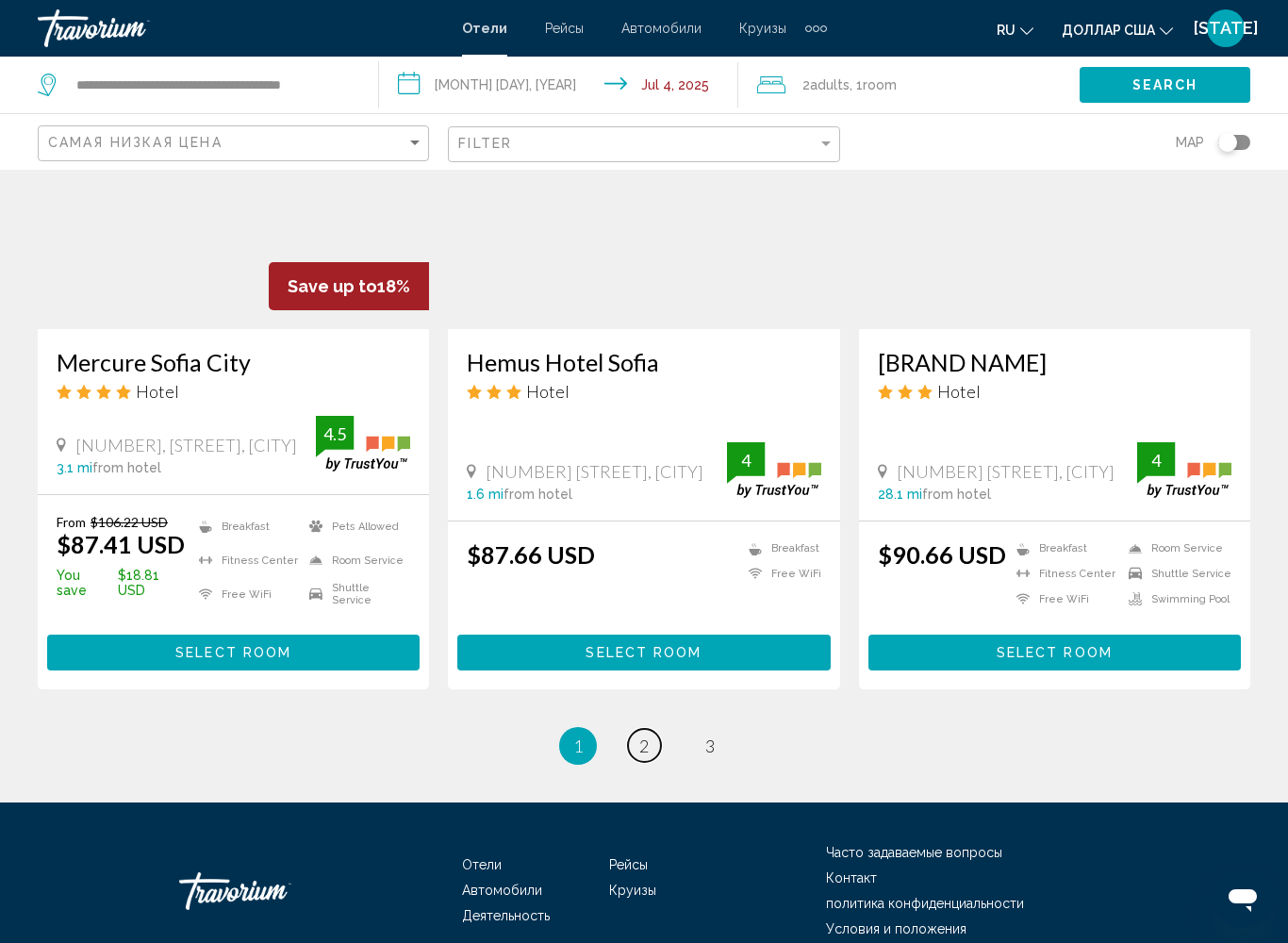 drag, startPoint x: 639, startPoint y: 701, endPoint x: 640, endPoint y: 733, distance: 32.0156 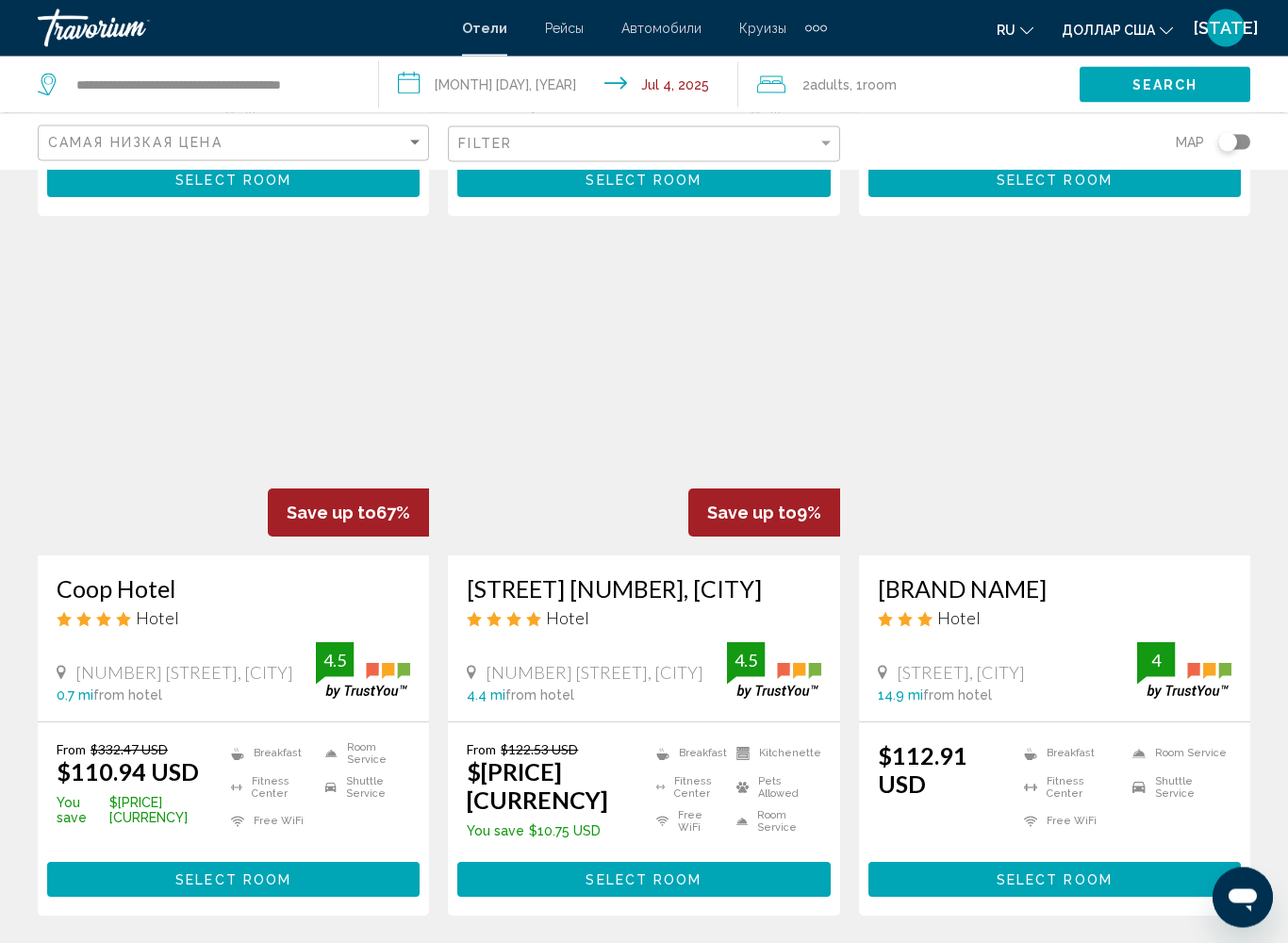 scroll, scrollTop: 2208, scrollLeft: 0, axis: vertical 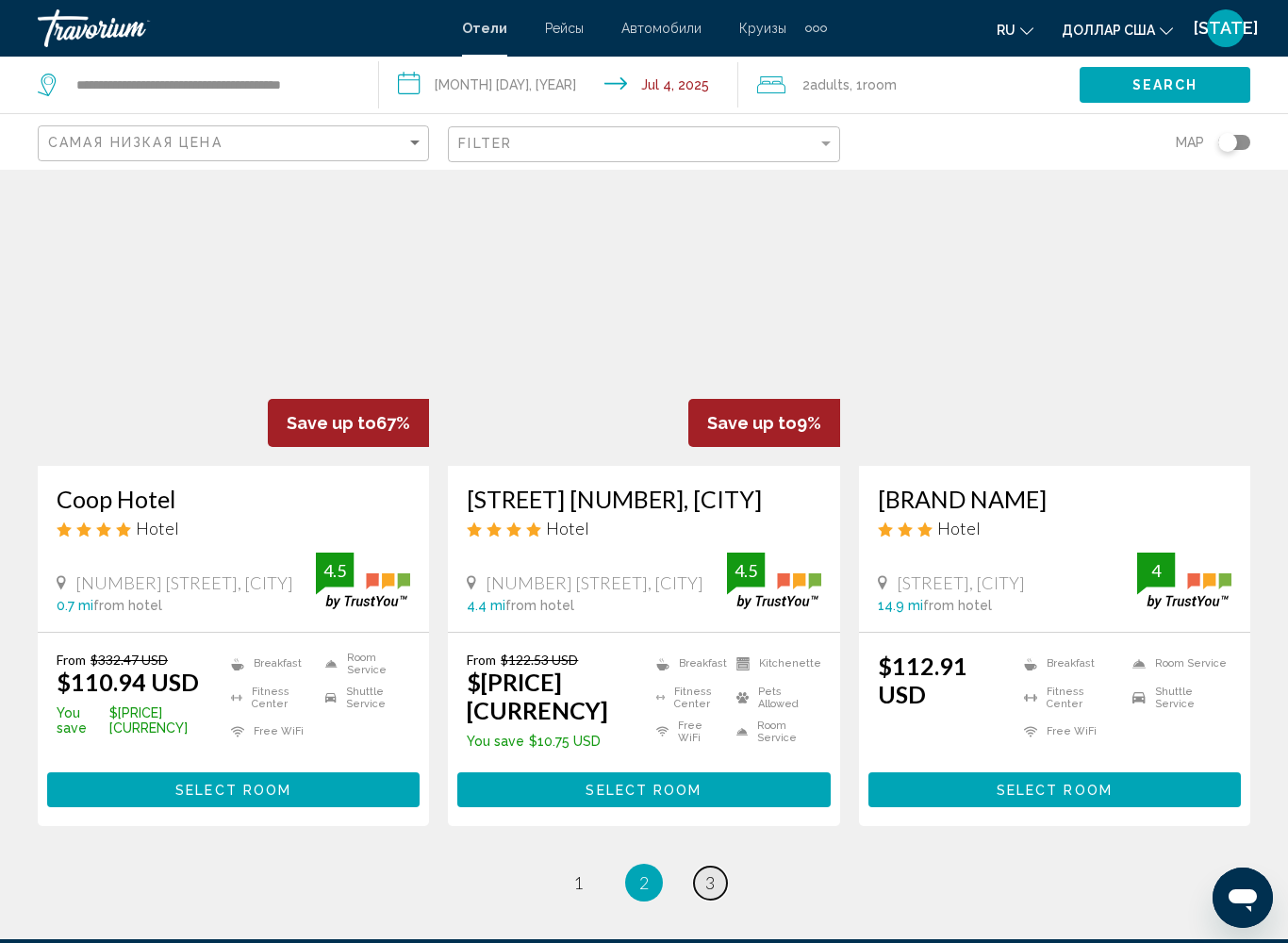 click on "3" at bounding box center (578, 883) 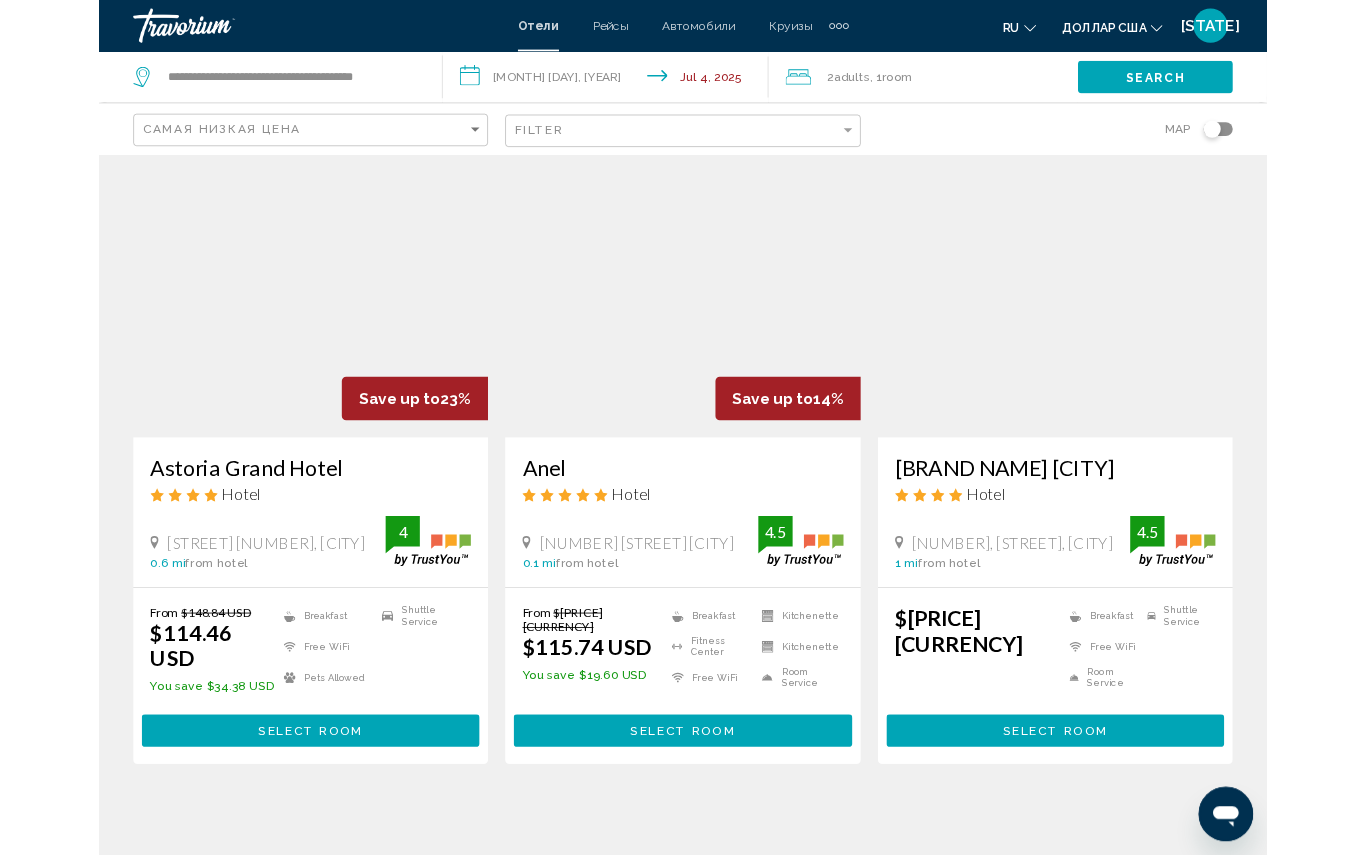 scroll, scrollTop: 0, scrollLeft: 0, axis: both 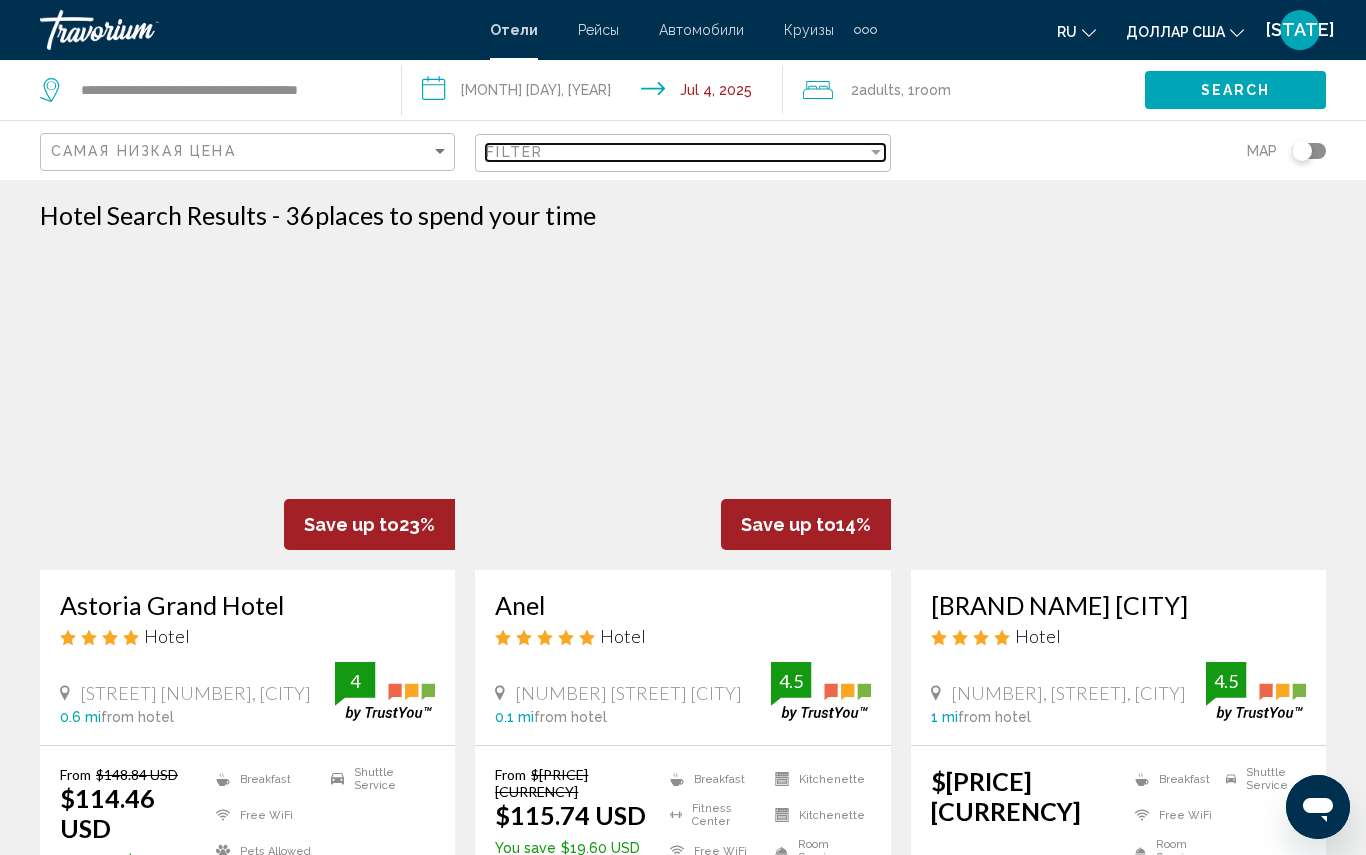 click at bounding box center (876, 152) 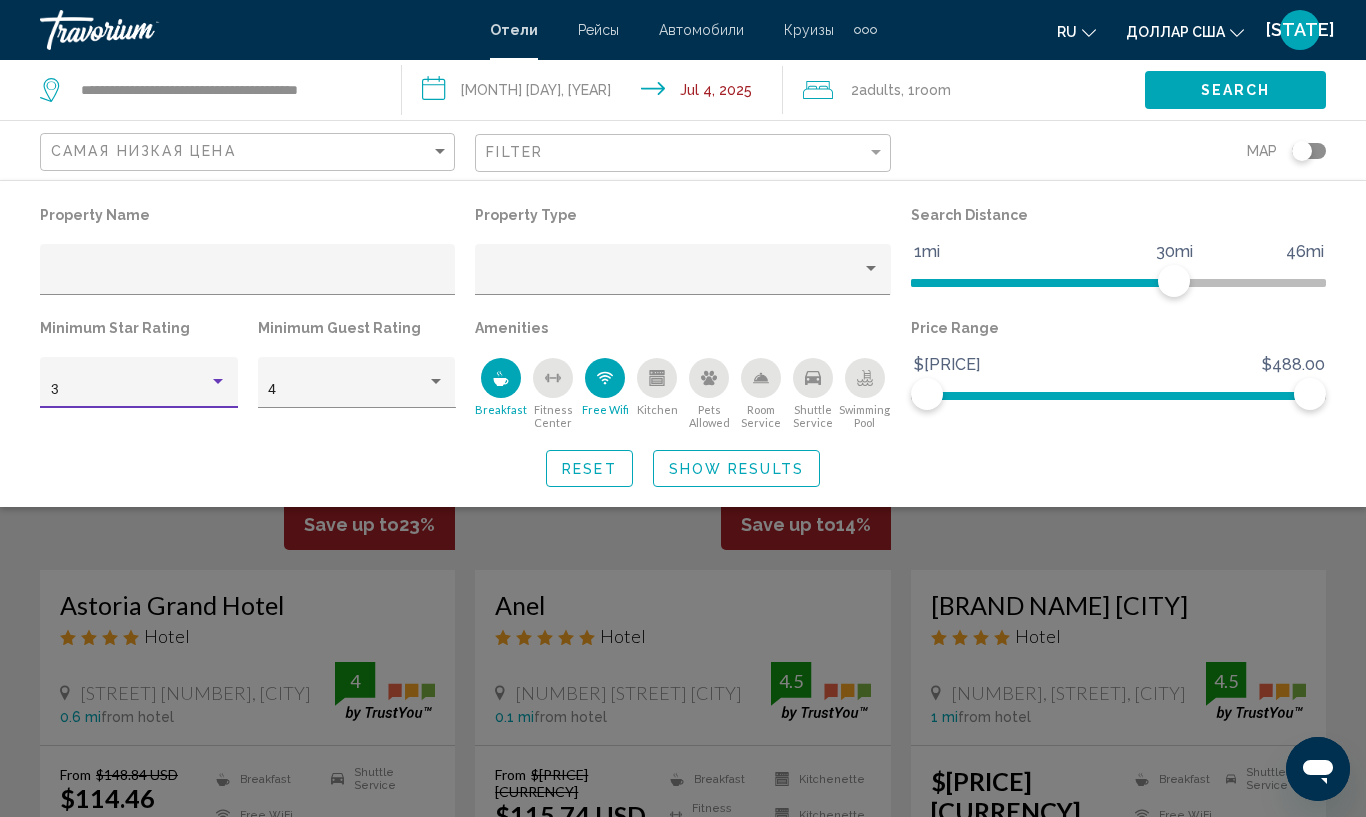 click at bounding box center [218, 382] 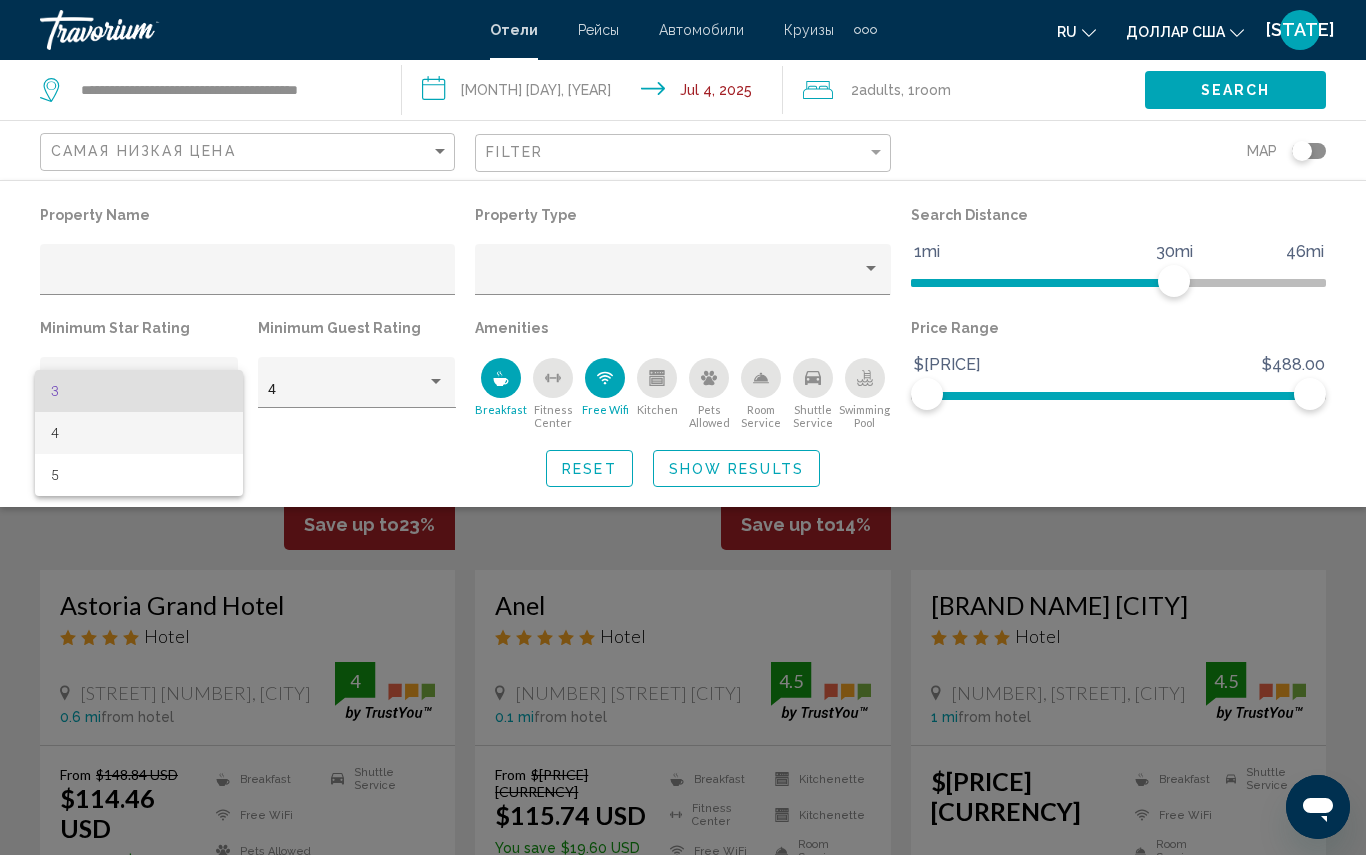 click on "4" at bounding box center (139, 433) 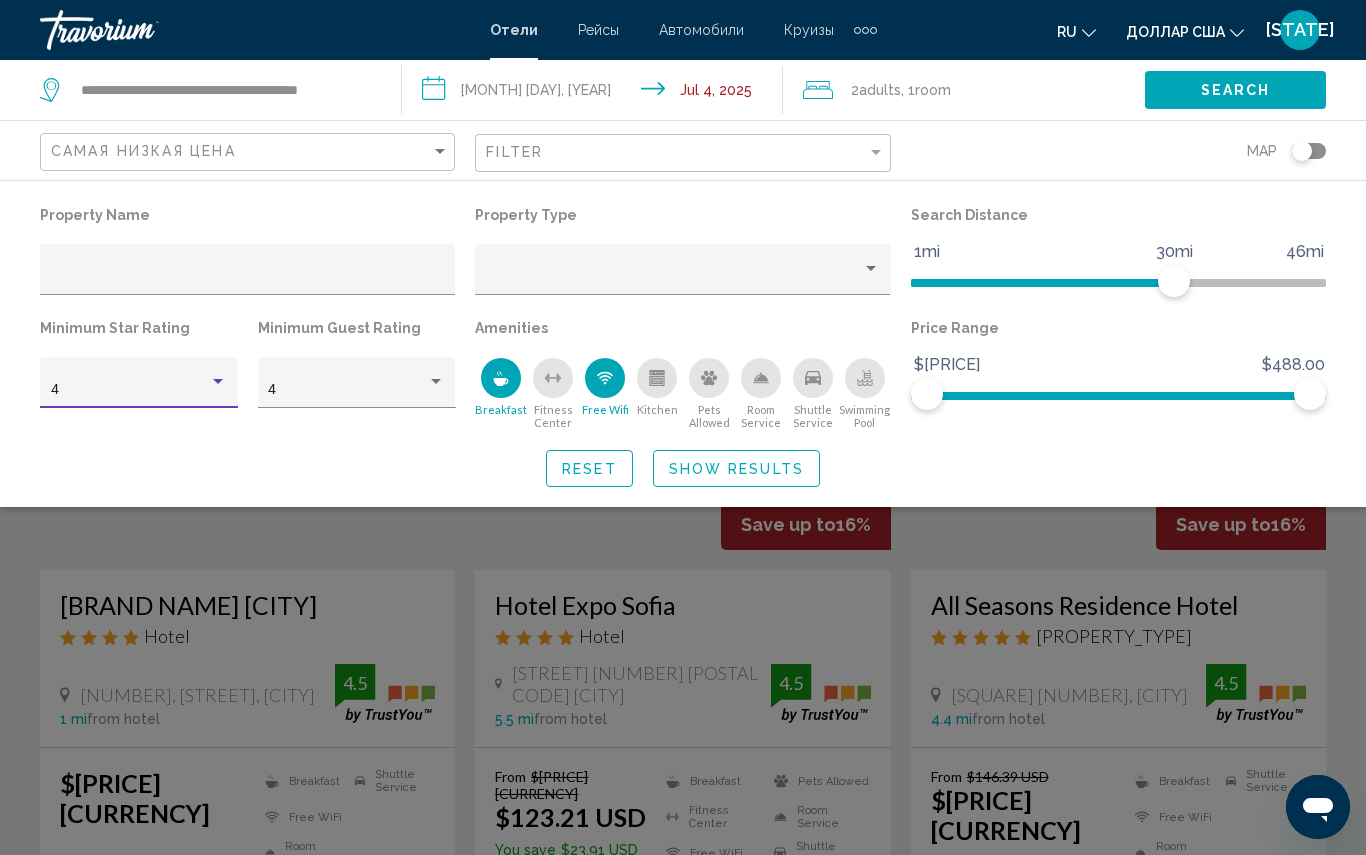 click on "Show Results" at bounding box center (736, 469) 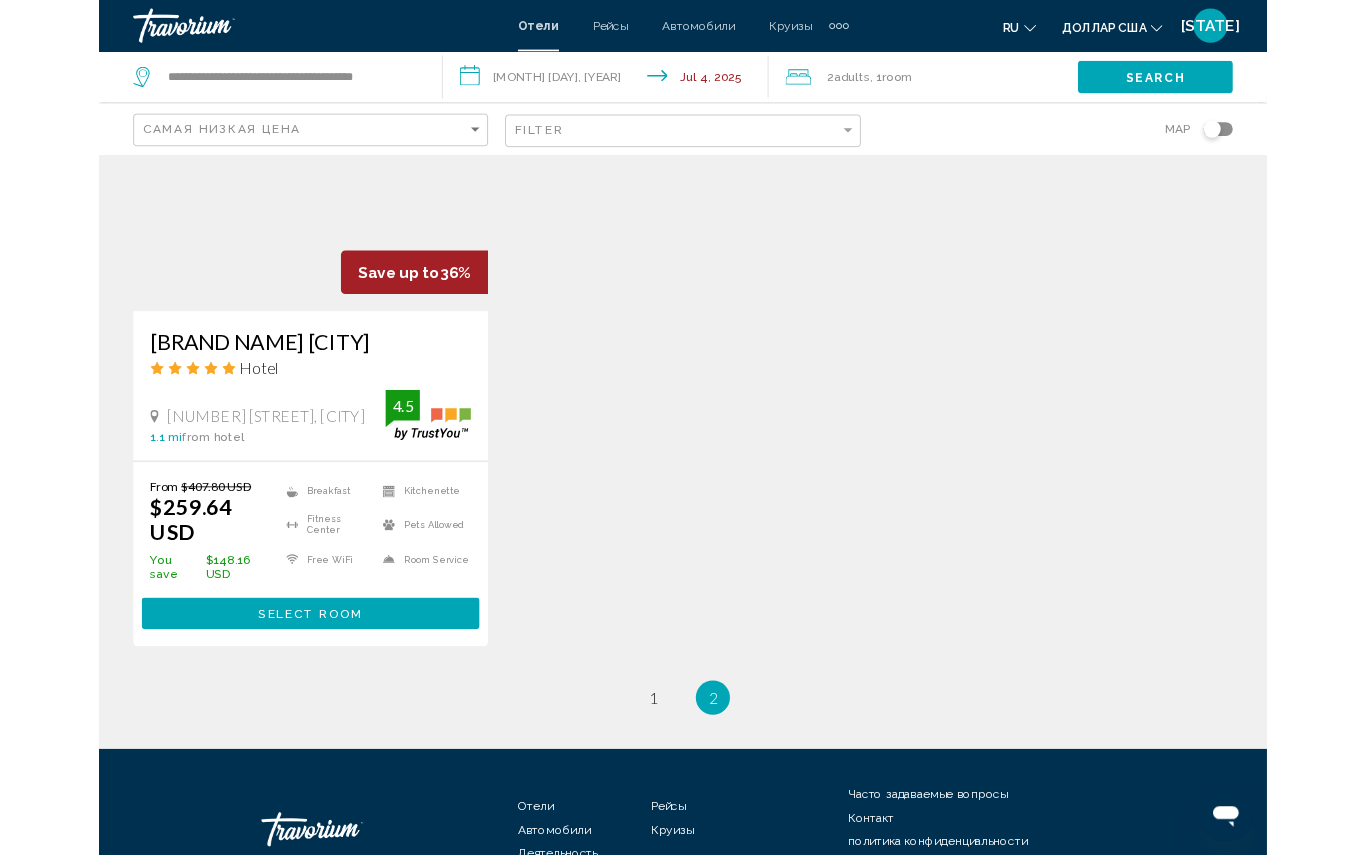 scroll, scrollTop: 2231, scrollLeft: 0, axis: vertical 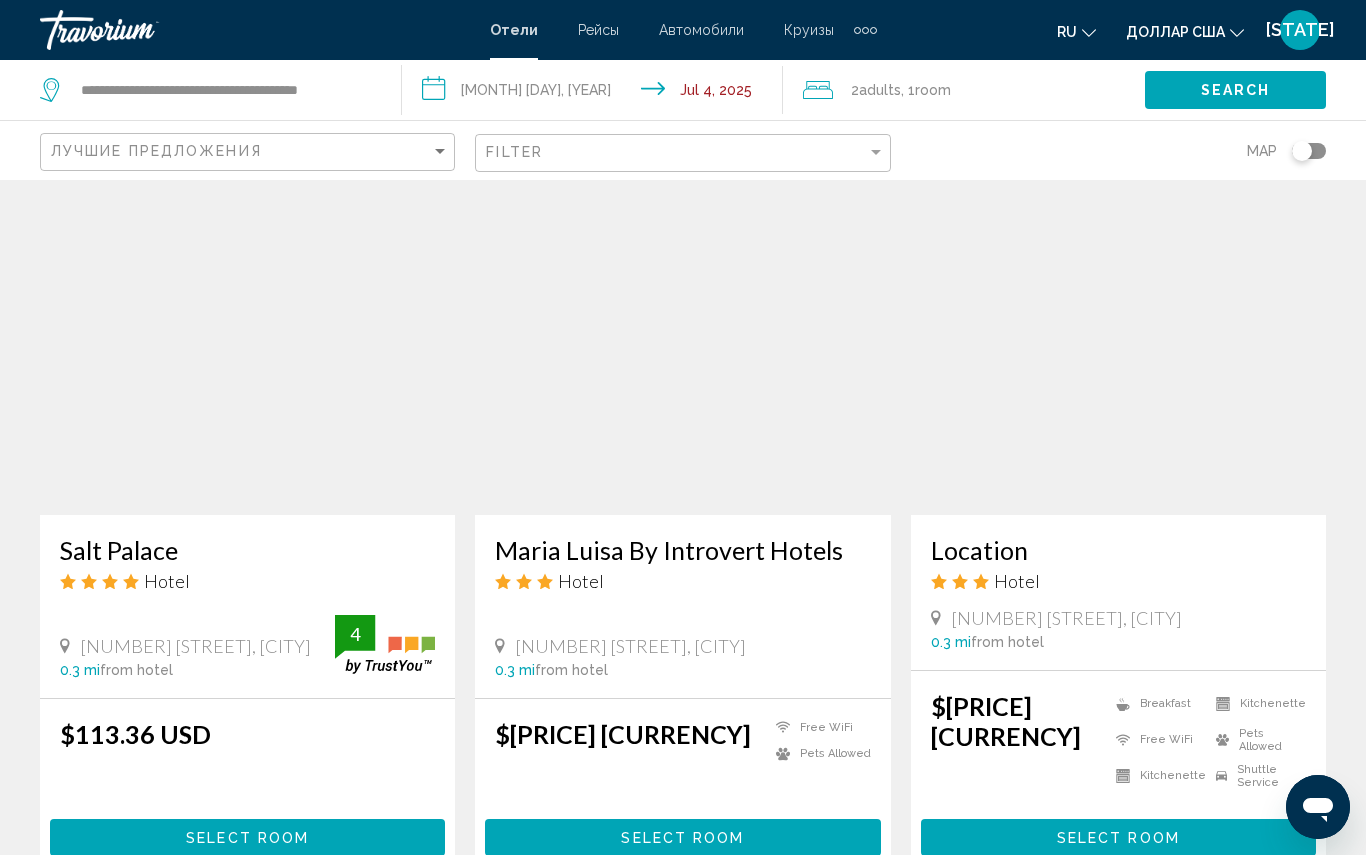 click at bounding box center [140, 30] 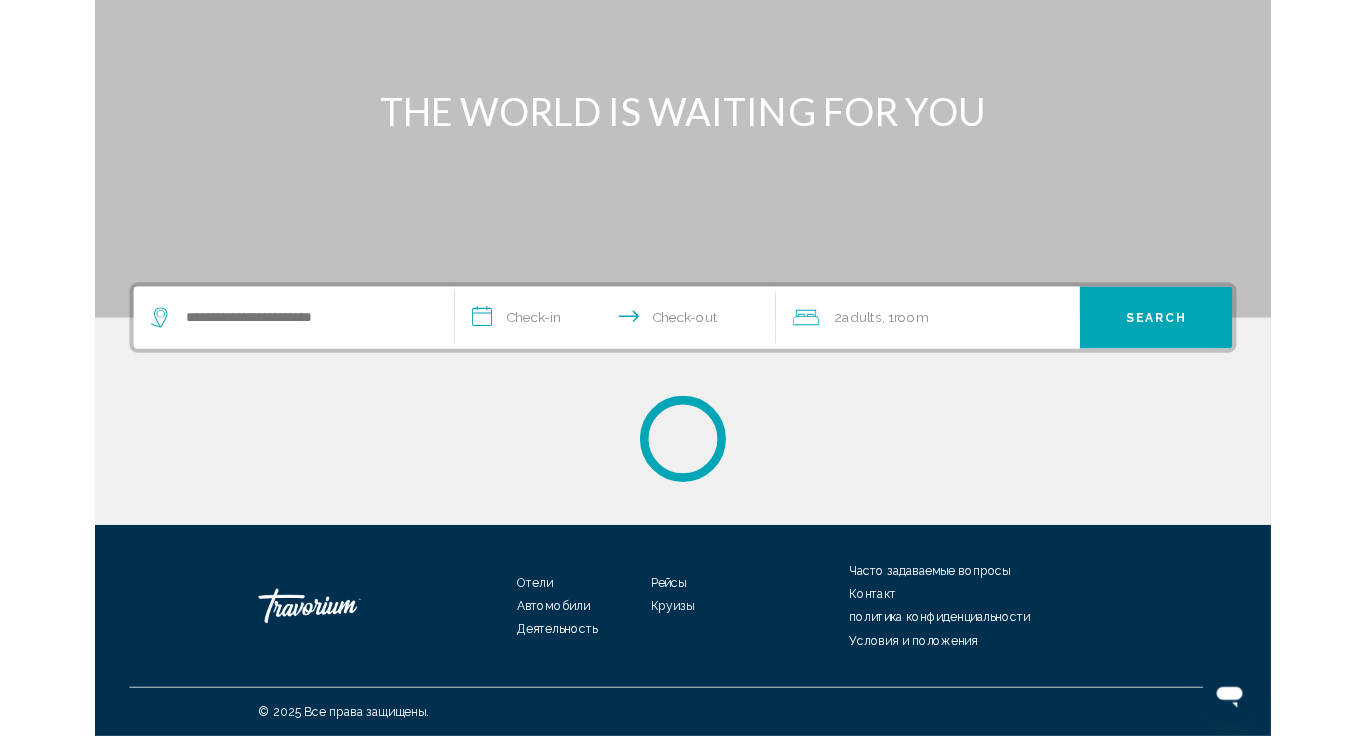 scroll, scrollTop: 0, scrollLeft: 0, axis: both 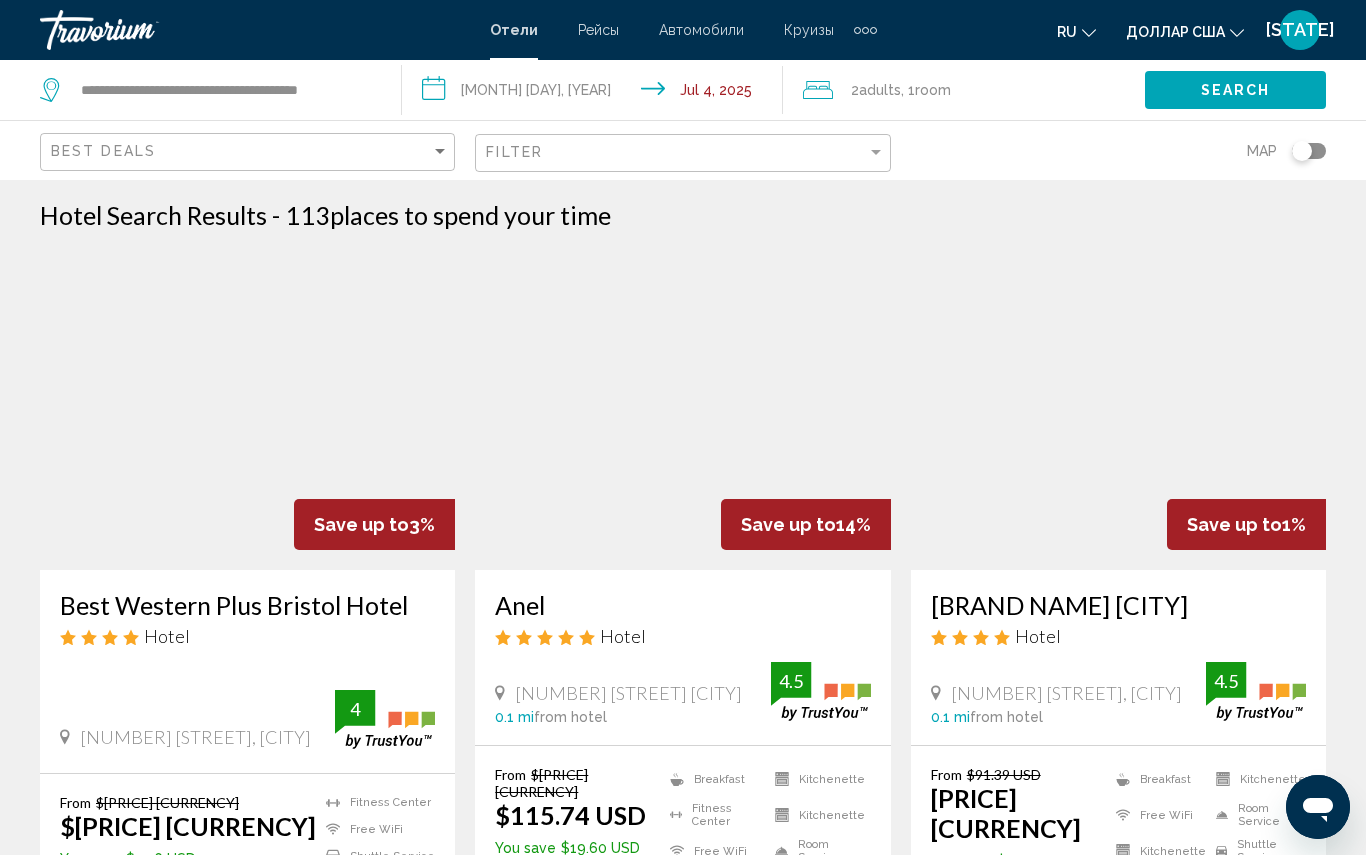 click at bounding box center [140, 30] 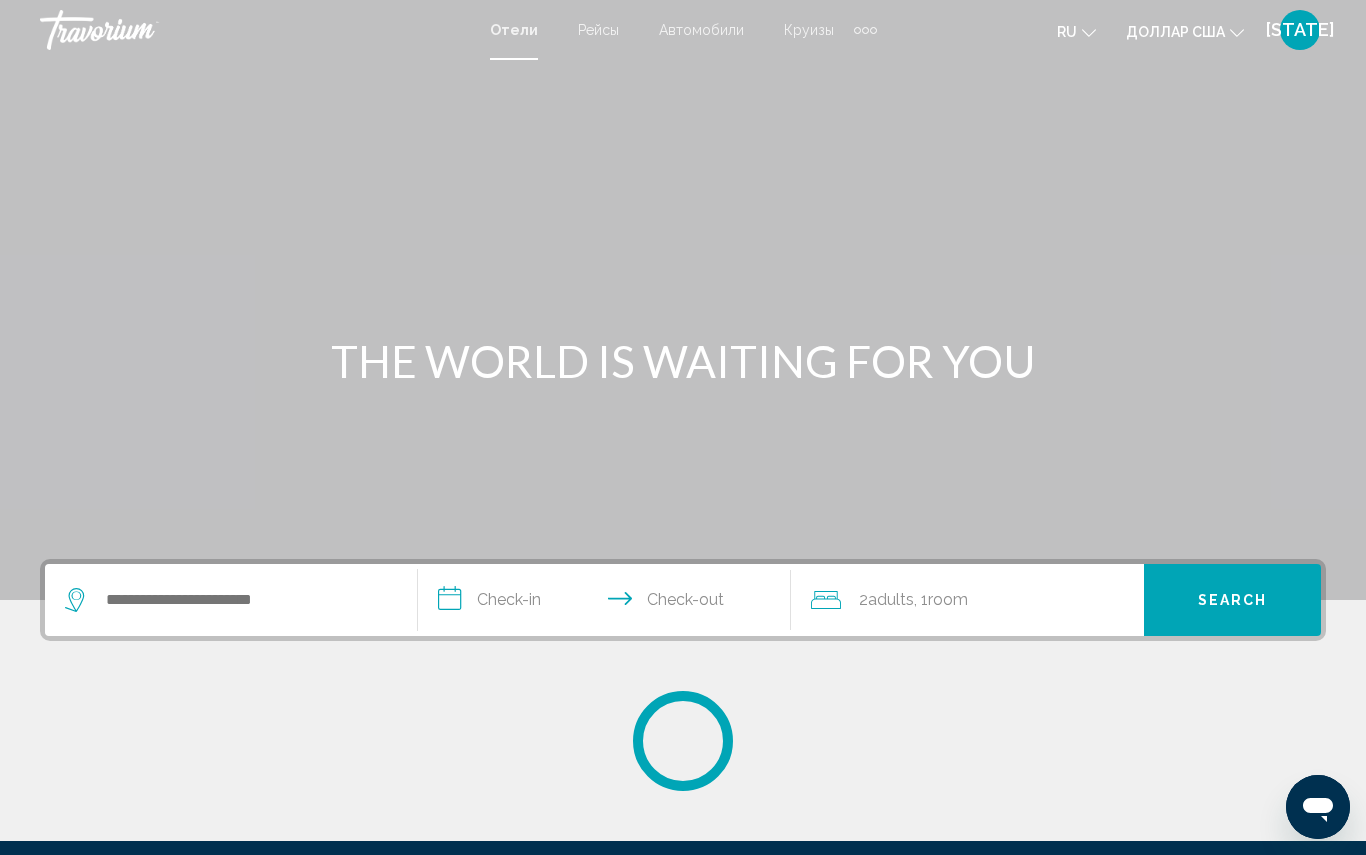 click at bounding box center (140, 30) 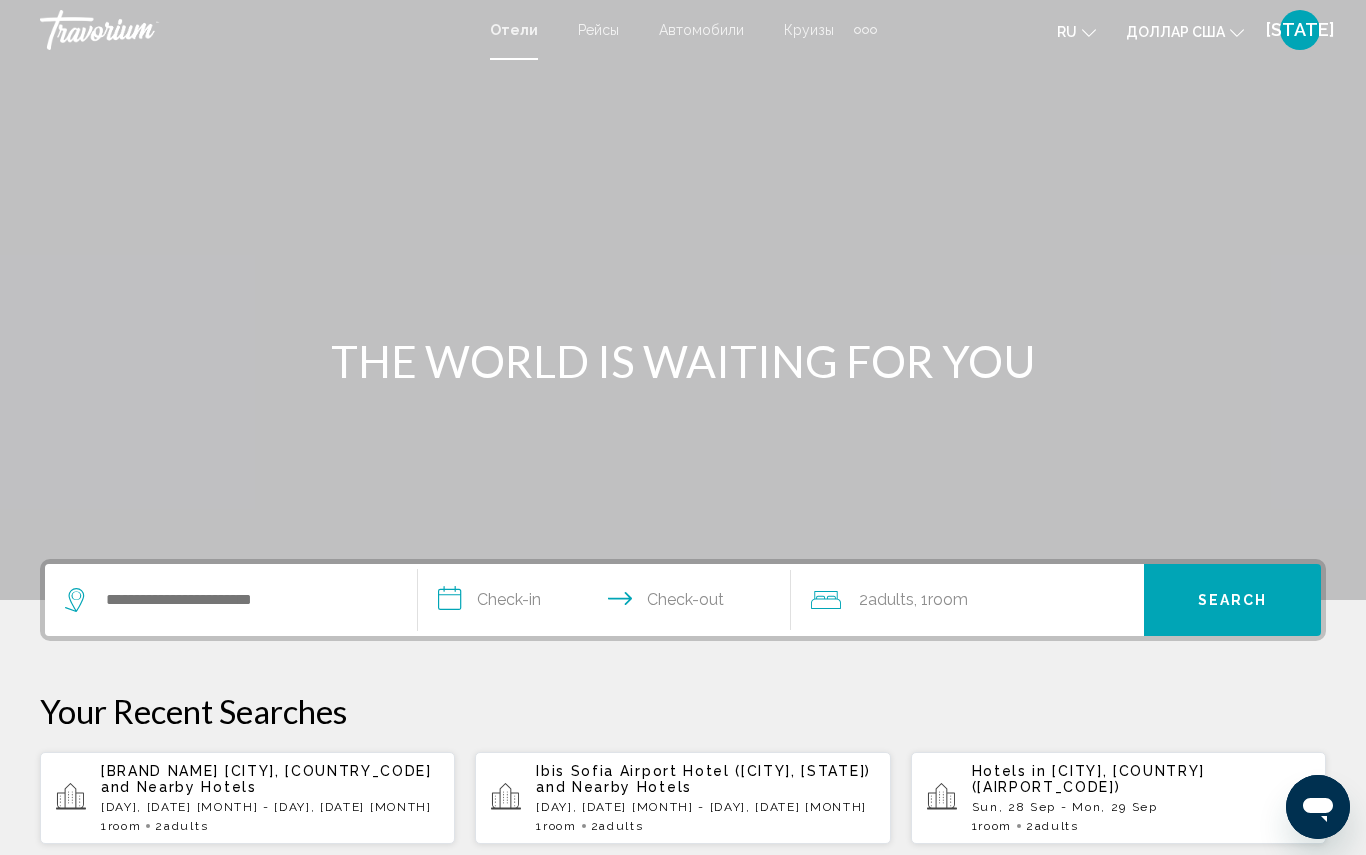 click at bounding box center (140, 30) 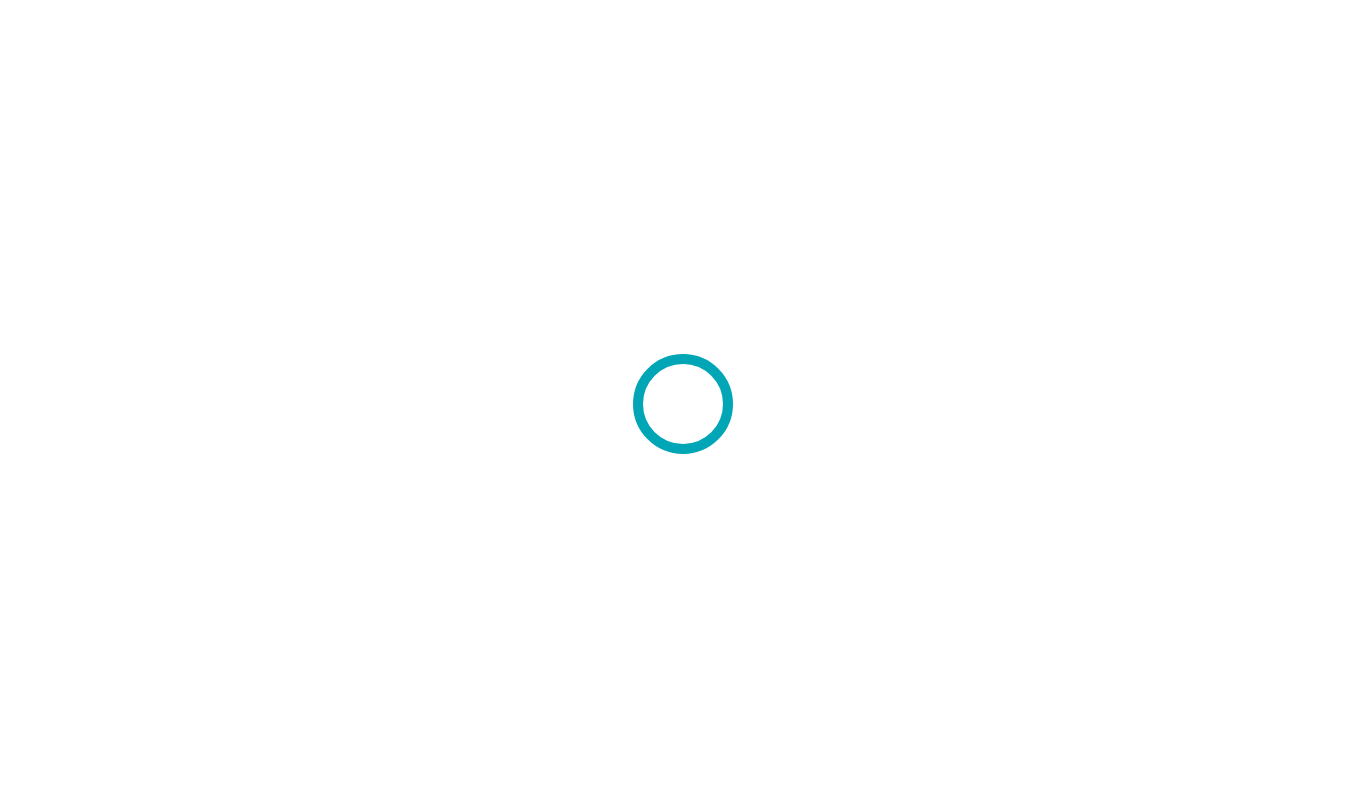 scroll, scrollTop: 0, scrollLeft: 0, axis: both 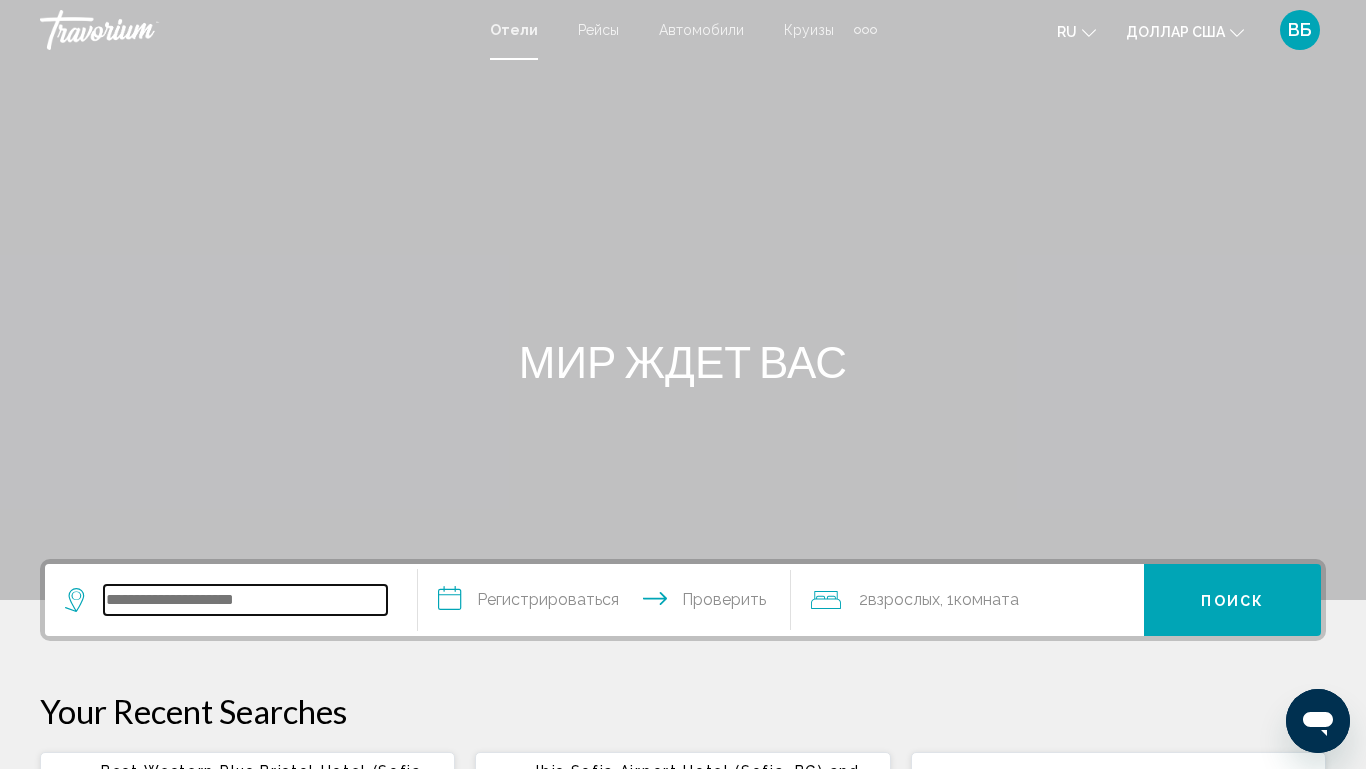 paste on "**********" 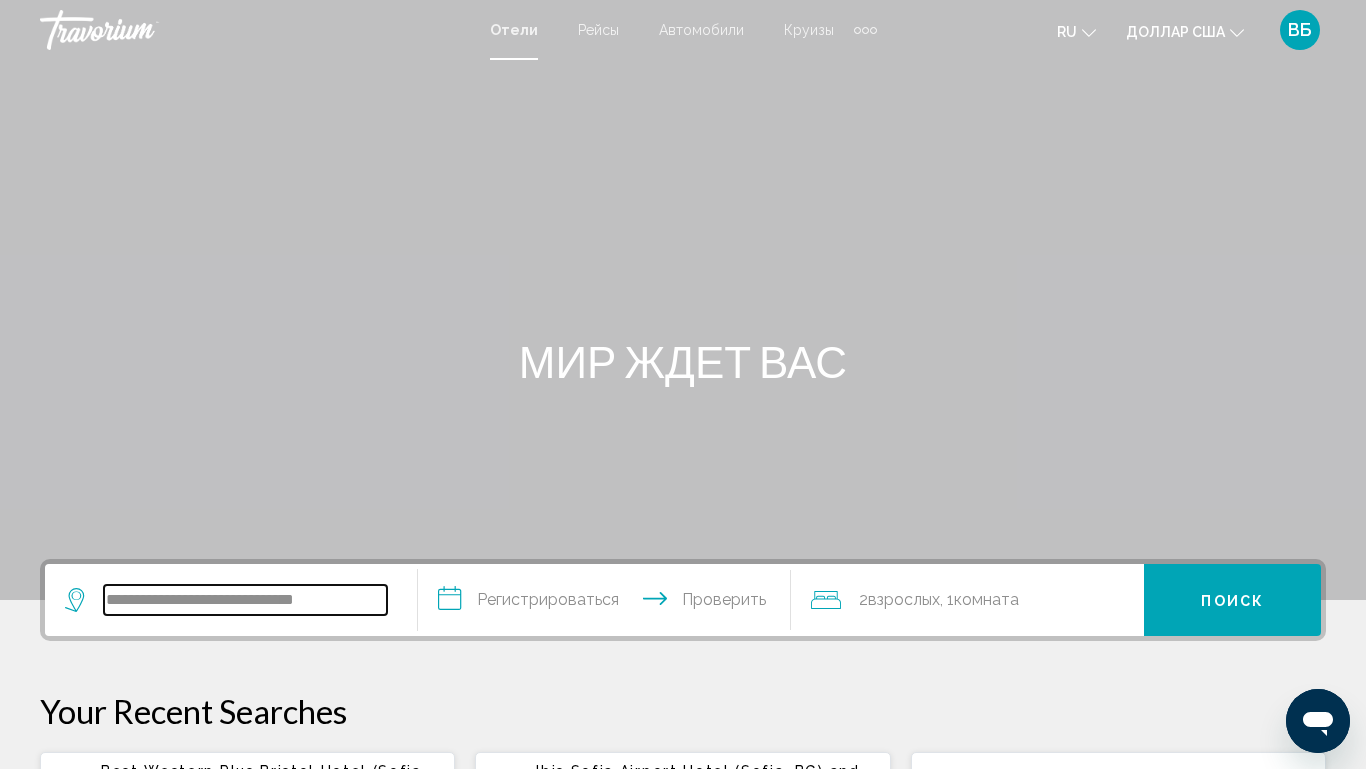 type on "**********" 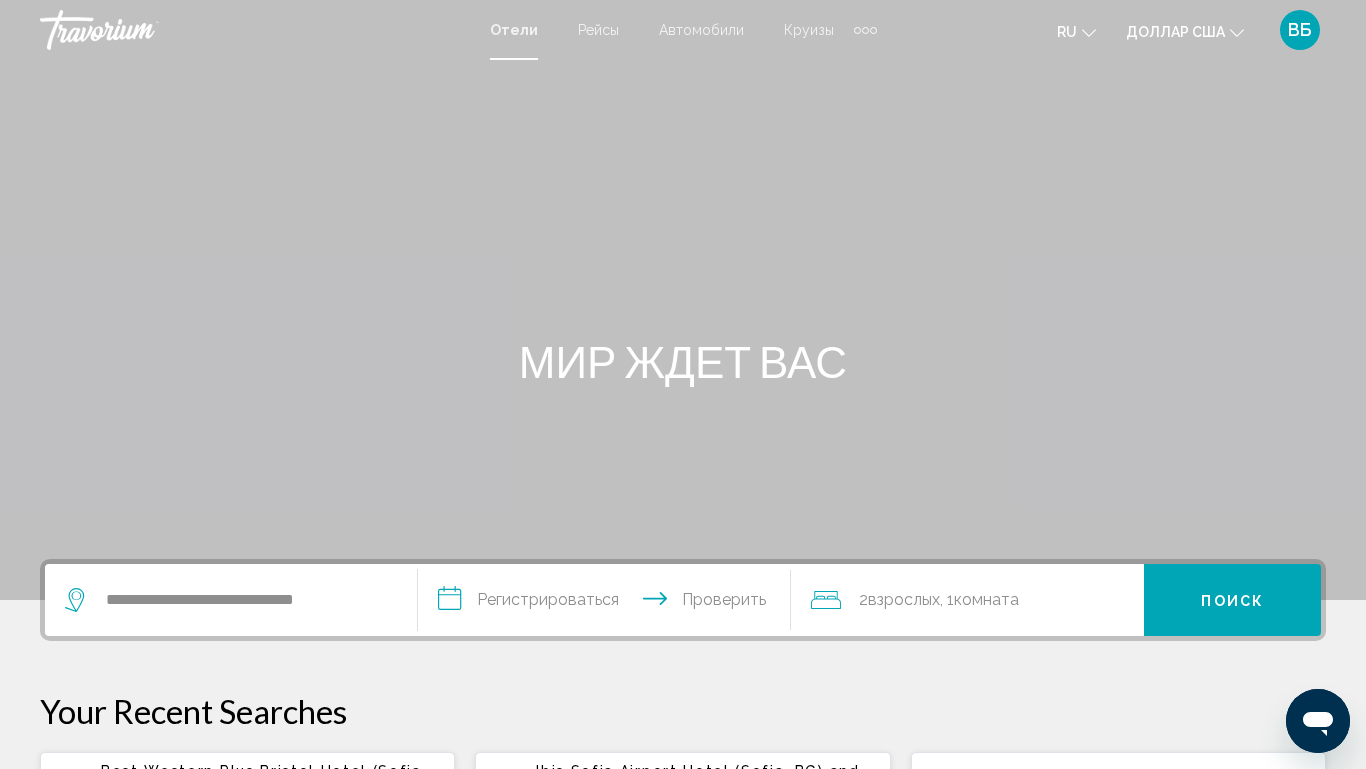 click on "**********" at bounding box center (608, 603) 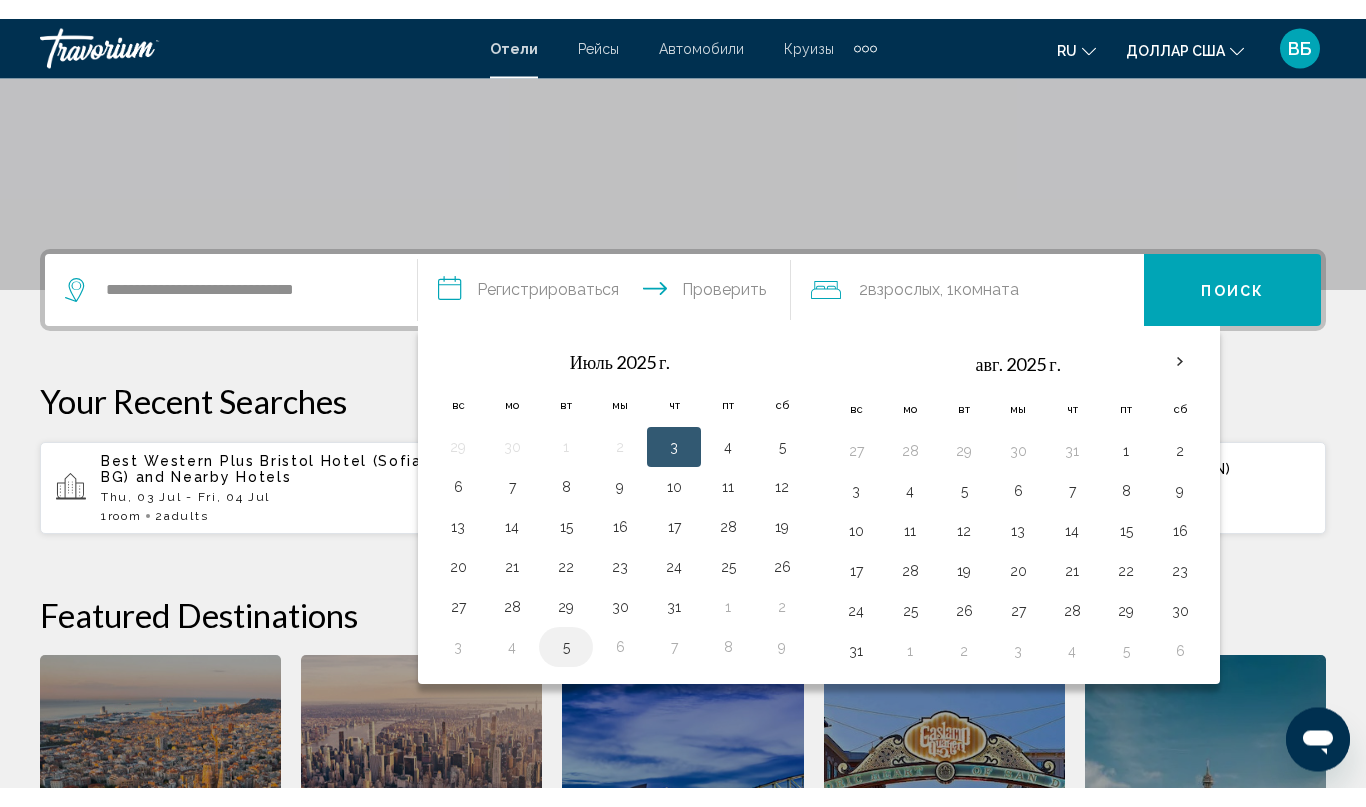 scroll, scrollTop: 494, scrollLeft: 0, axis: vertical 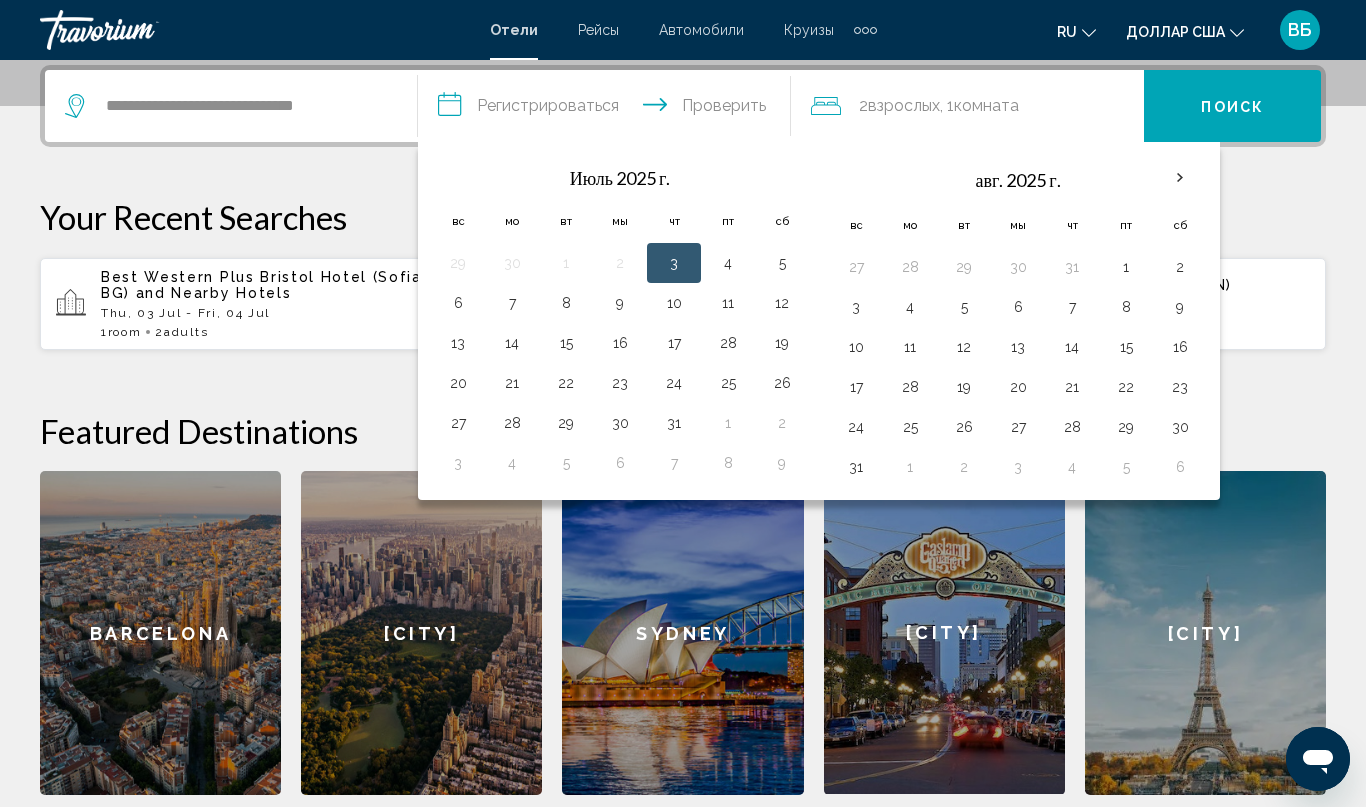 click on "3" at bounding box center (674, 263) 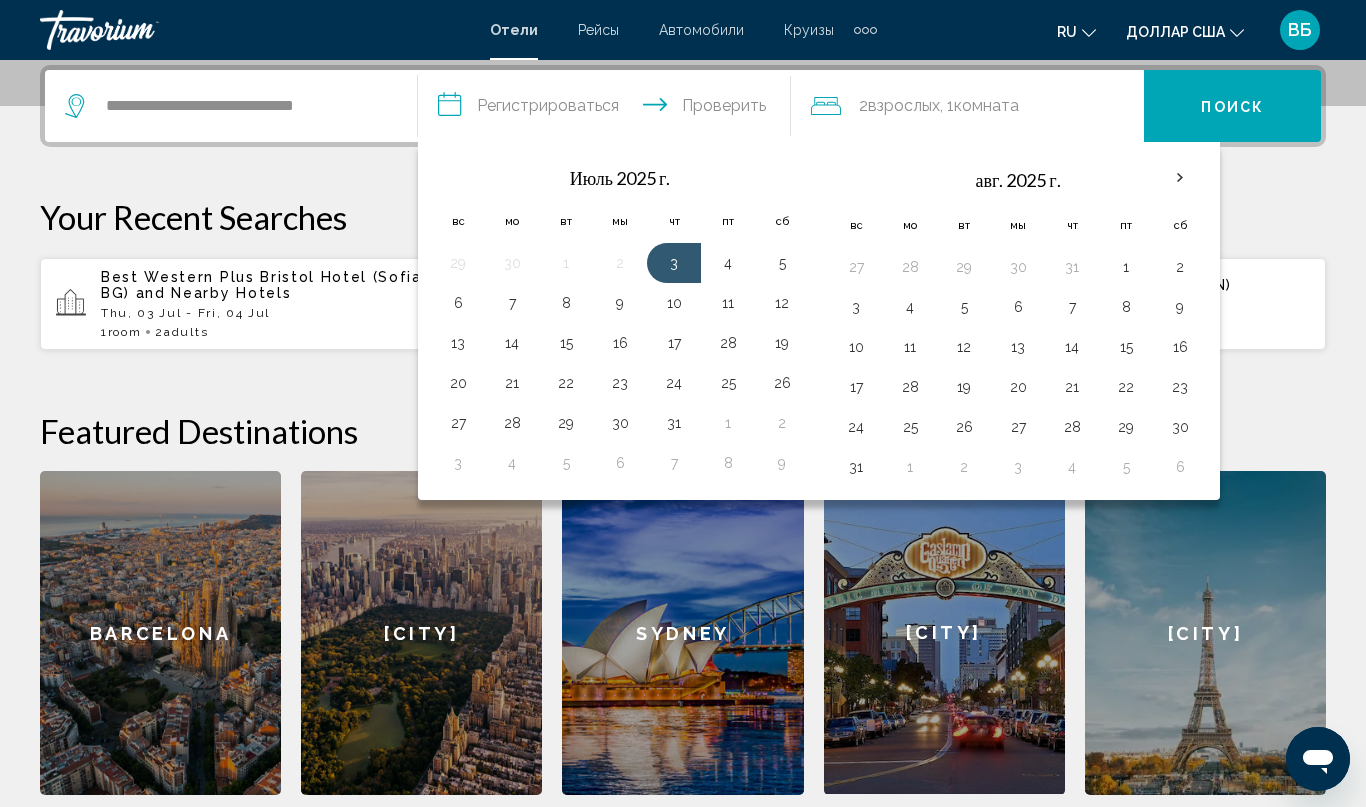click on "**********" at bounding box center (608, 109) 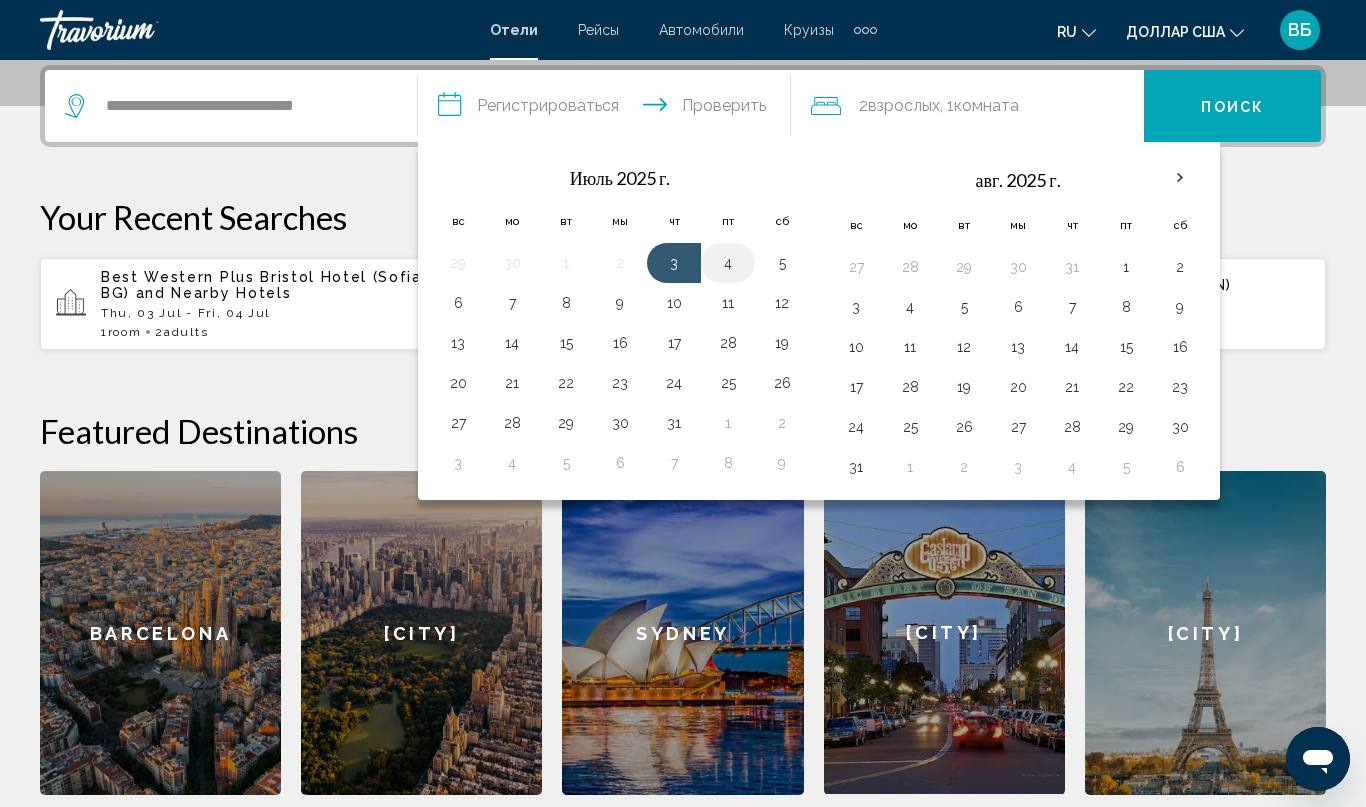 click on "4" at bounding box center (728, 263) 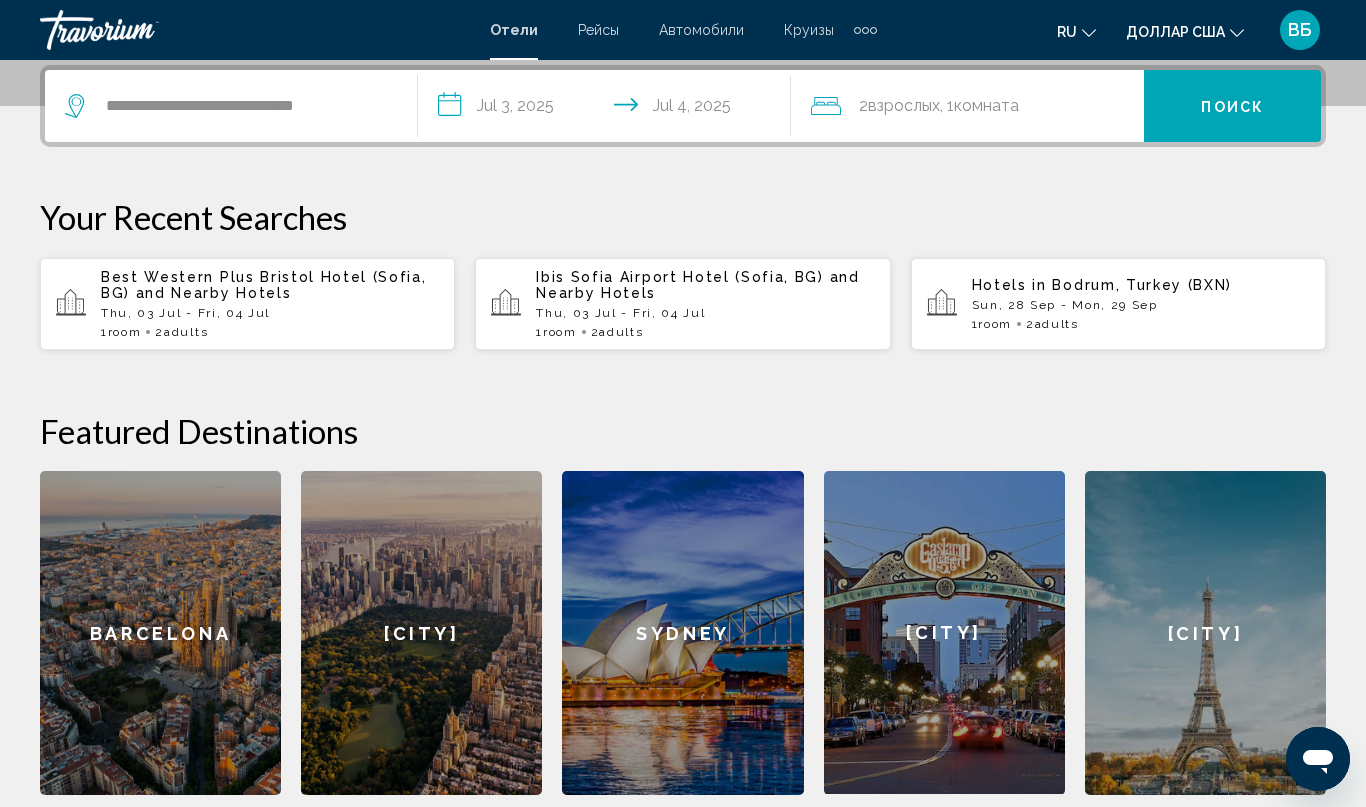 click on "Поиск" at bounding box center (1232, 107) 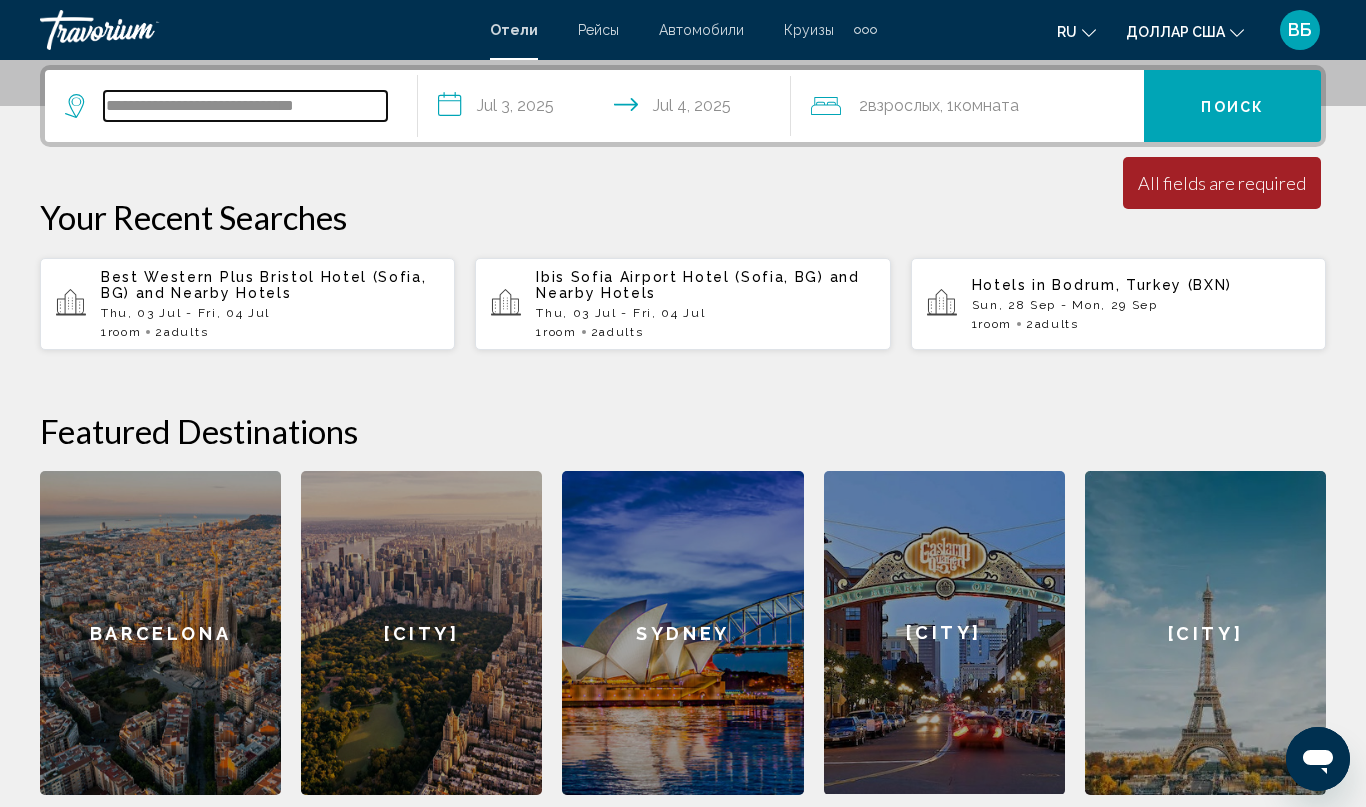 click on "**********" at bounding box center [245, 106] 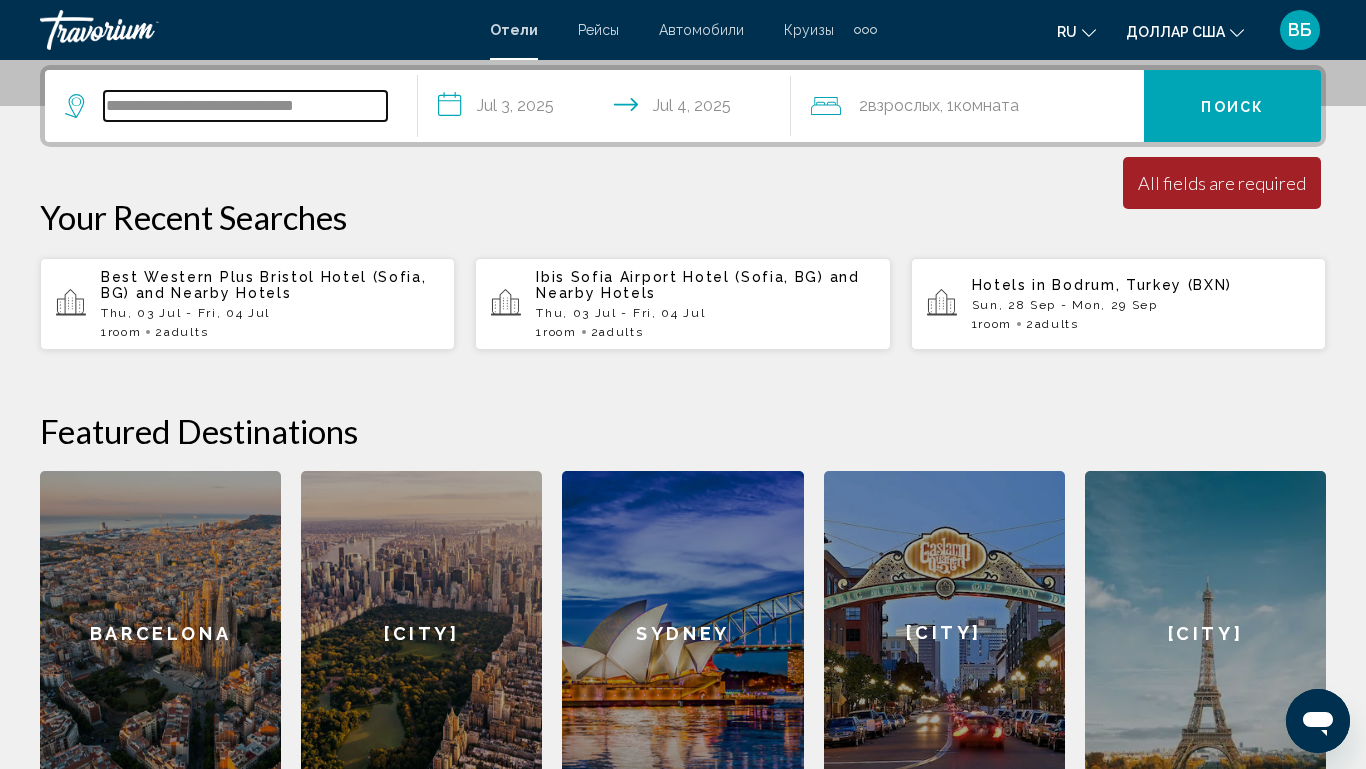 click on "**********" at bounding box center [245, 106] 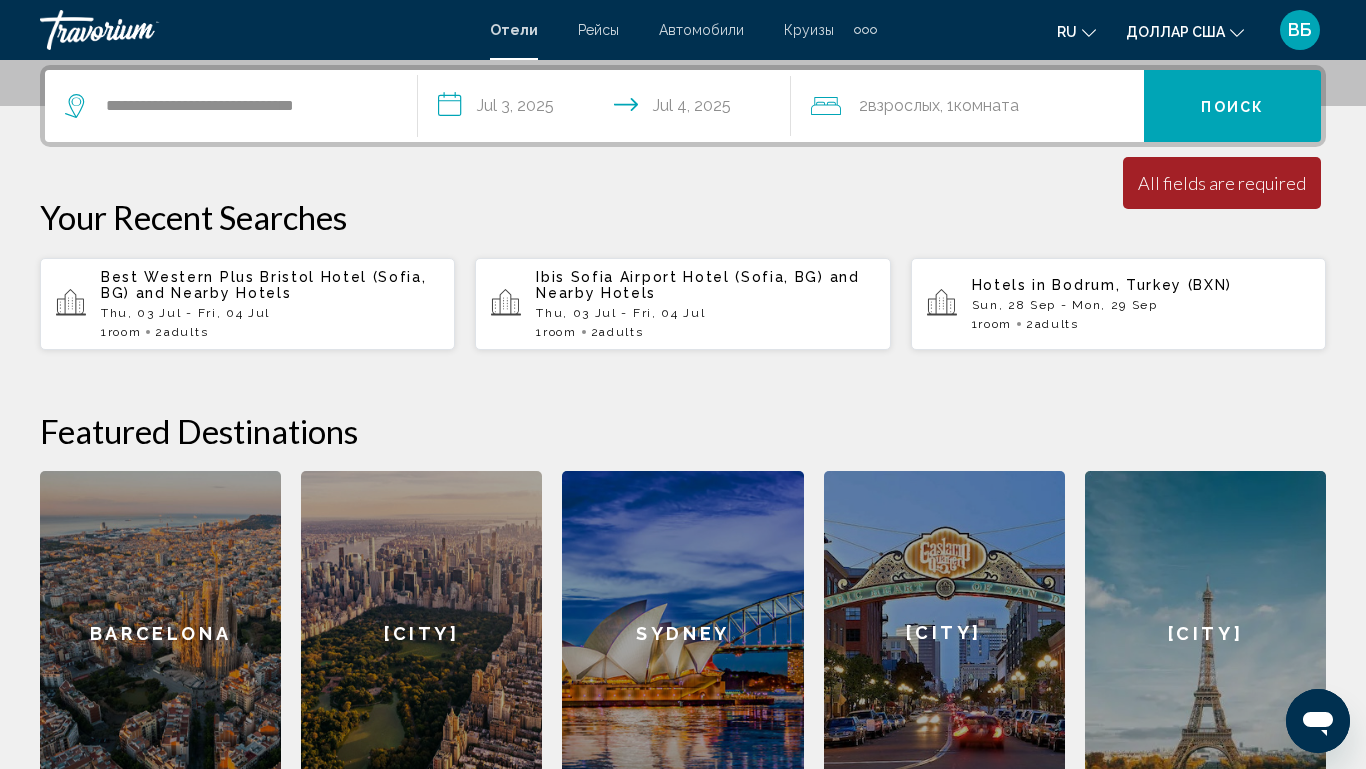 click on "**********" at bounding box center [683, 430] 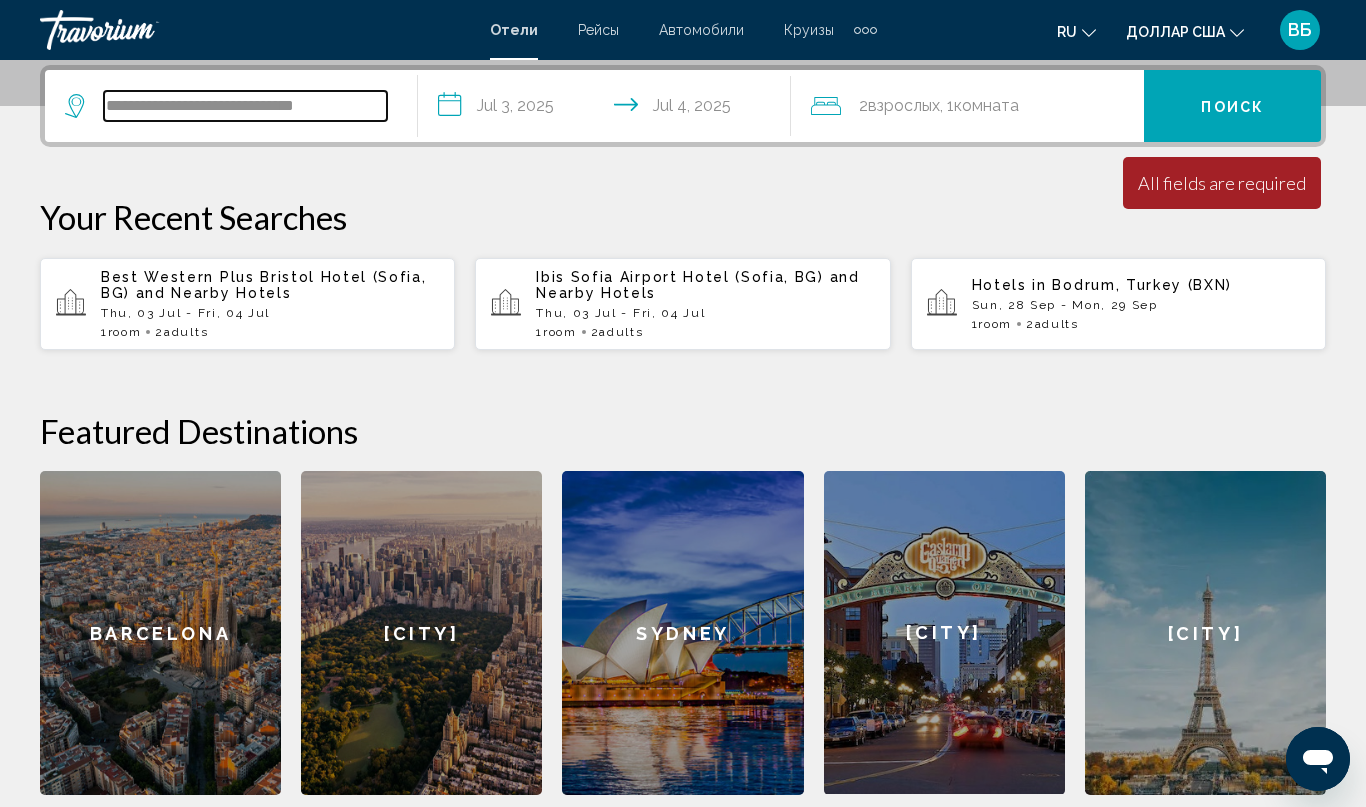 click on "**********" at bounding box center (245, 106) 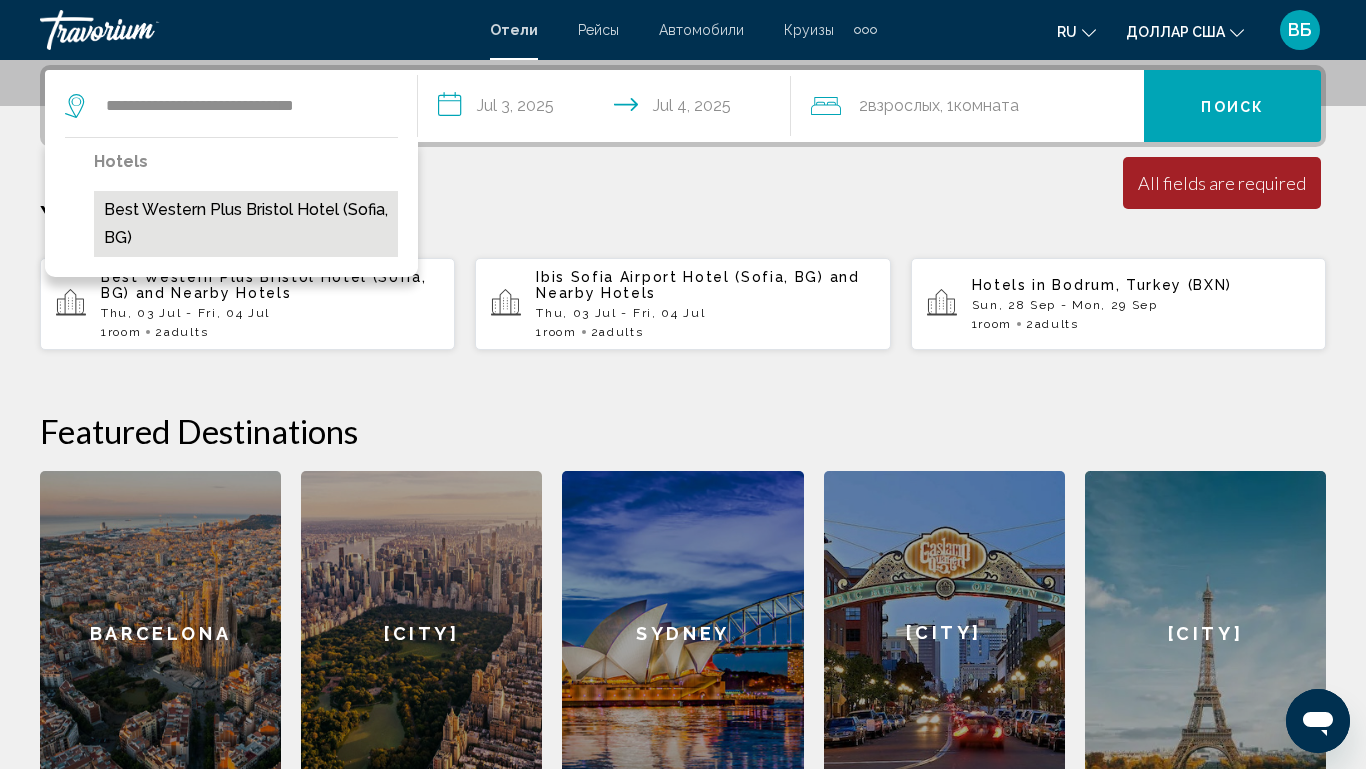 click on "Best Western Plus Bristol Hotel ([CITY], BG)" at bounding box center (246, 224) 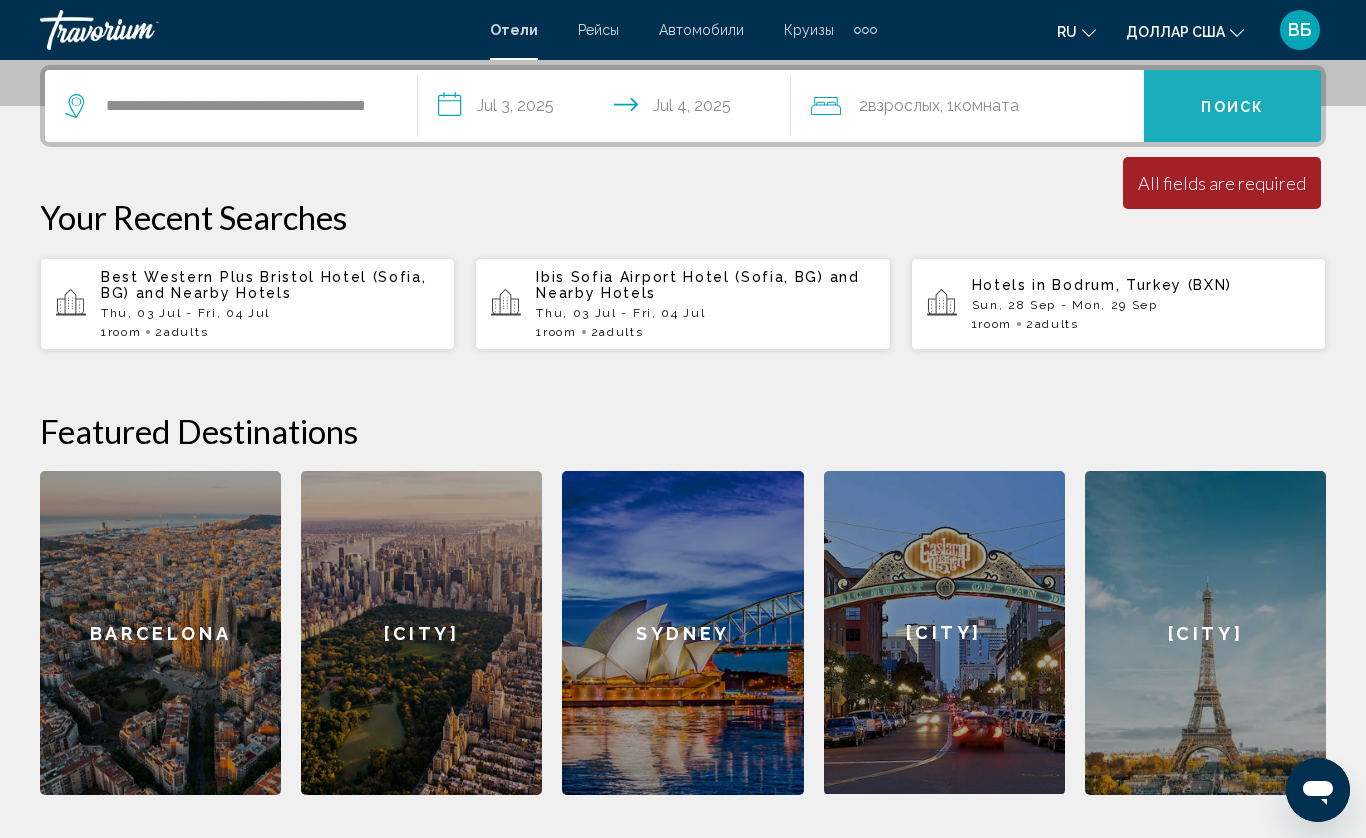 click on "Поиск" at bounding box center [1232, 106] 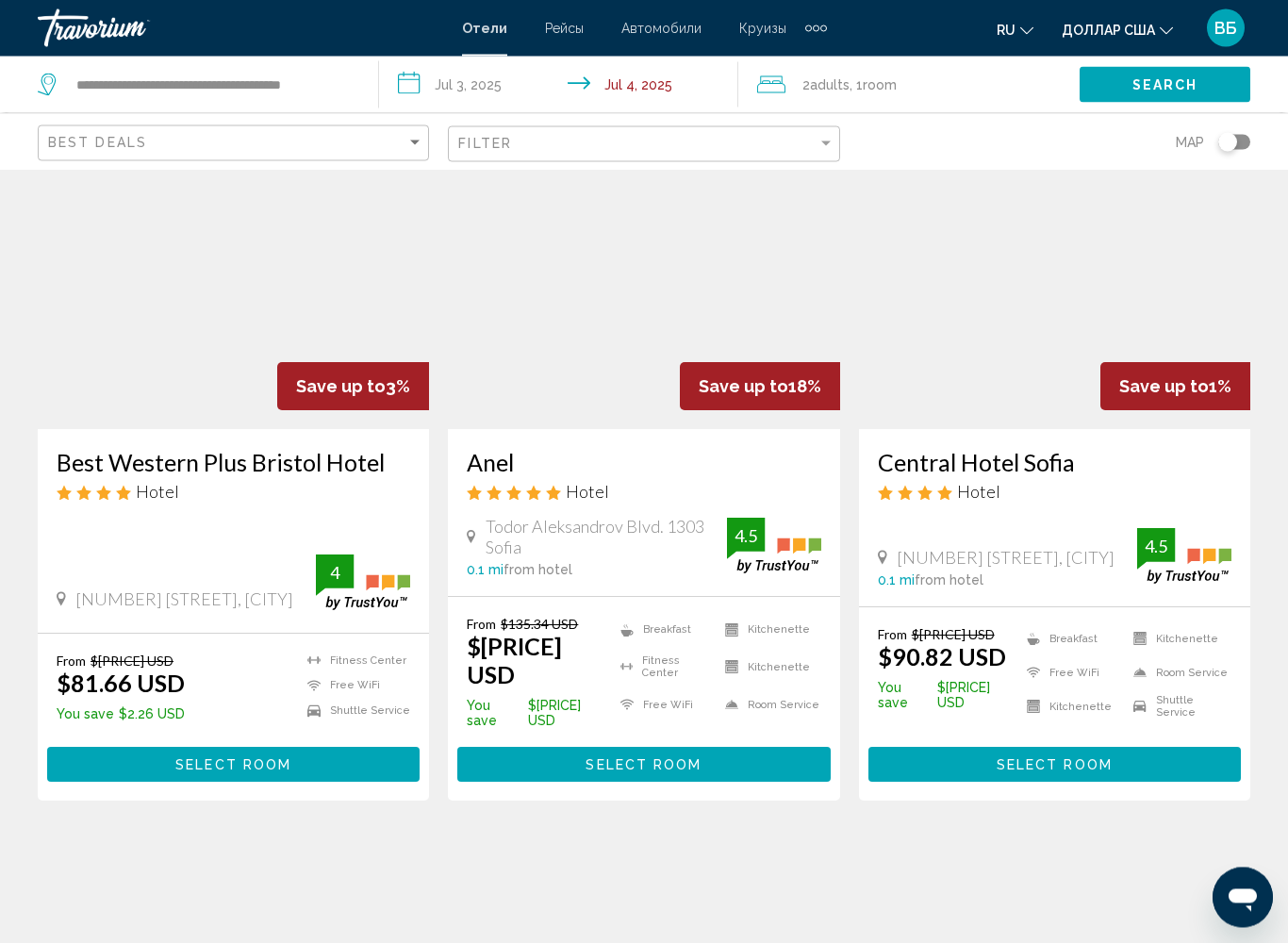 scroll, scrollTop: 157, scrollLeft: 0, axis: vertical 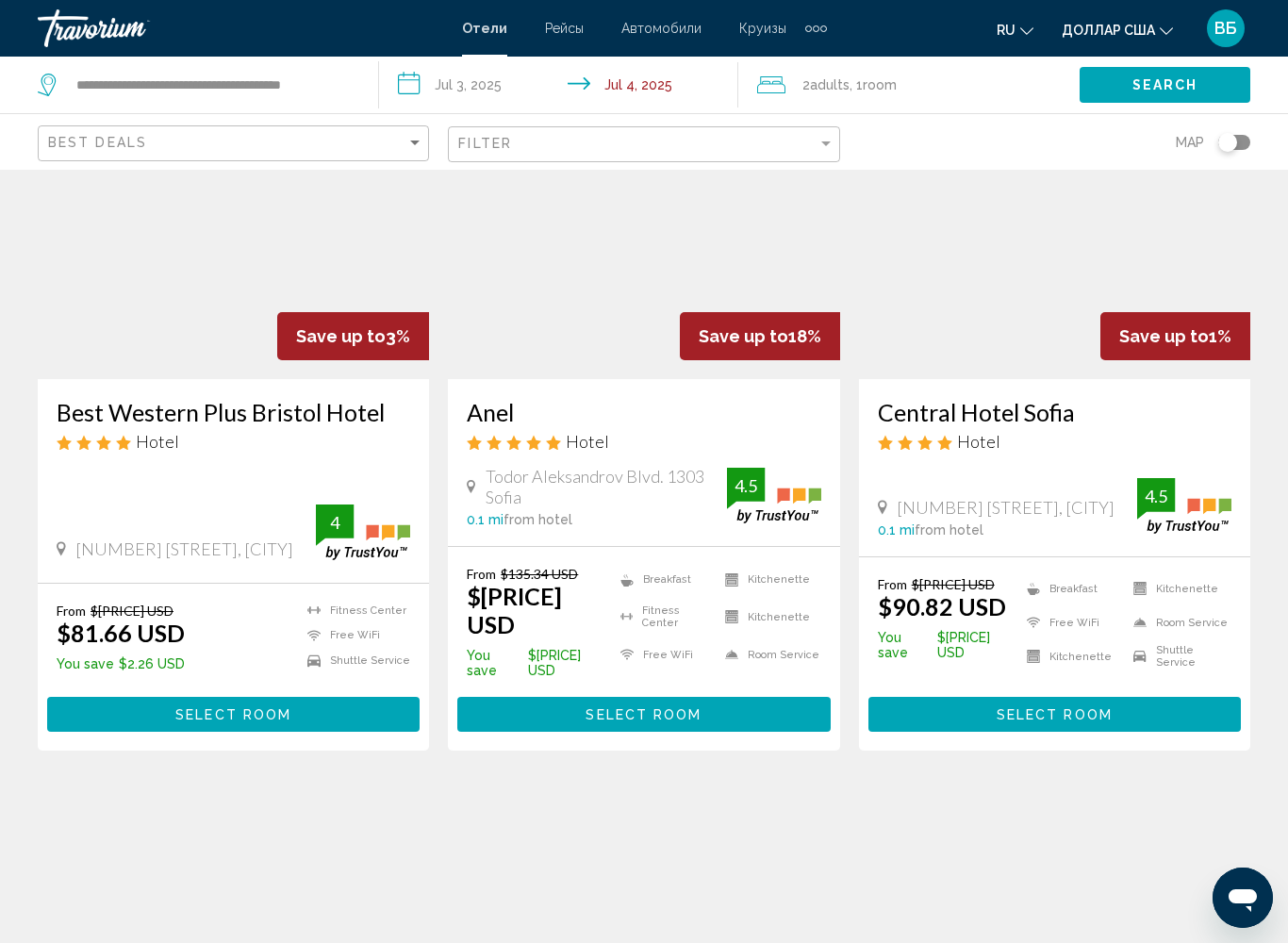 click on "Select Room" at bounding box center (233, 714) 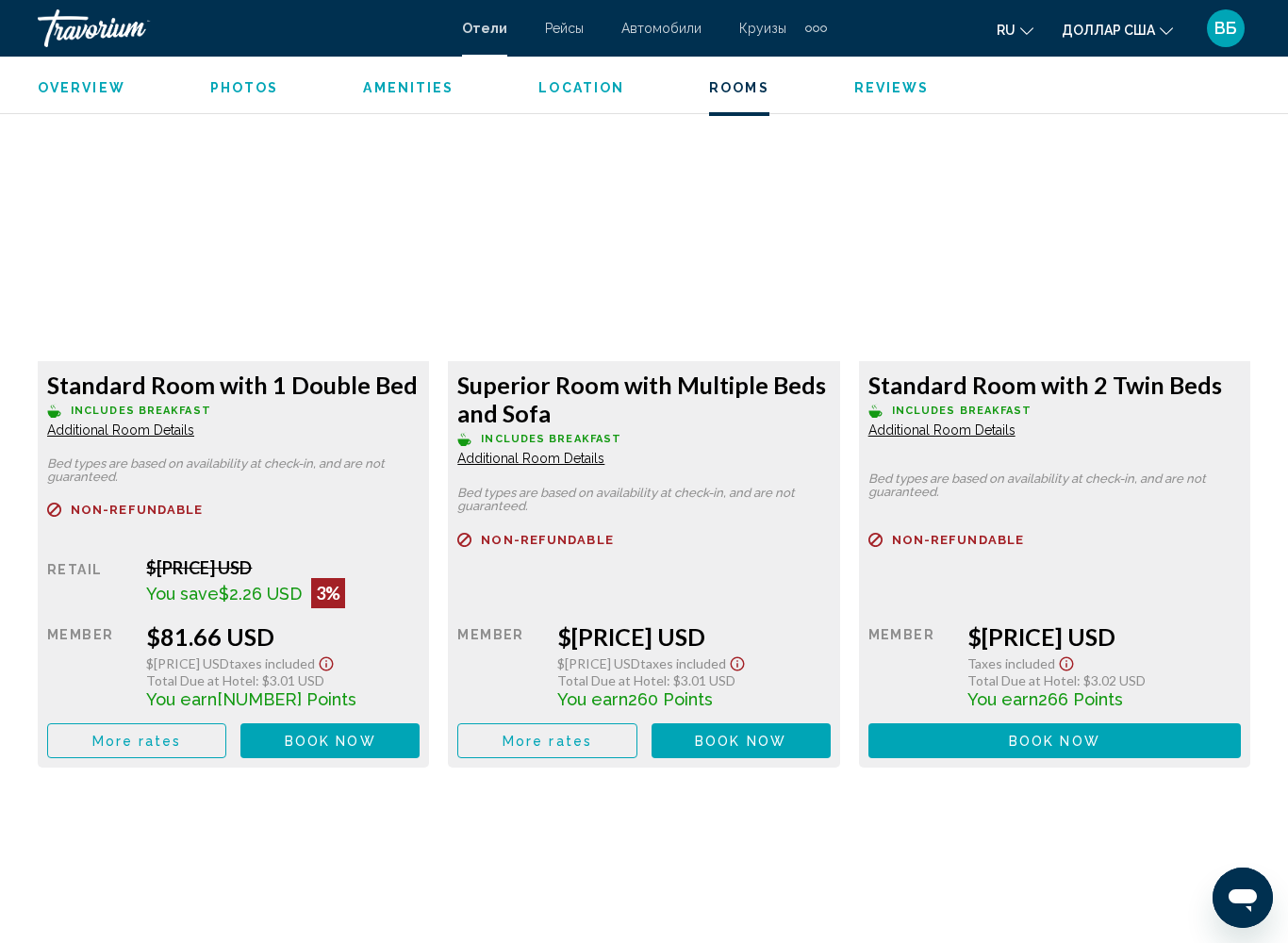 scroll, scrollTop: 2837, scrollLeft: 0, axis: vertical 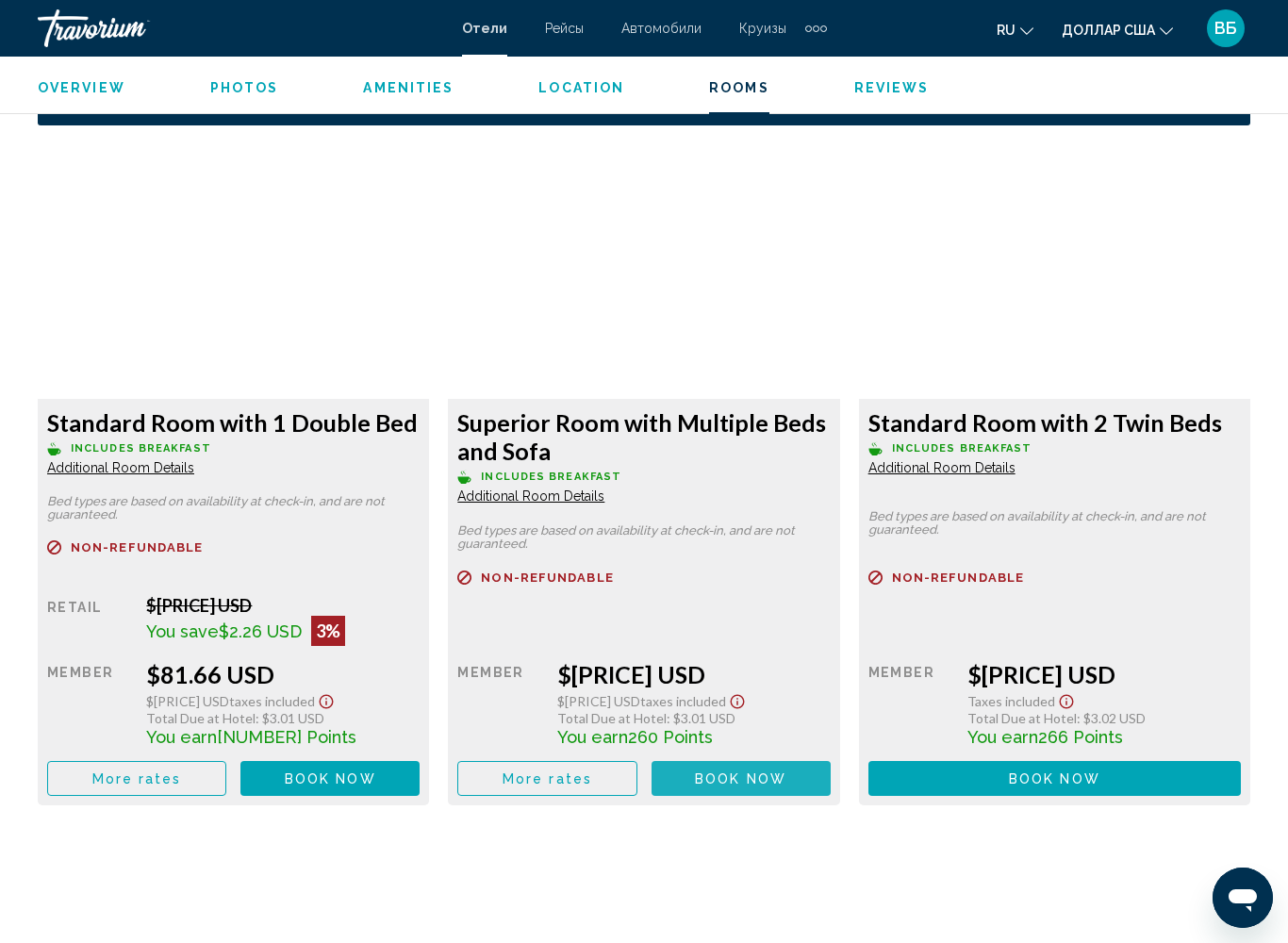 click on "Book now" at bounding box center (740, 779) 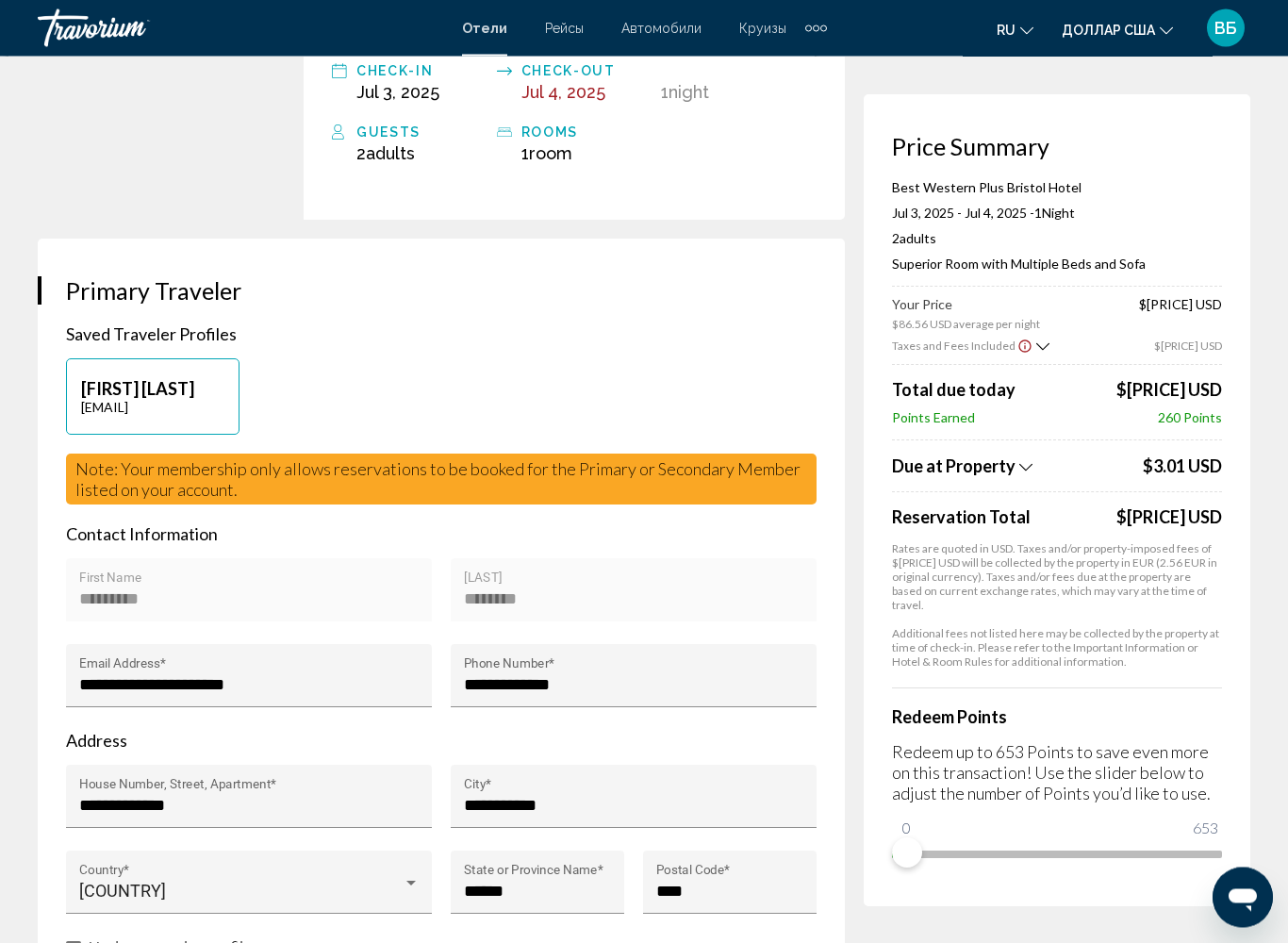 scroll, scrollTop: 344, scrollLeft: 0, axis: vertical 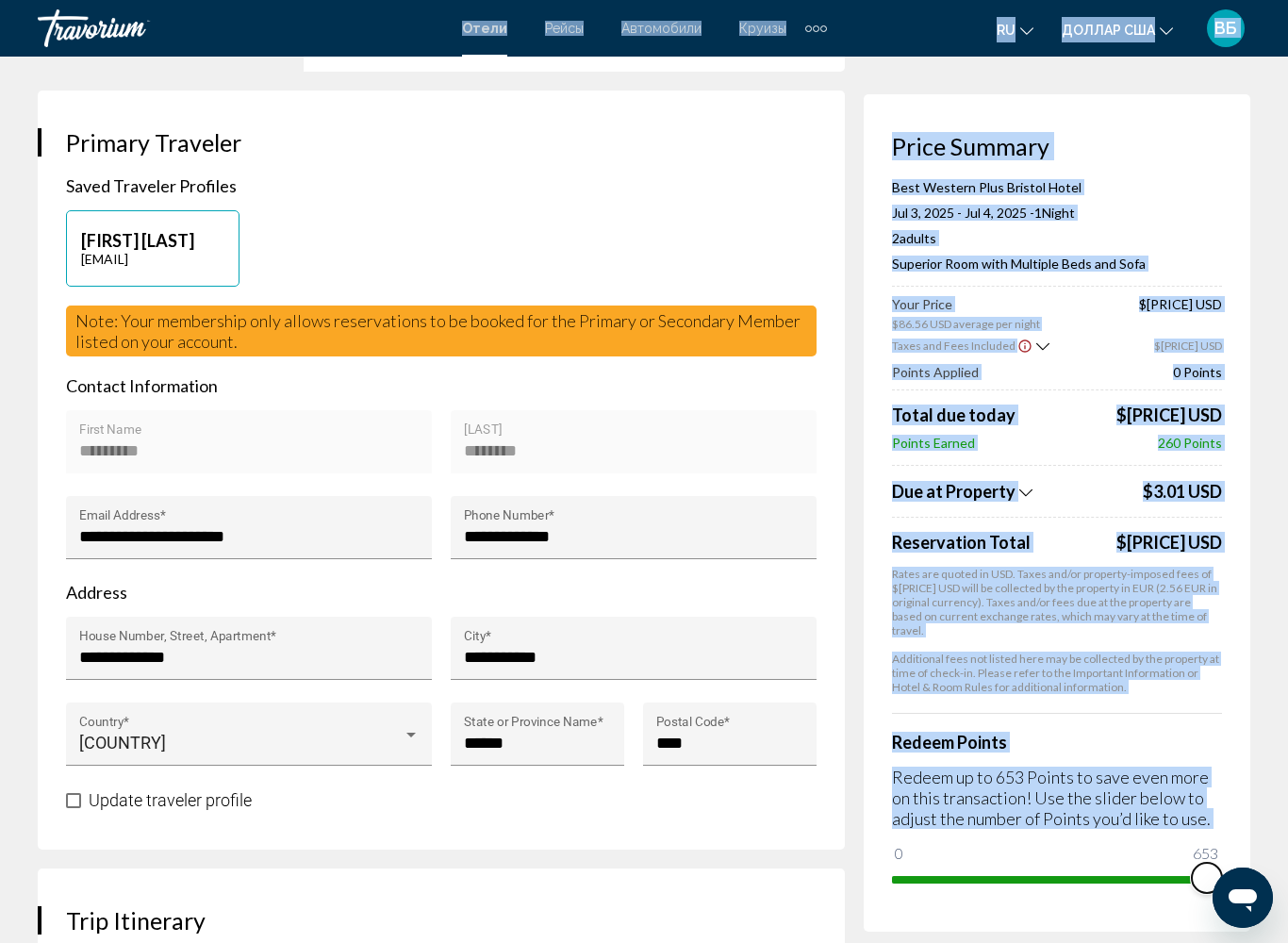 drag, startPoint x: 914, startPoint y: 835, endPoint x: 1269, endPoint y: 835, distance: 355 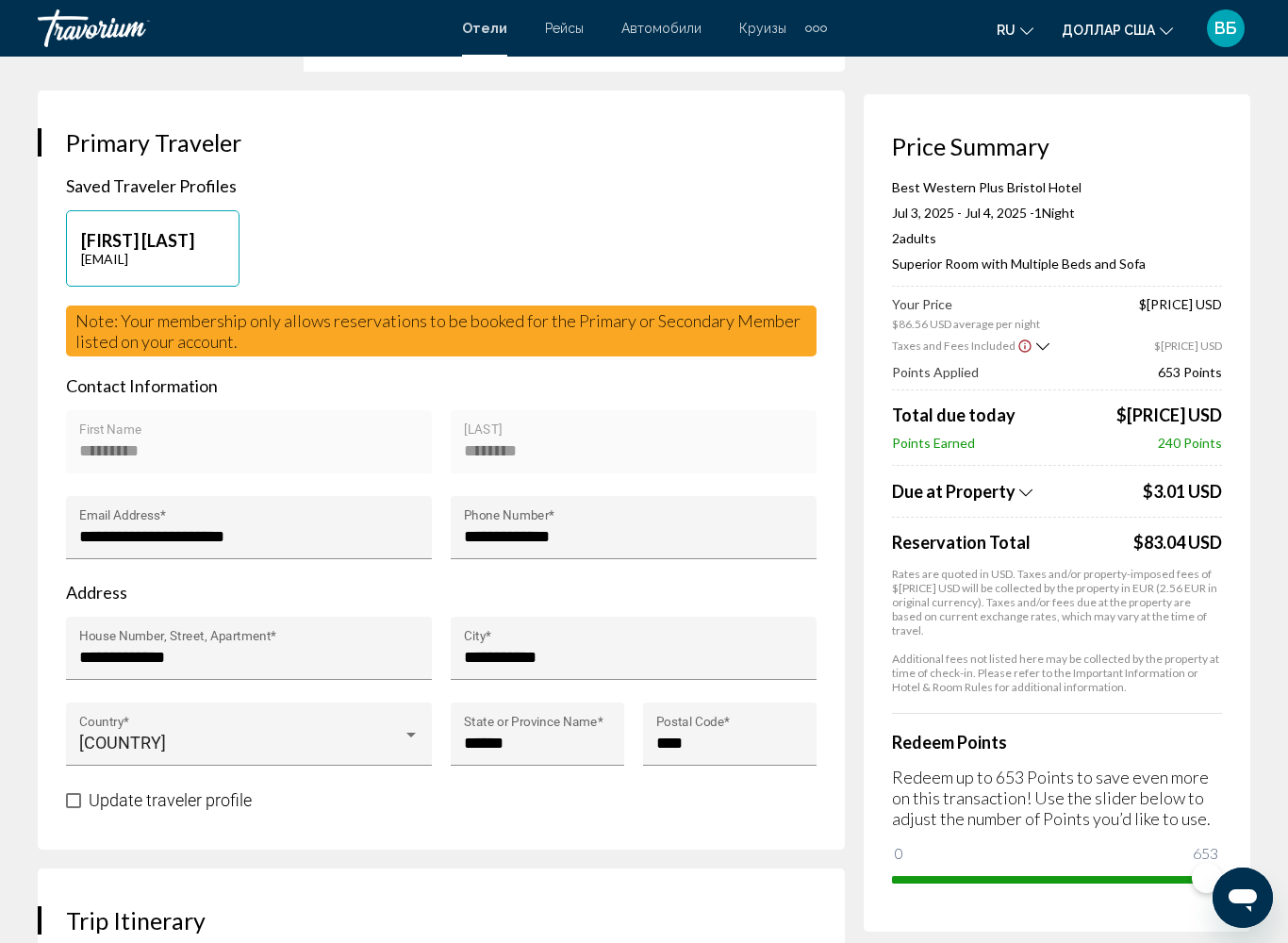 click on "Price Summary Best Western Plus Bristol Hotel  Jul 3, 2025 - Jul 4, 2025 -  1  Night Nights 2  Adult Adults , 0  Child Children  ( ages   )   Superior Room with Multiple Beds and Sofa   Your Price  $86.56 USD average per night  $86.56 USD  Taxes and Fees Included
$5.53 USD   Points Applied 653  Points Total due today  $80.03 USD   Points Earned  240  Points  Due at Property
$3.01 USD Reservation Total  $83.04 USD  Rates are quoted in USD. Taxes and/or property-imposed fees of $3.01 USD will be collected by the property in EUR (2.56 EUR in original currency). Taxes and/or fees due at the property are based on current exchange rates, which may vary at the time of travel. Additional fees not listed here may be collected by the property at time of check-in. Please refer to the Important Information or Hotel & Room Rules for additional information. Redeem  Points 0 653 653" at bounding box center (1057, 513) 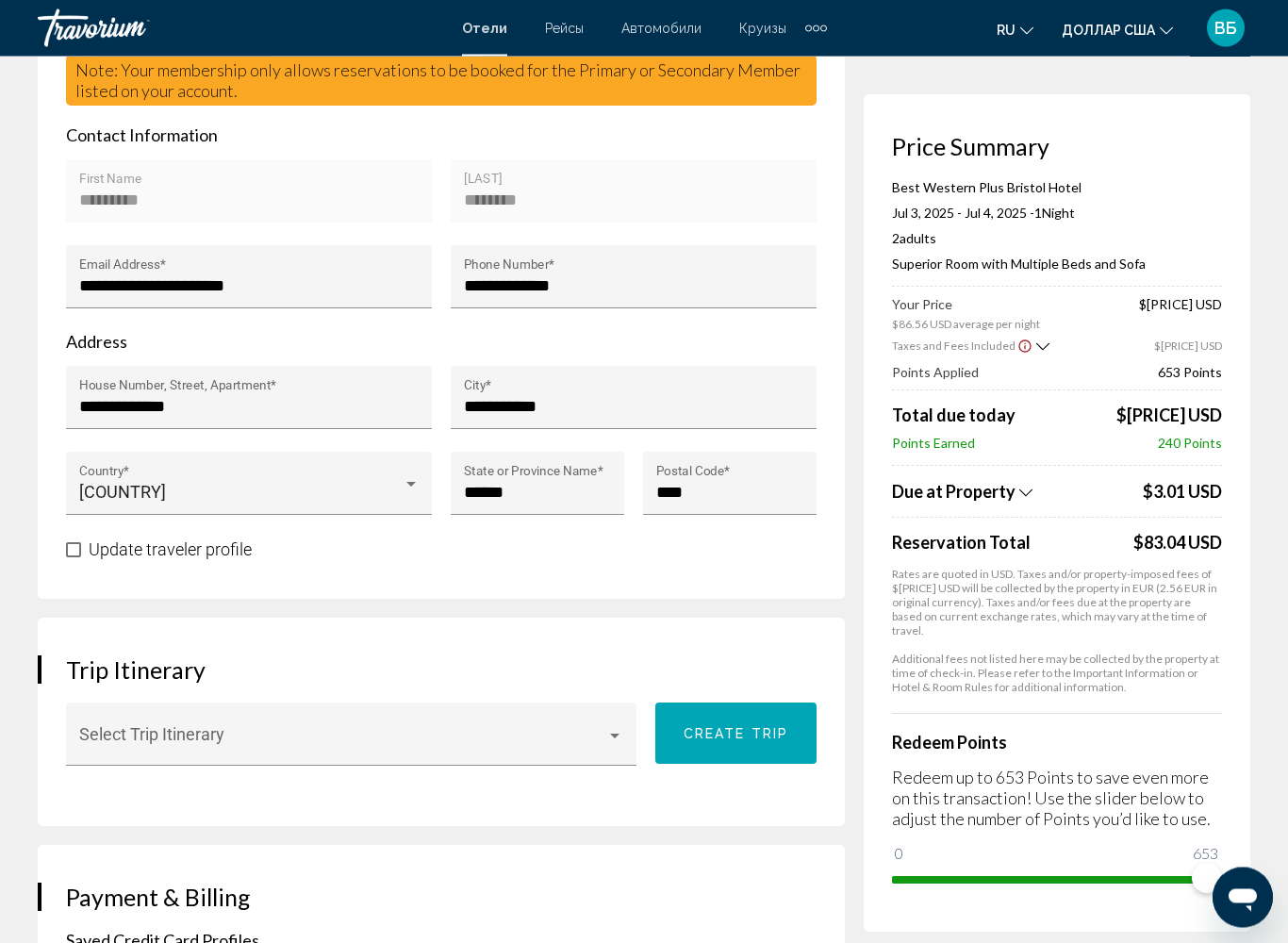 scroll, scrollTop: 510, scrollLeft: 0, axis: vertical 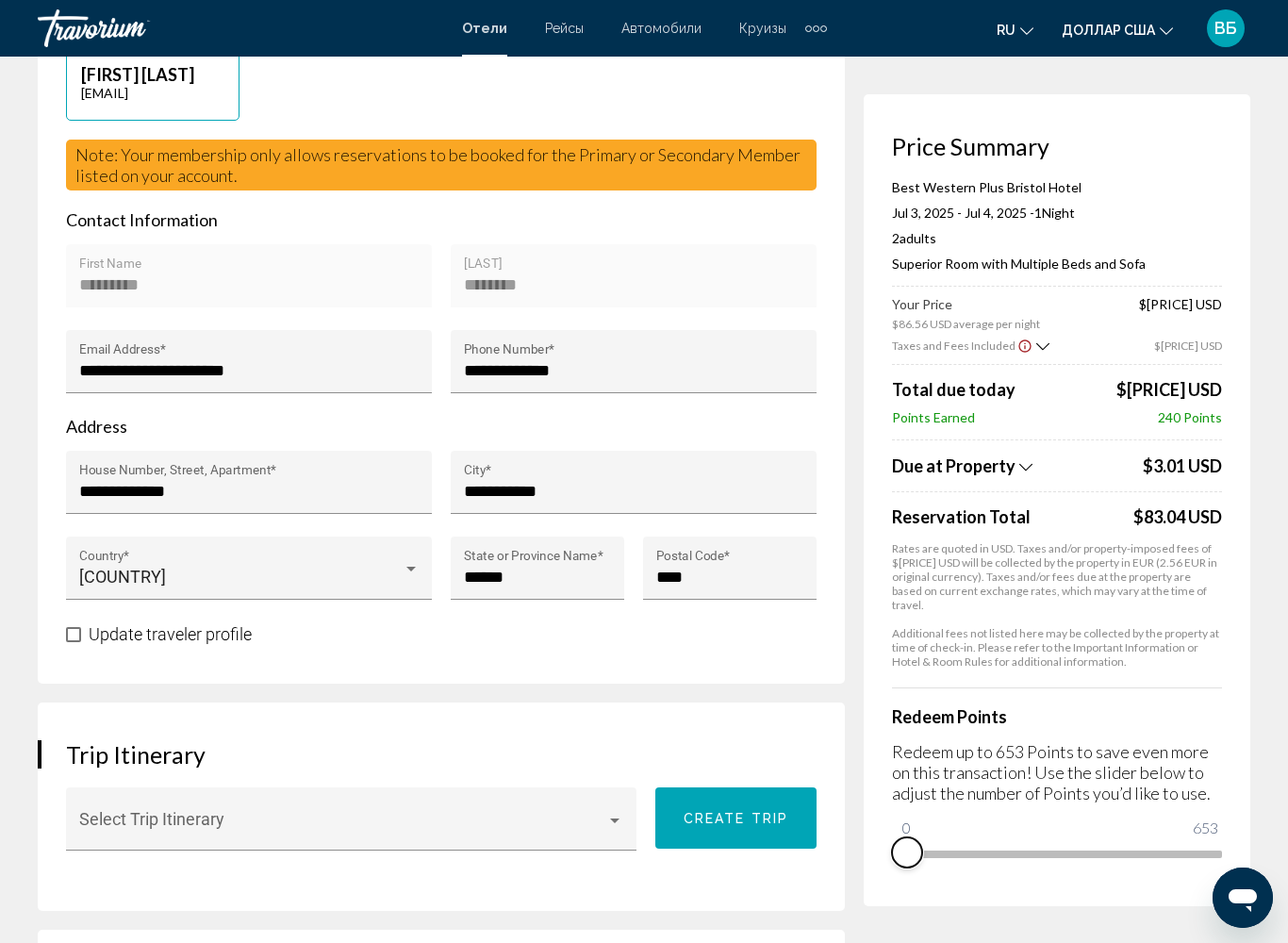 drag, startPoint x: 1214, startPoint y: 856, endPoint x: 874, endPoint y: 881, distance: 340.9179 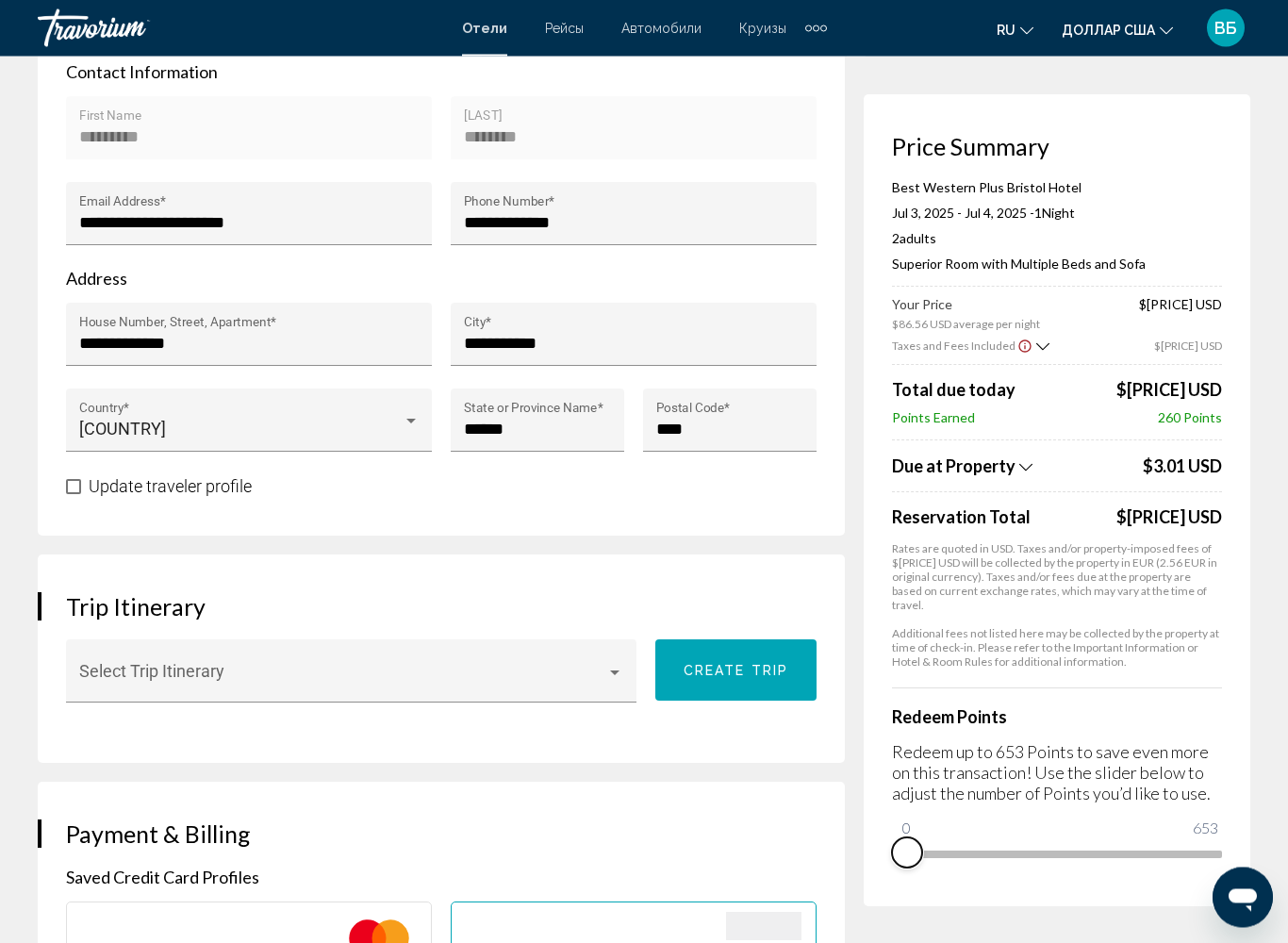 scroll, scrollTop: 709, scrollLeft: 0, axis: vertical 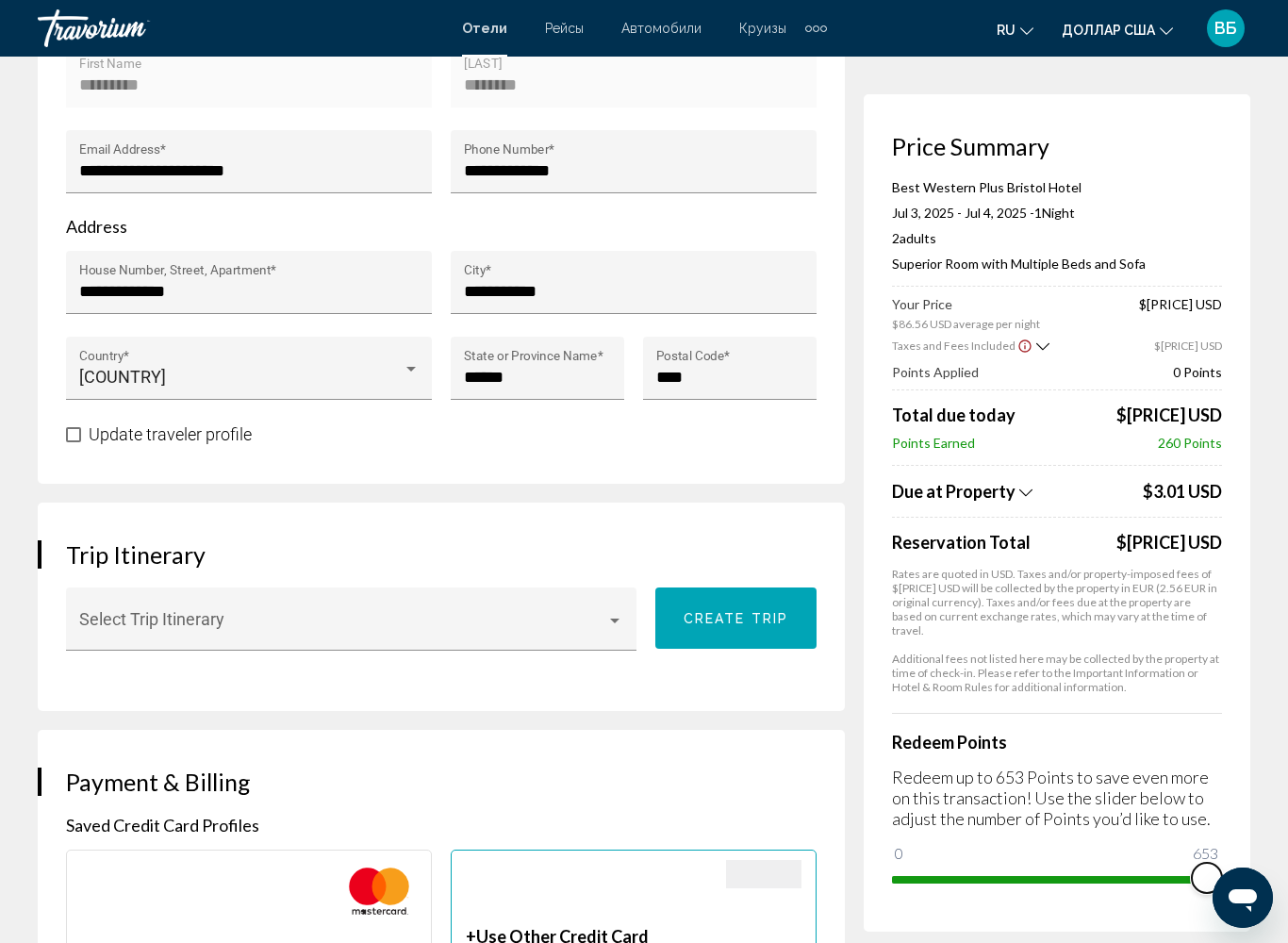 drag, startPoint x: 900, startPoint y: 837, endPoint x: 1261, endPoint y: 847, distance: 361.13848 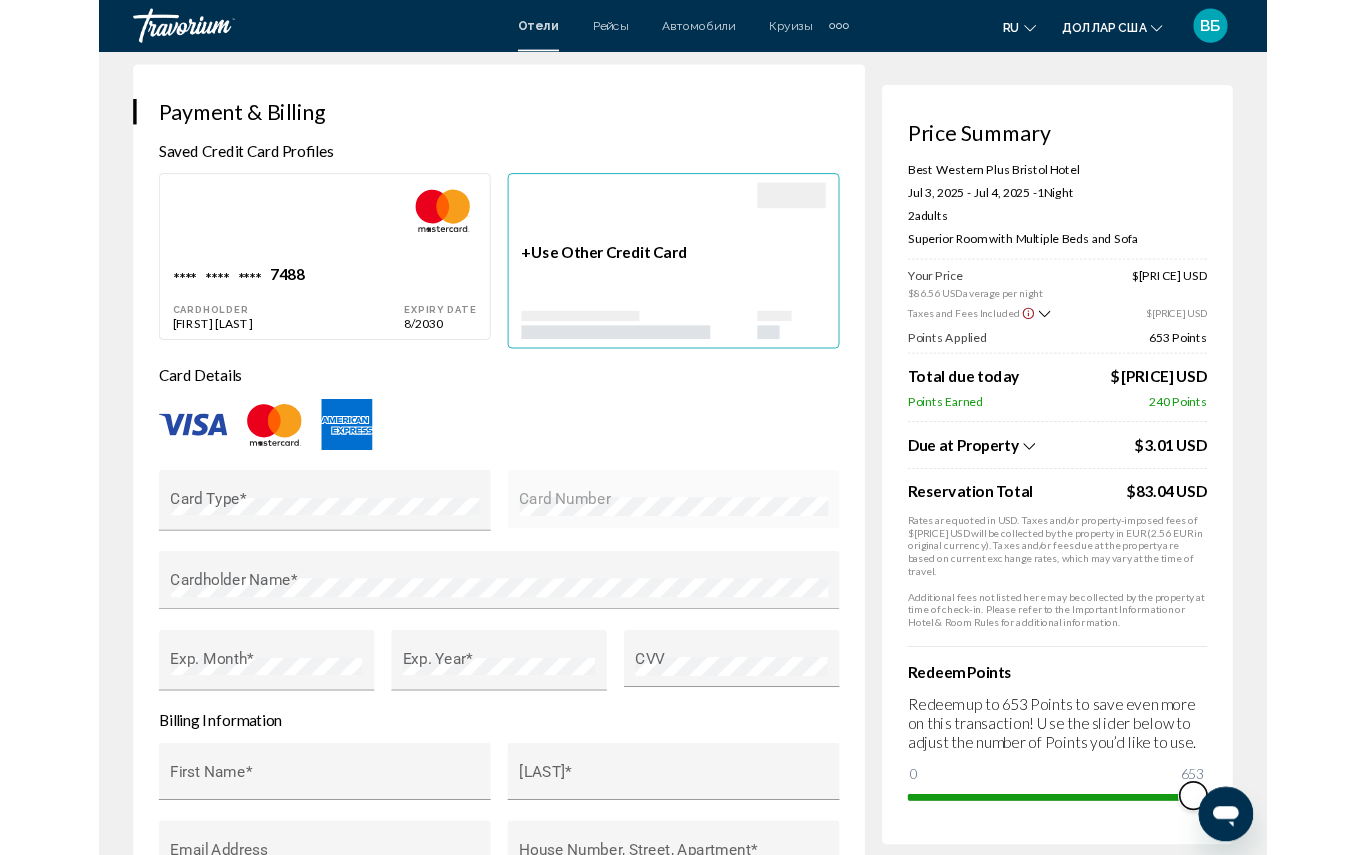 scroll, scrollTop: 1515, scrollLeft: 0, axis: vertical 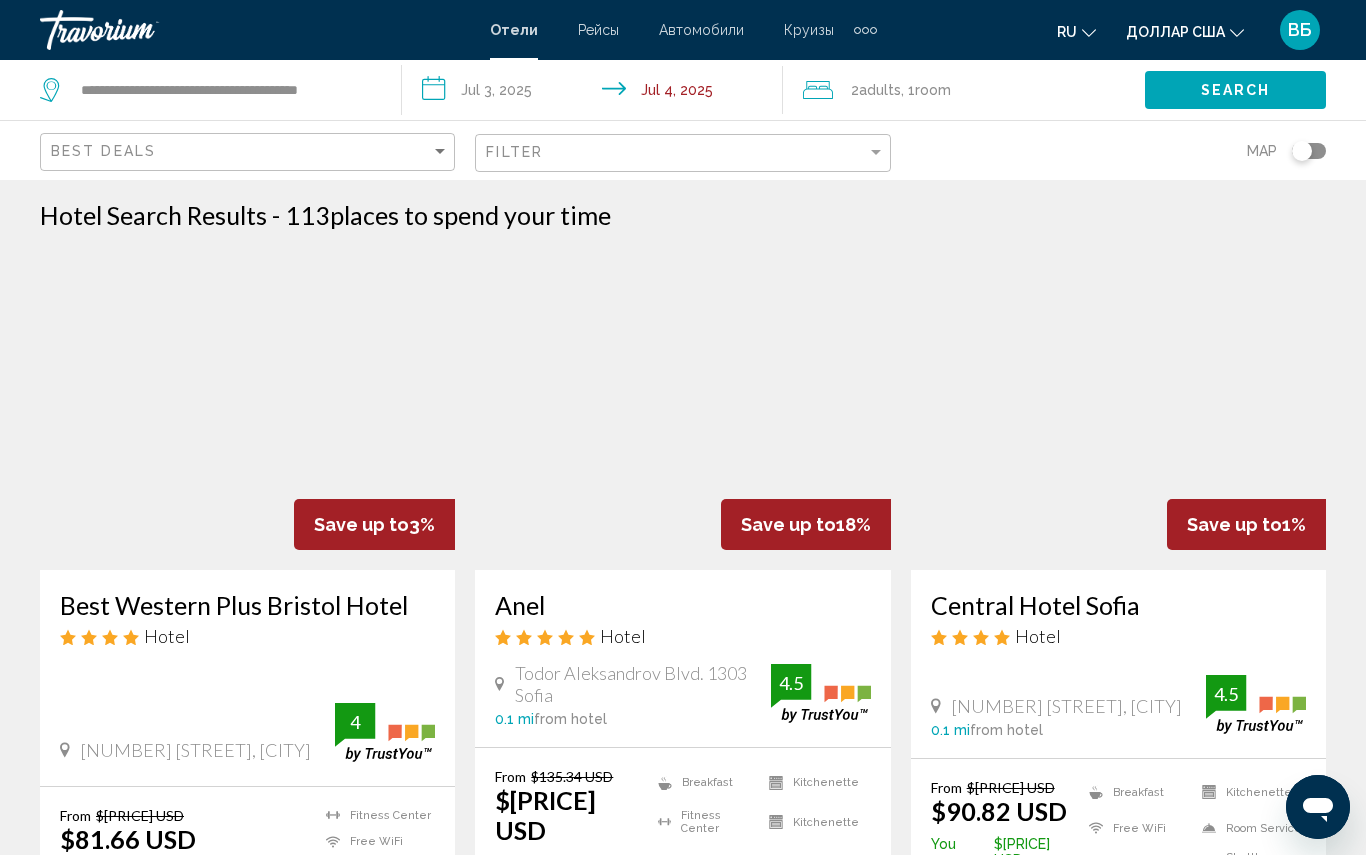 click at bounding box center [140, 30] 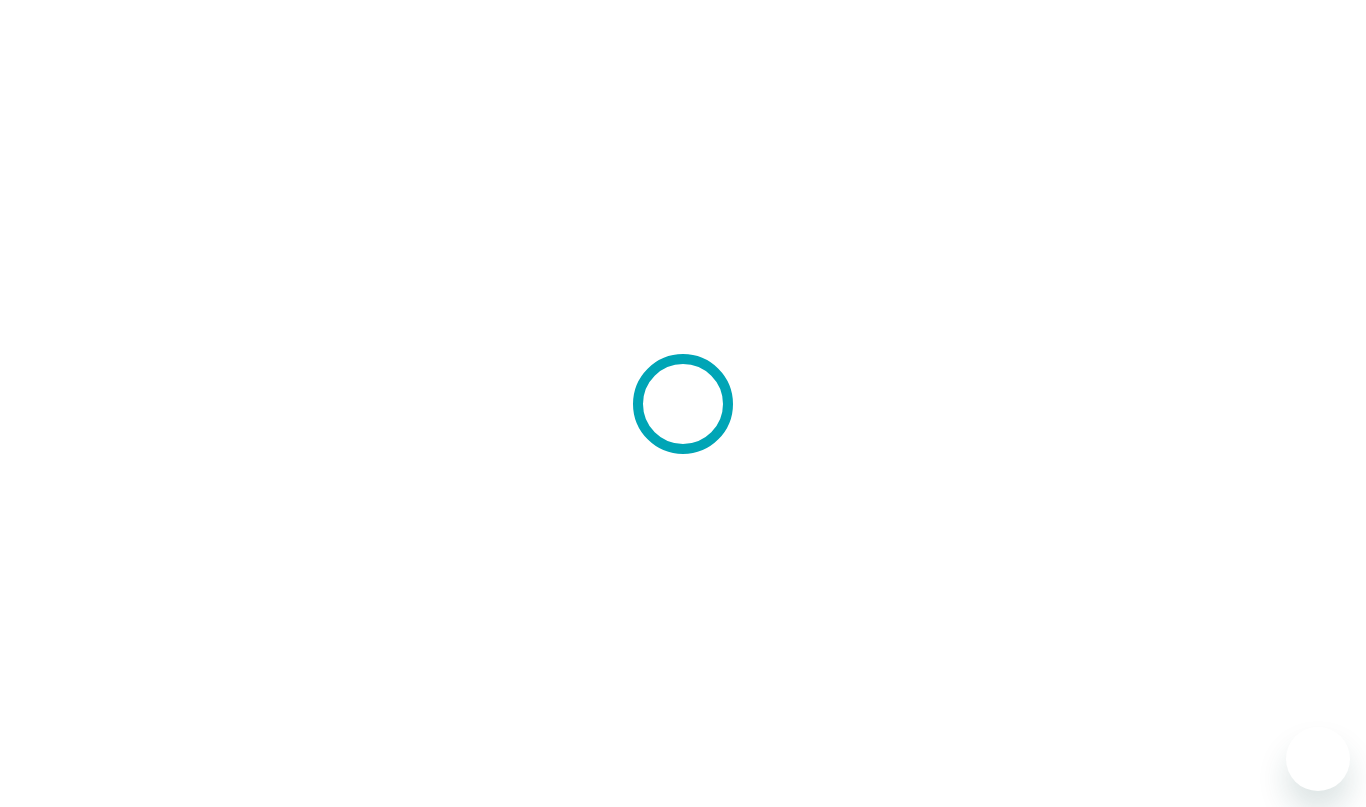 scroll, scrollTop: 0, scrollLeft: 0, axis: both 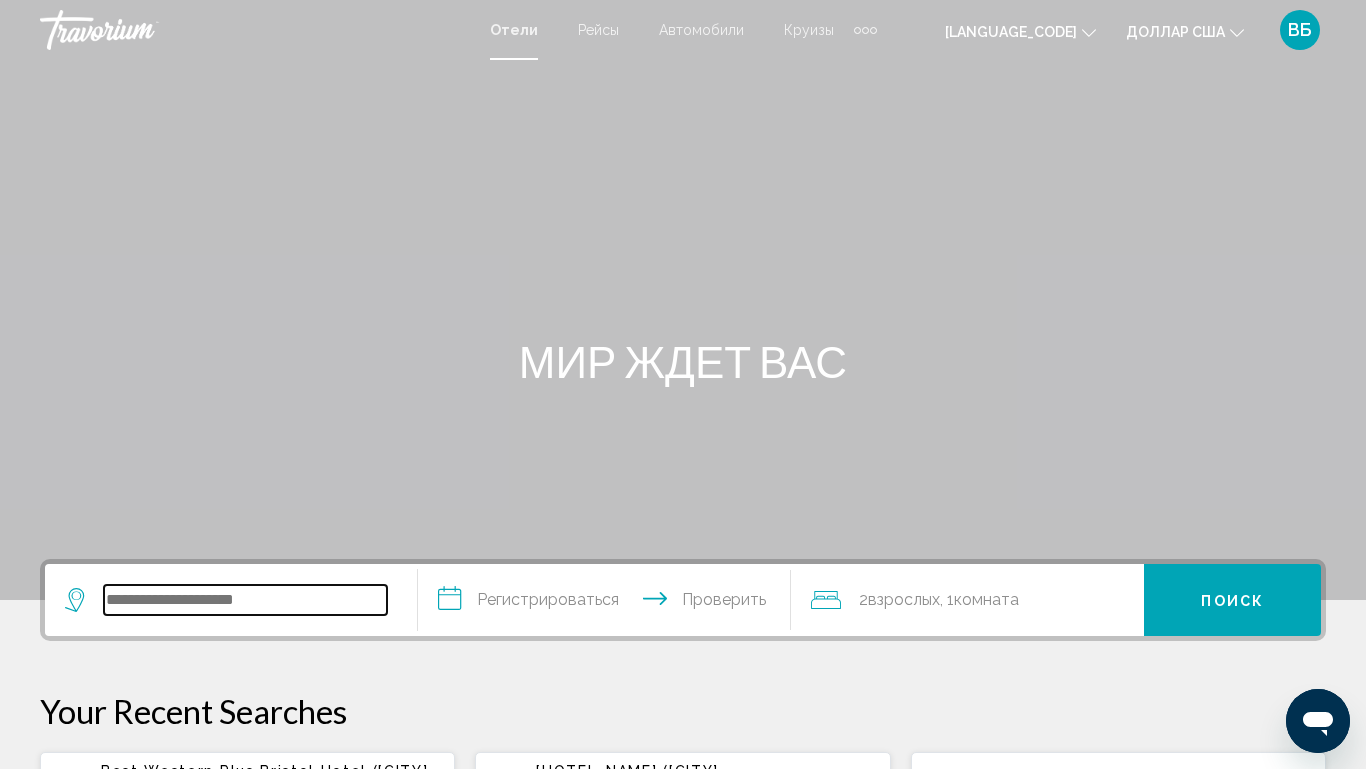 paste on "**********" 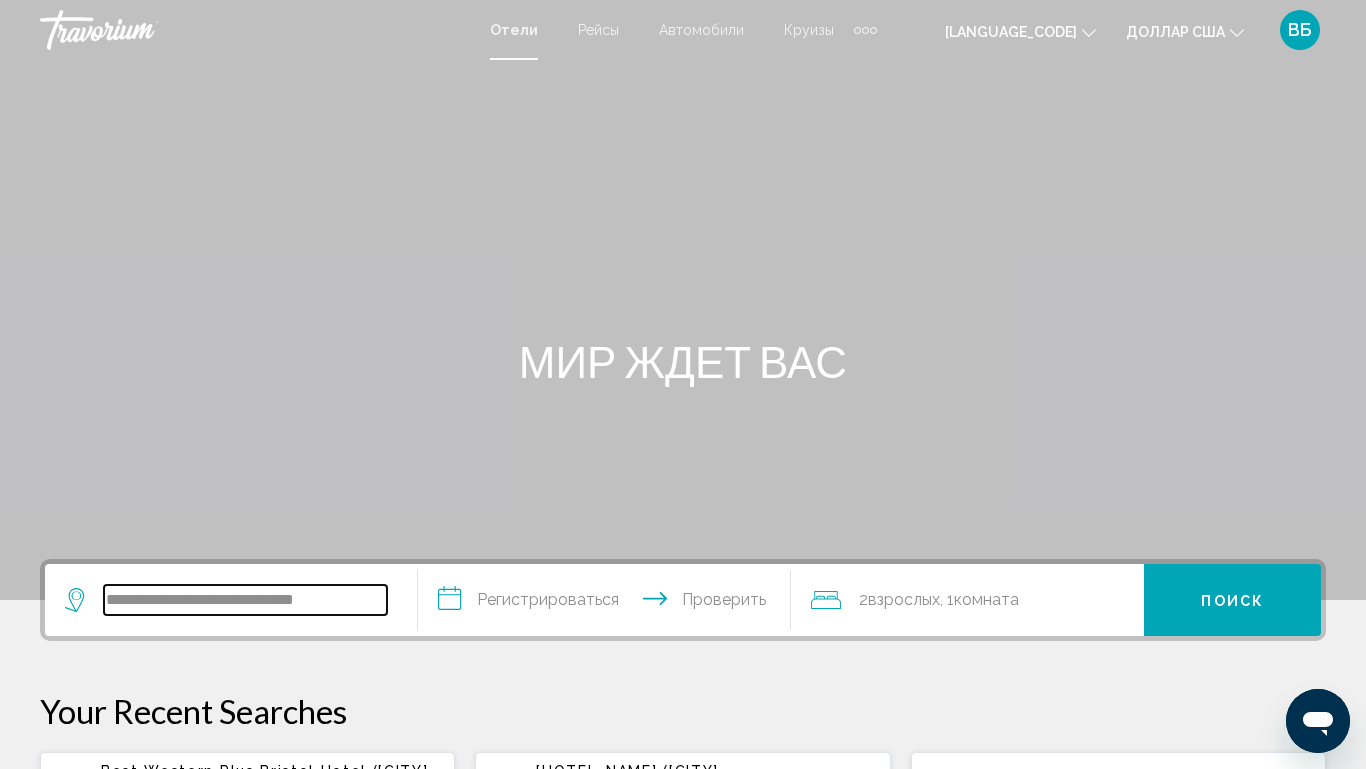type on "**********" 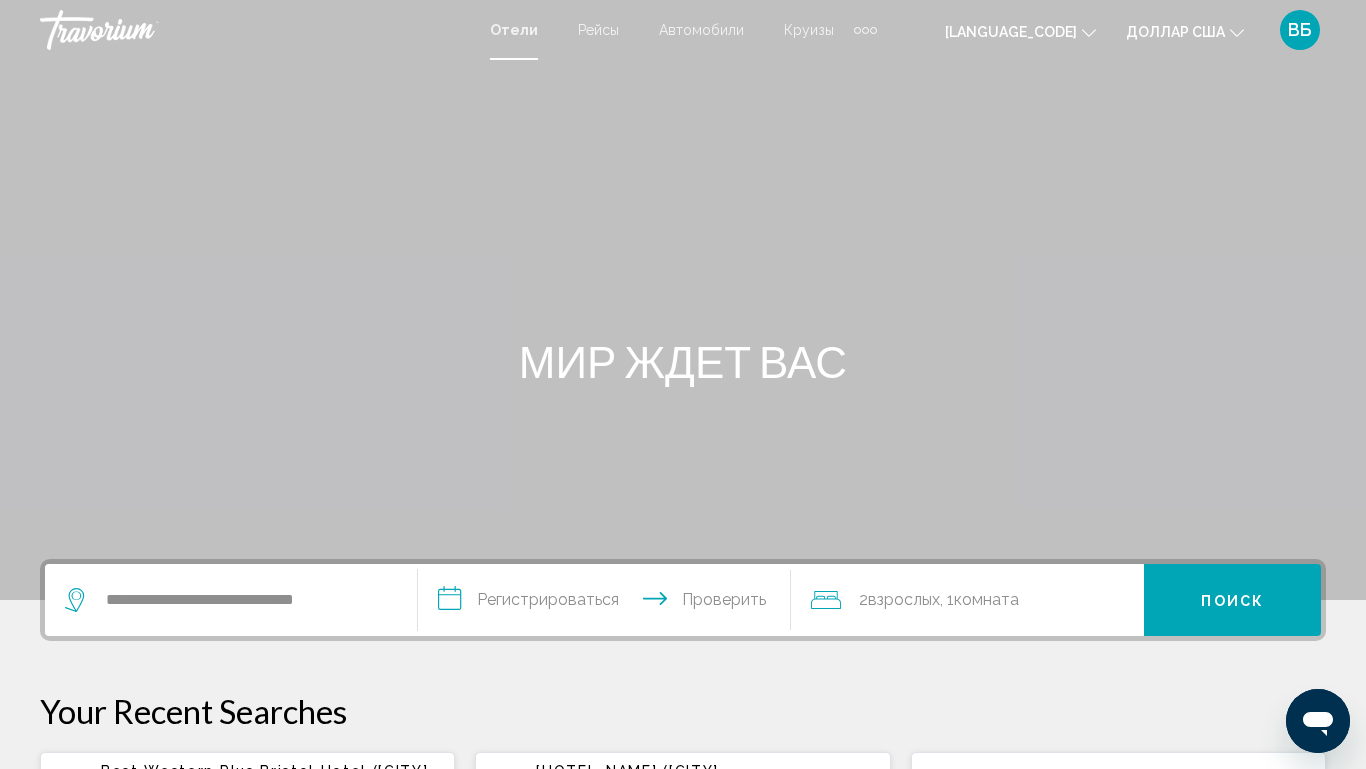 click on "**********" at bounding box center (608, 603) 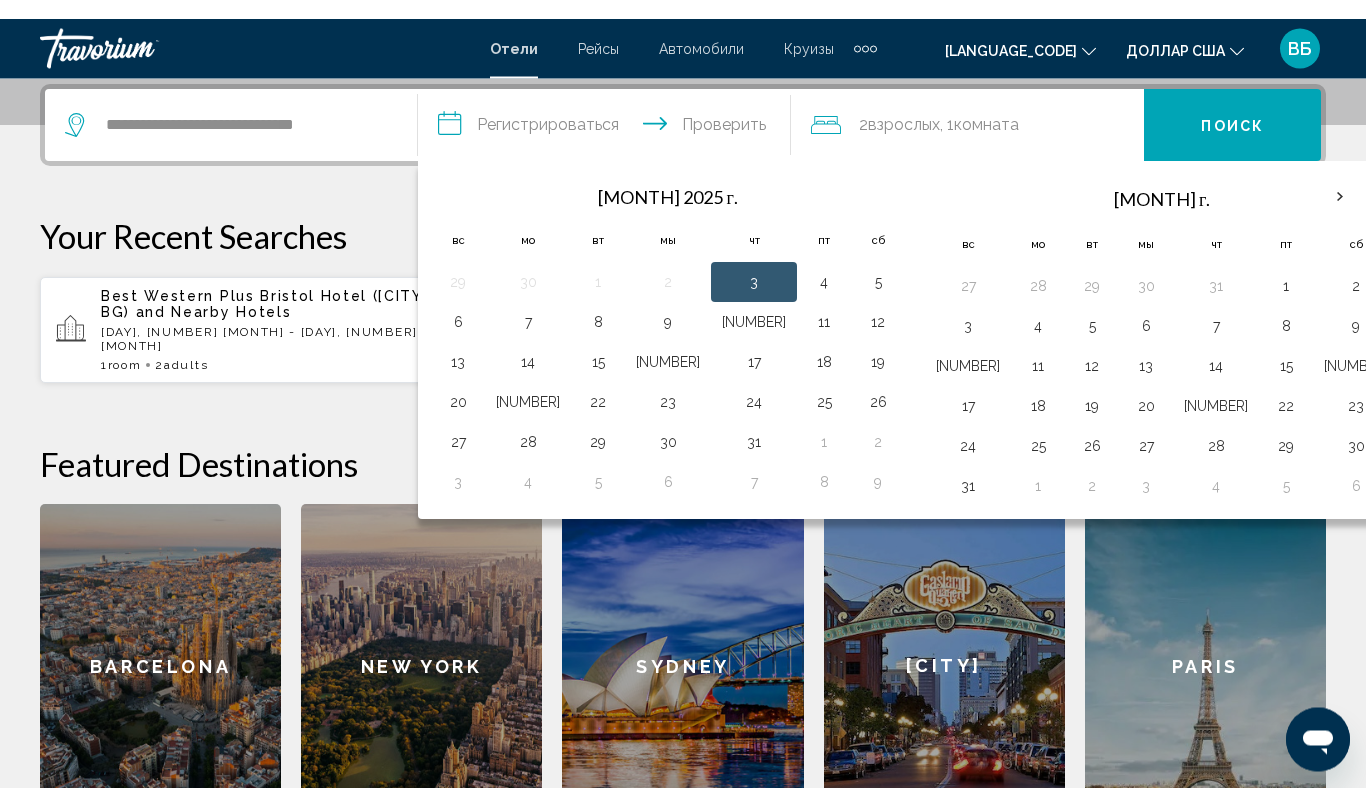 scroll, scrollTop: 494, scrollLeft: 0, axis: vertical 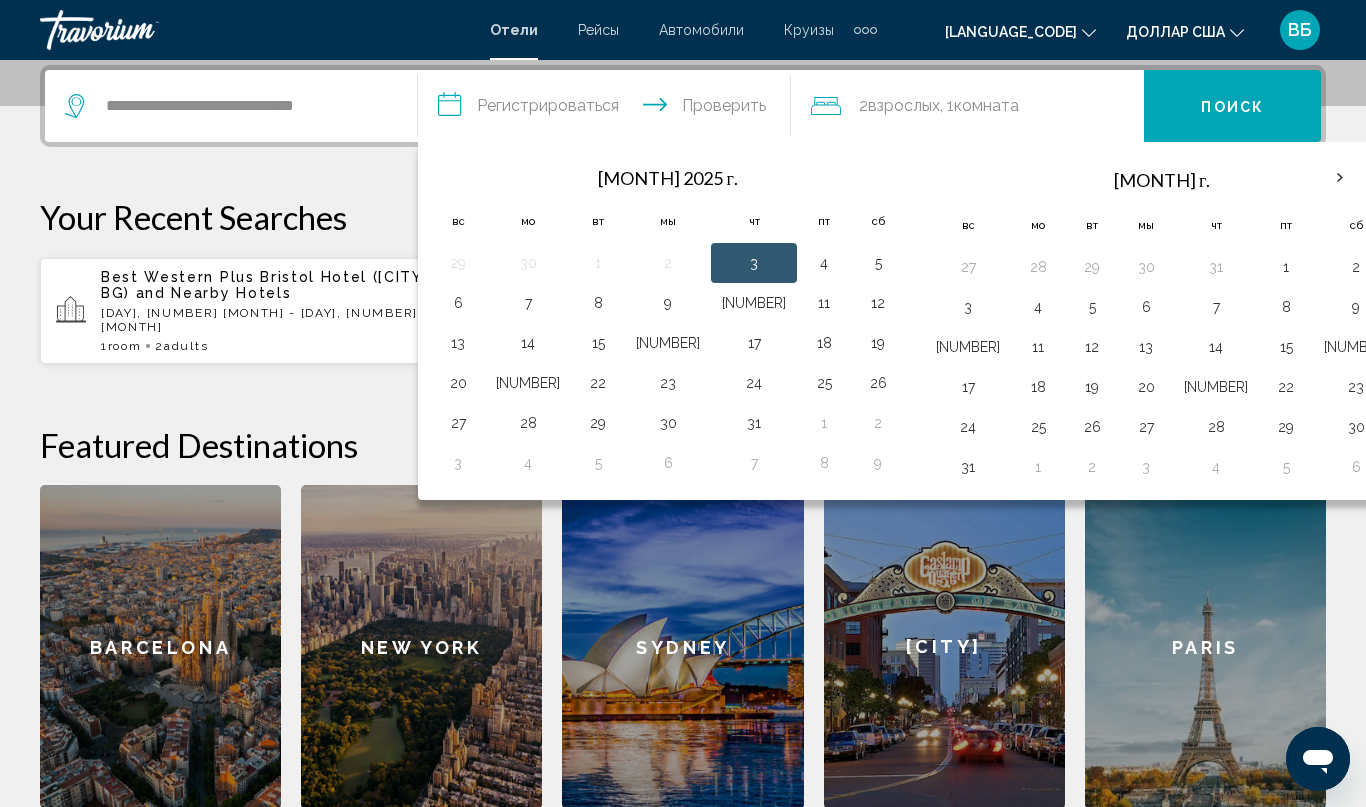 click on "3" at bounding box center [754, 263] 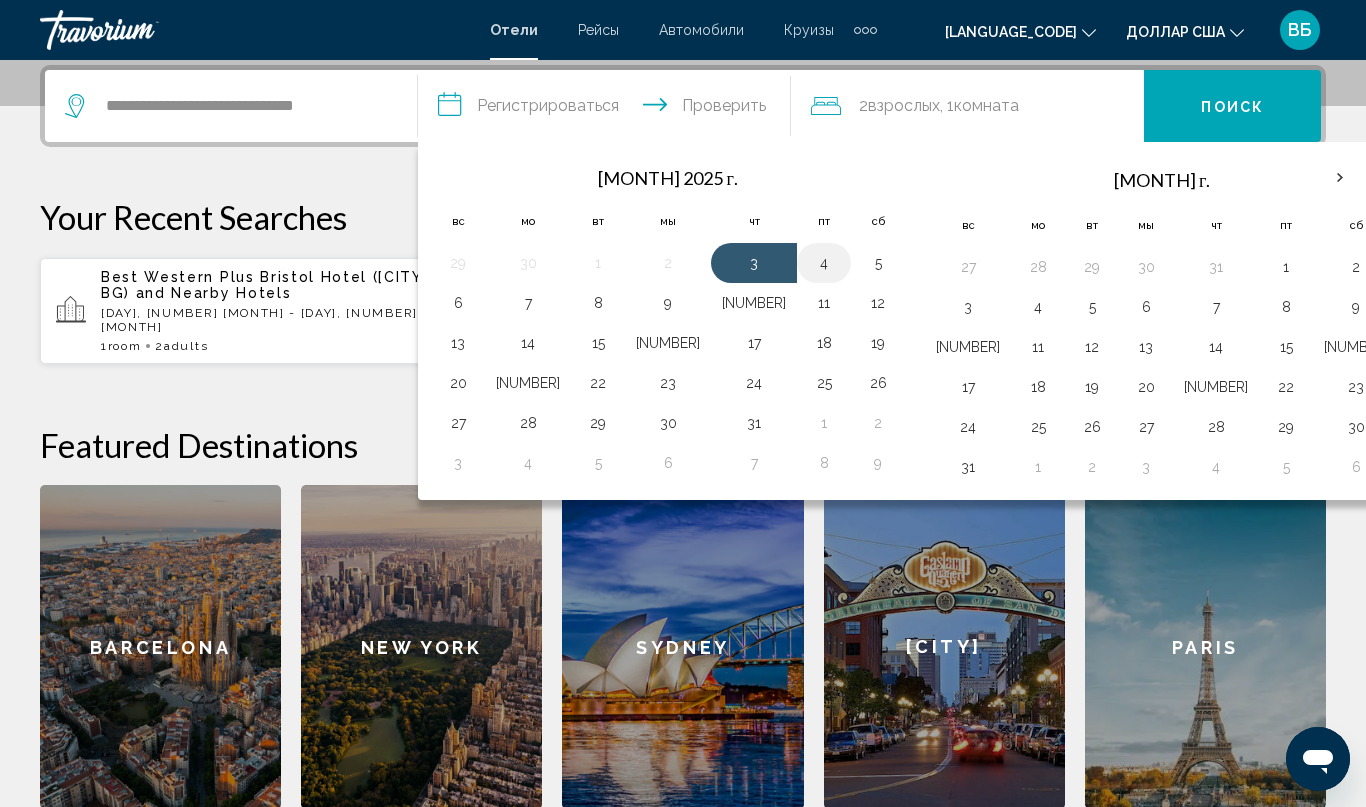 click on "4" at bounding box center (824, 263) 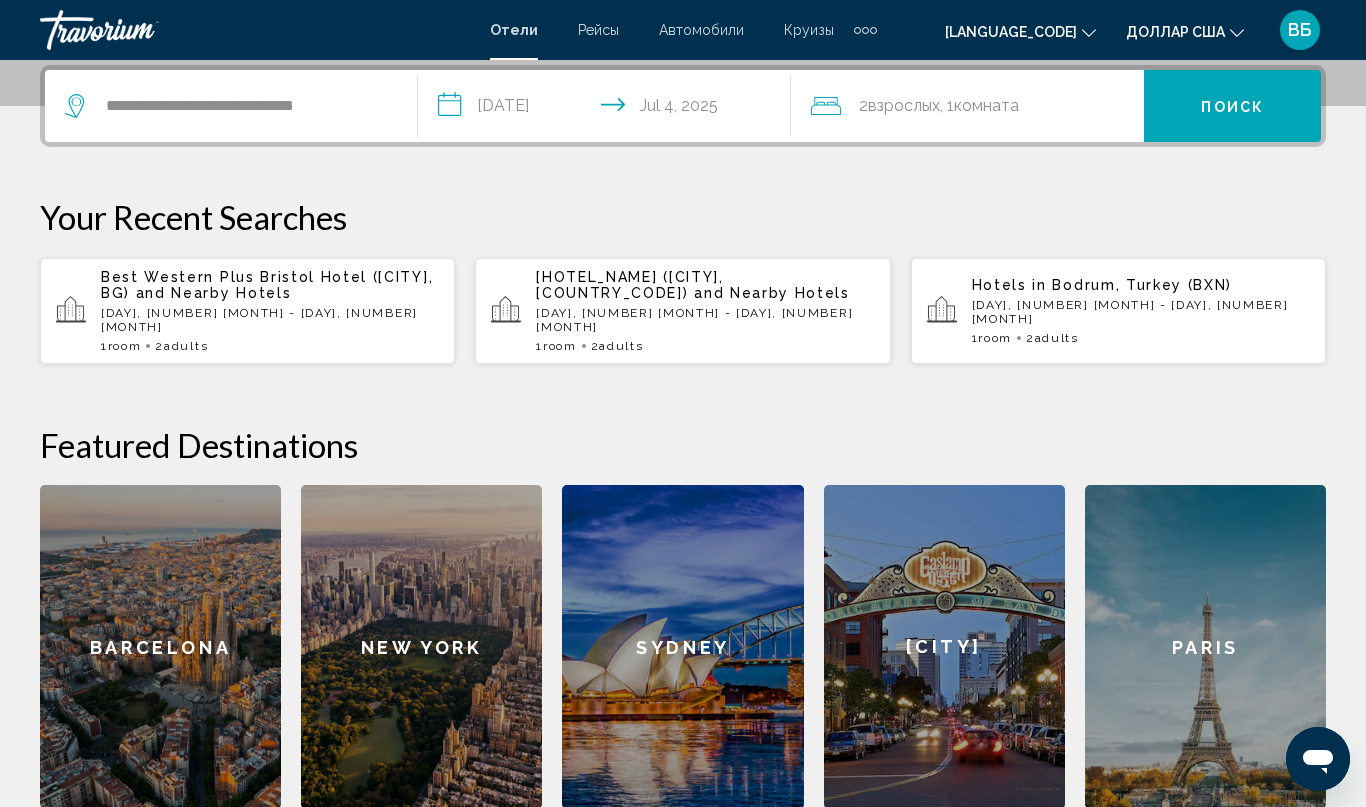 click on "Поиск" at bounding box center [1232, 106] 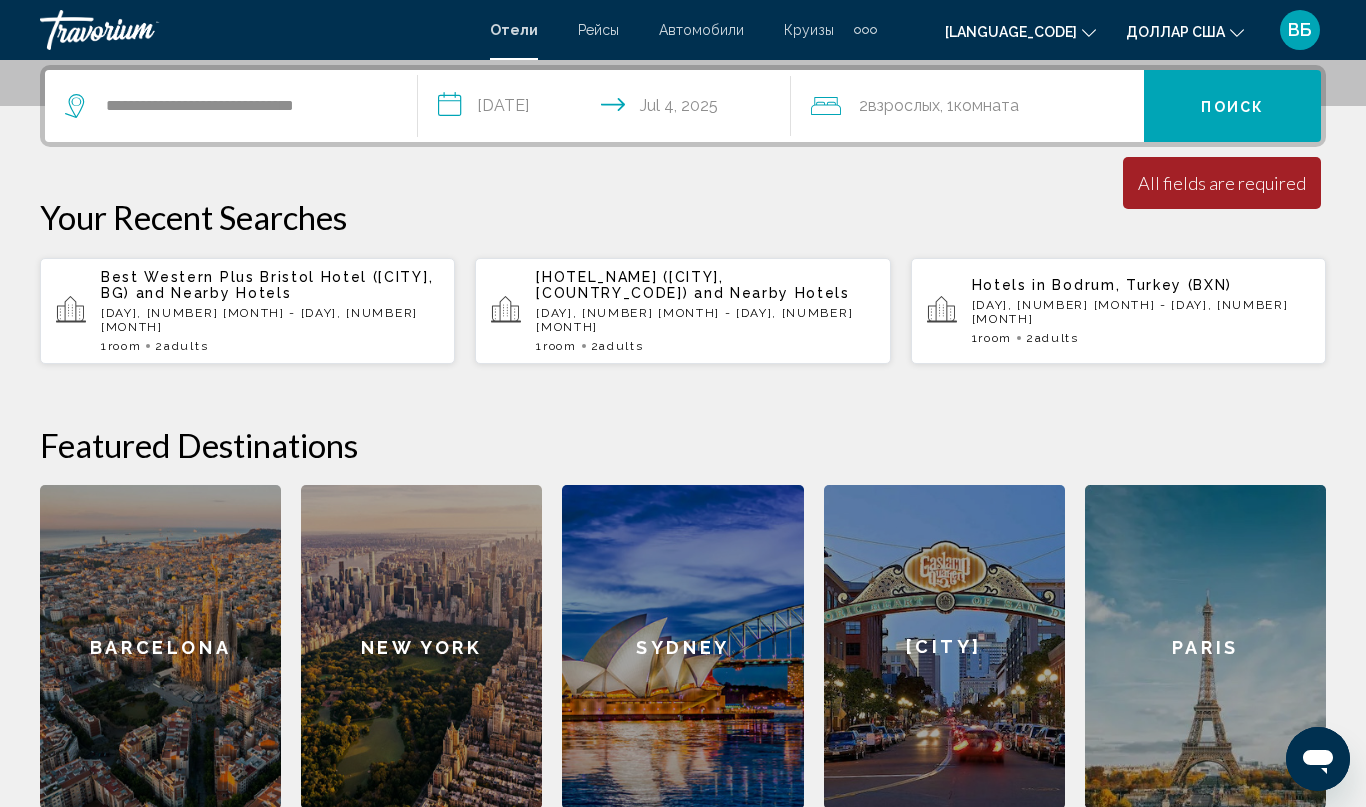 click on "**********" at bounding box center (231, 106) 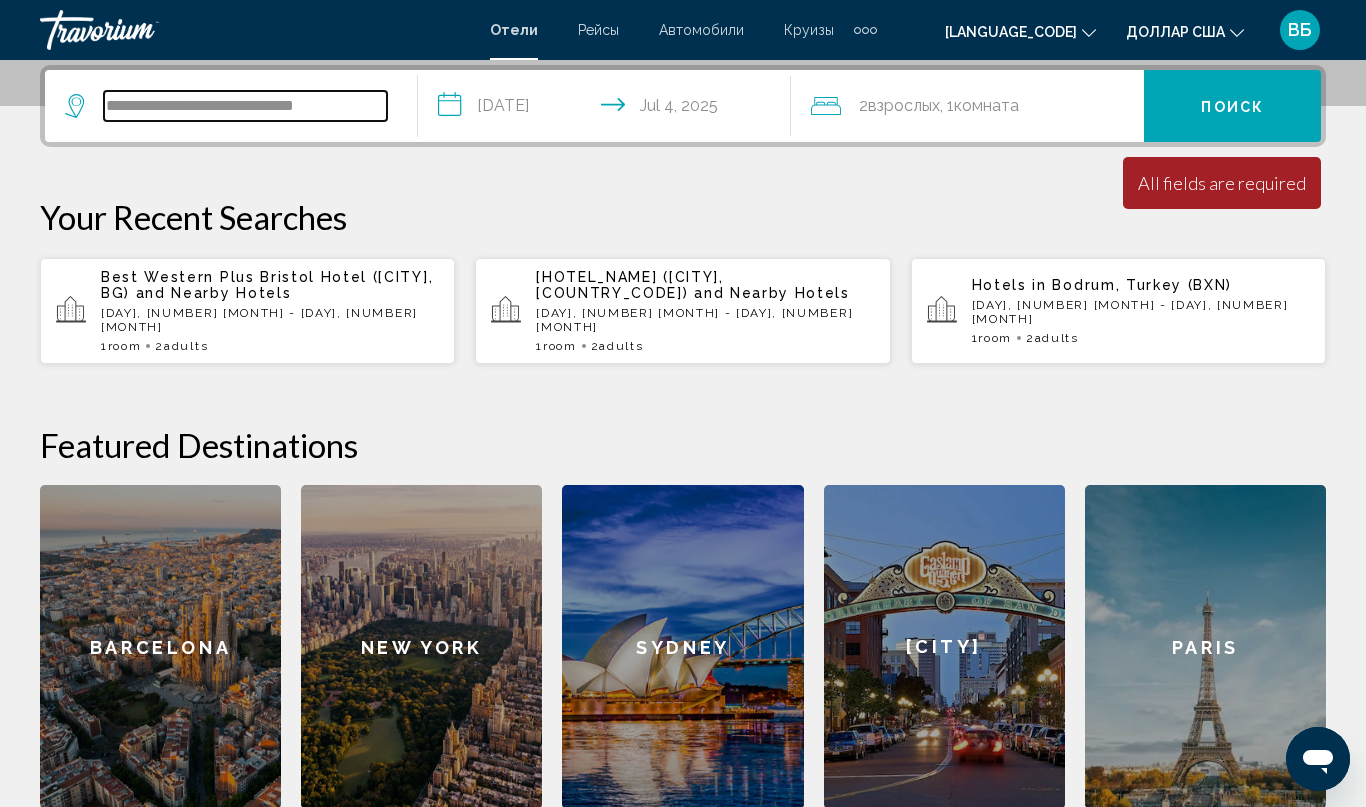 click on "**********" at bounding box center (245, 106) 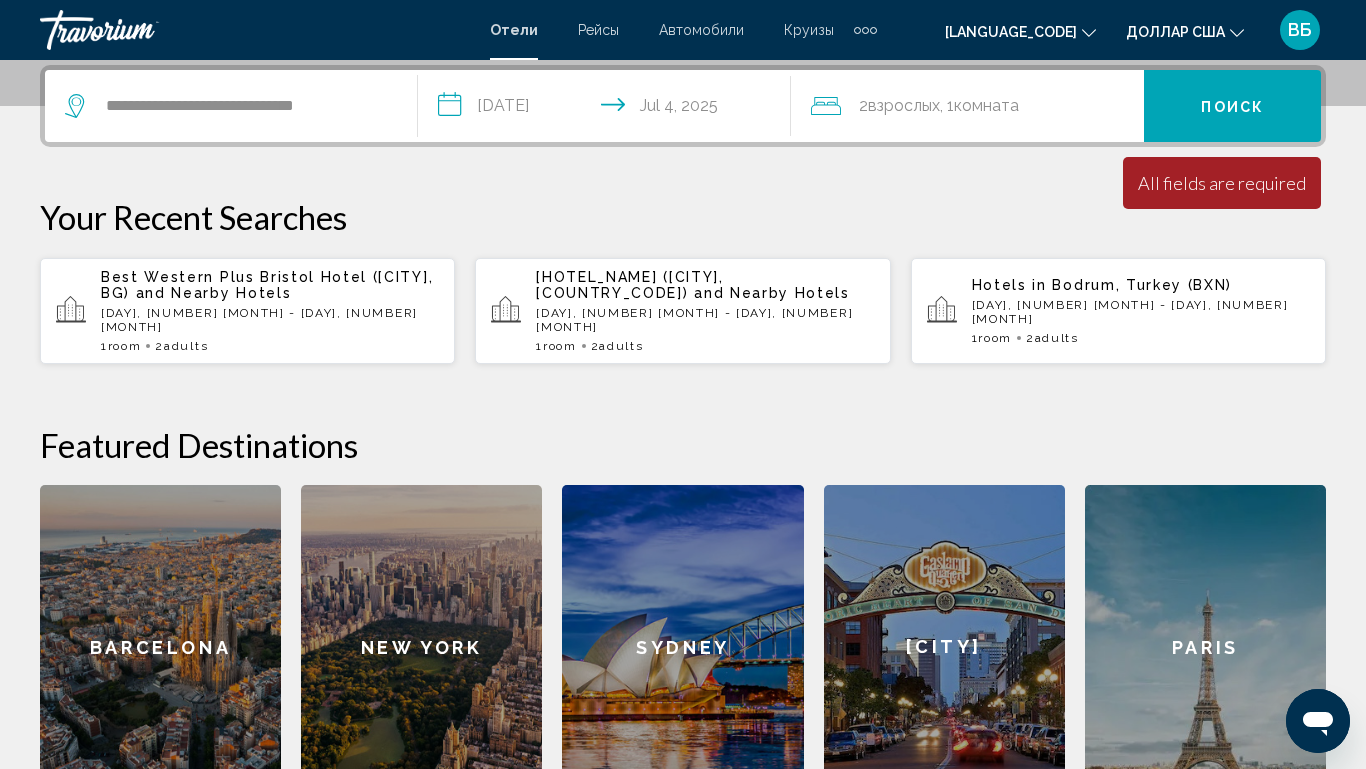 click on "[DAY], [NUMBER] [MONTH] - [DAY], [NUMBER] [MONTH]" at bounding box center (270, 320) 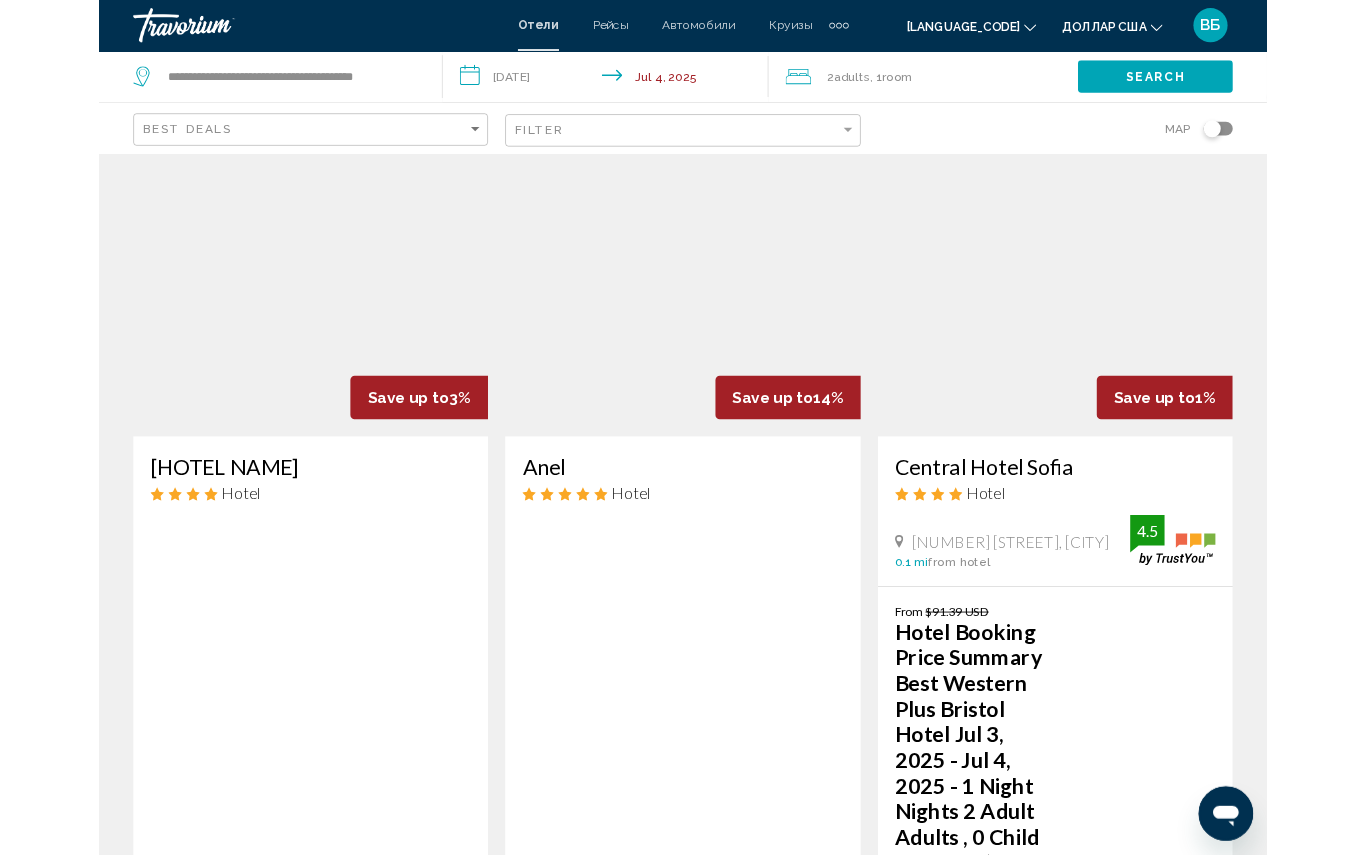 scroll, scrollTop: 0, scrollLeft: 0, axis: both 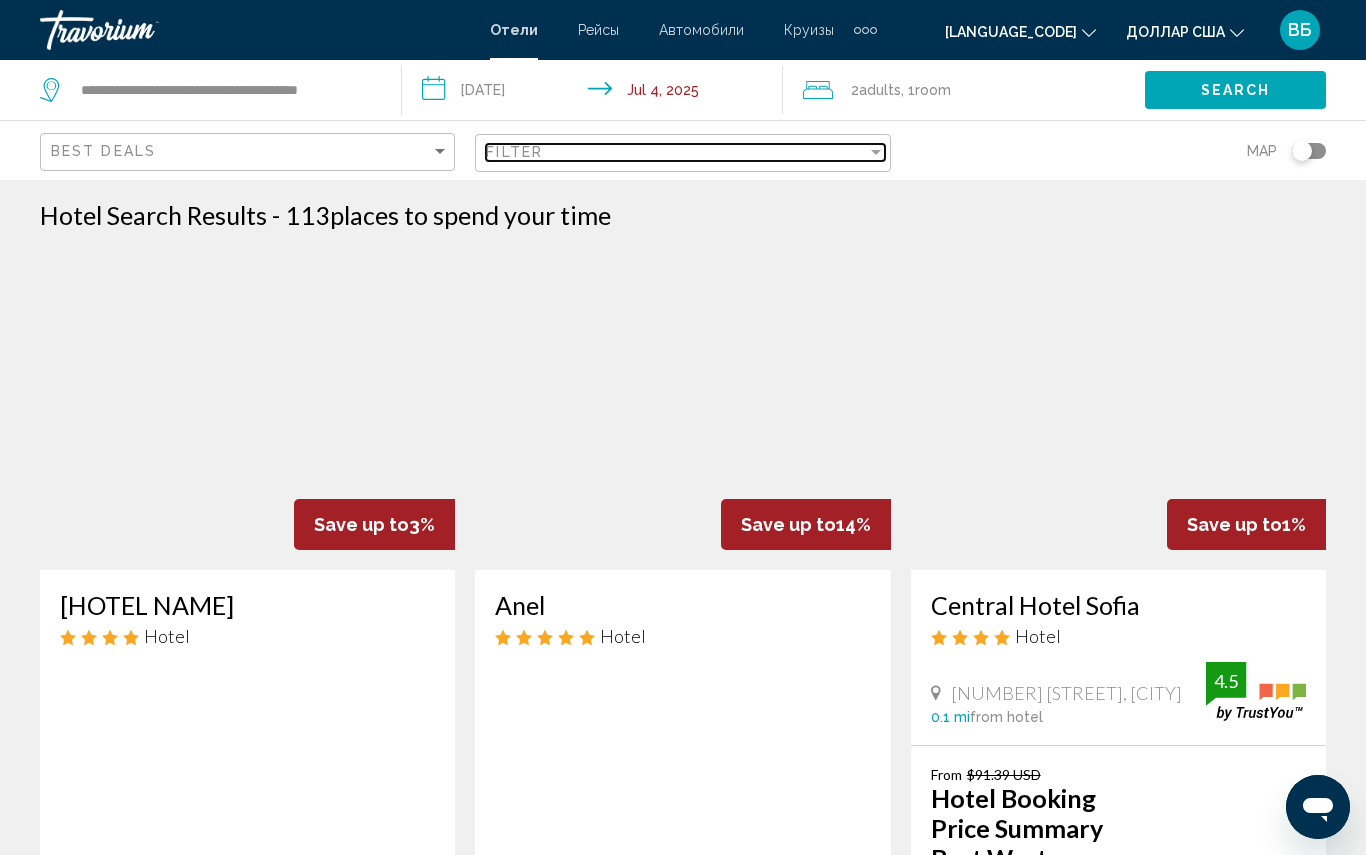 click on "Filter" at bounding box center [685, 153] 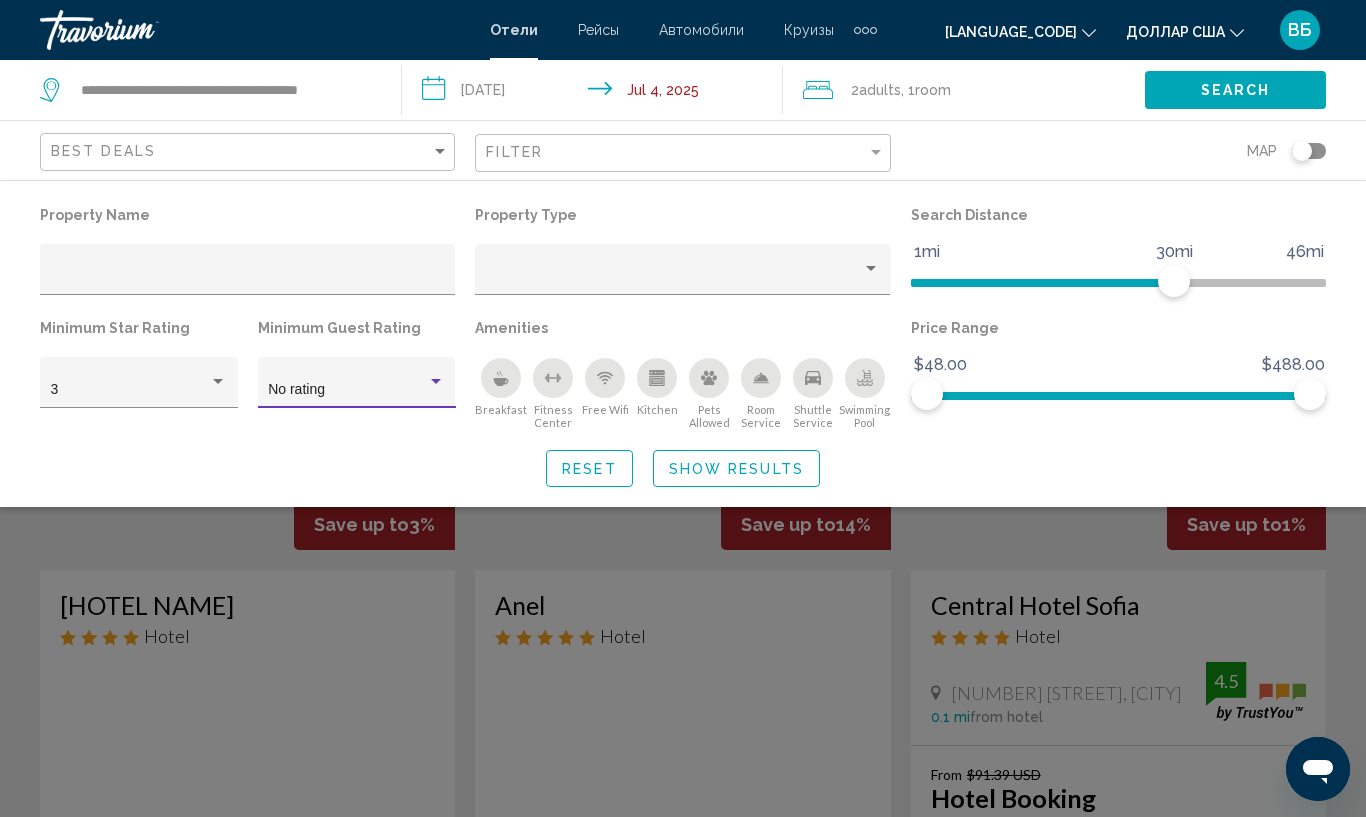 click on "No rating" at bounding box center [347, 390] 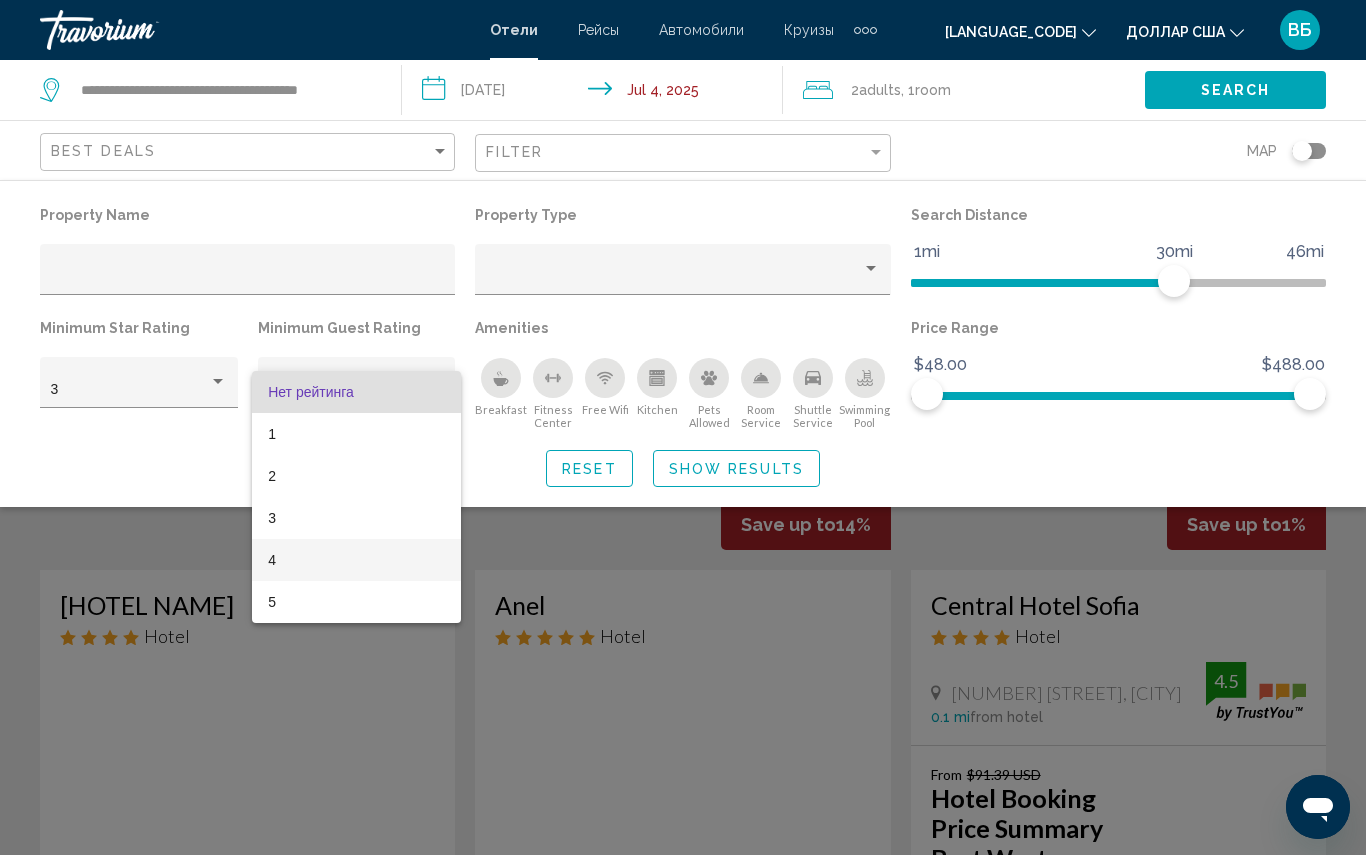 click on "4" at bounding box center (356, 560) 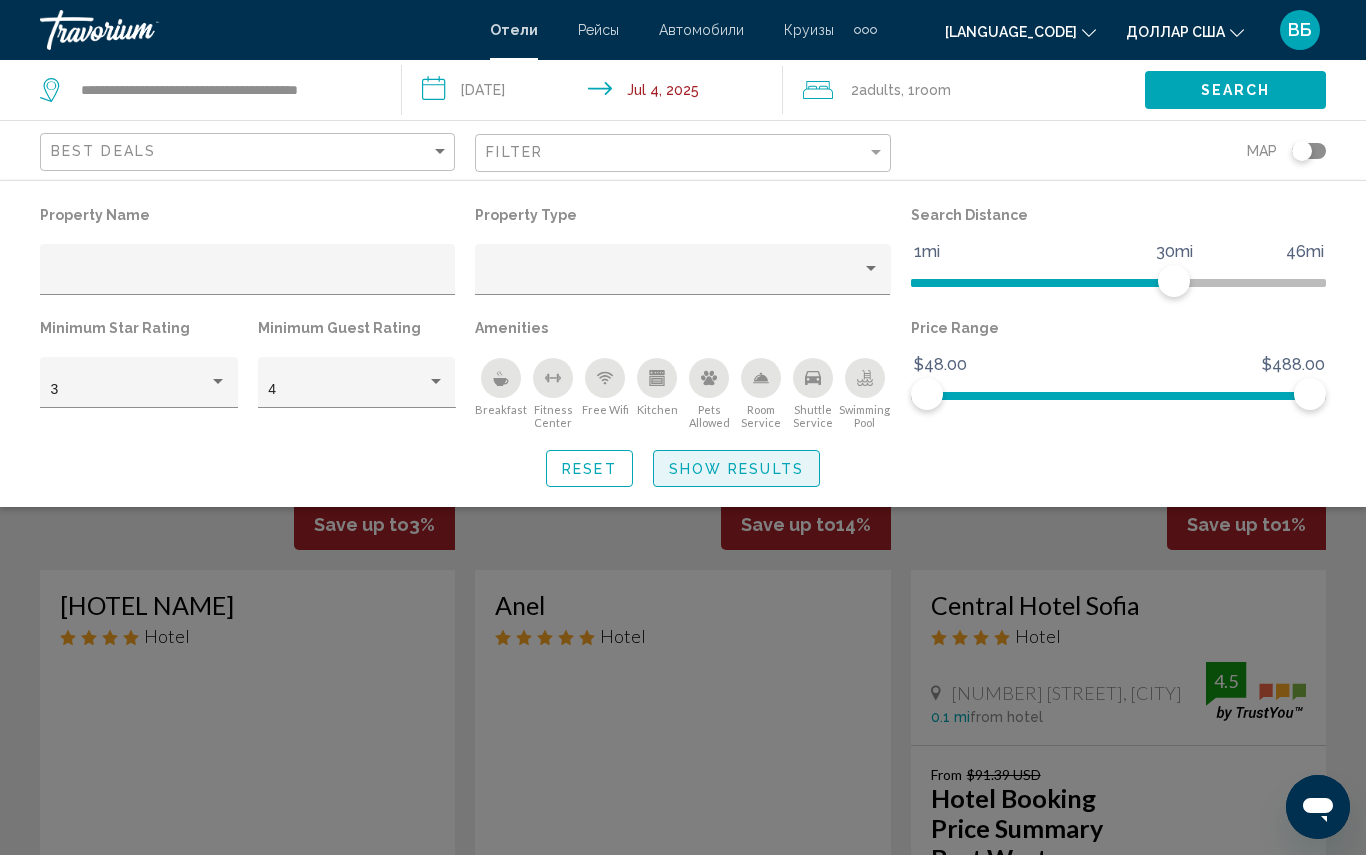 click on "Show Results" at bounding box center (736, 468) 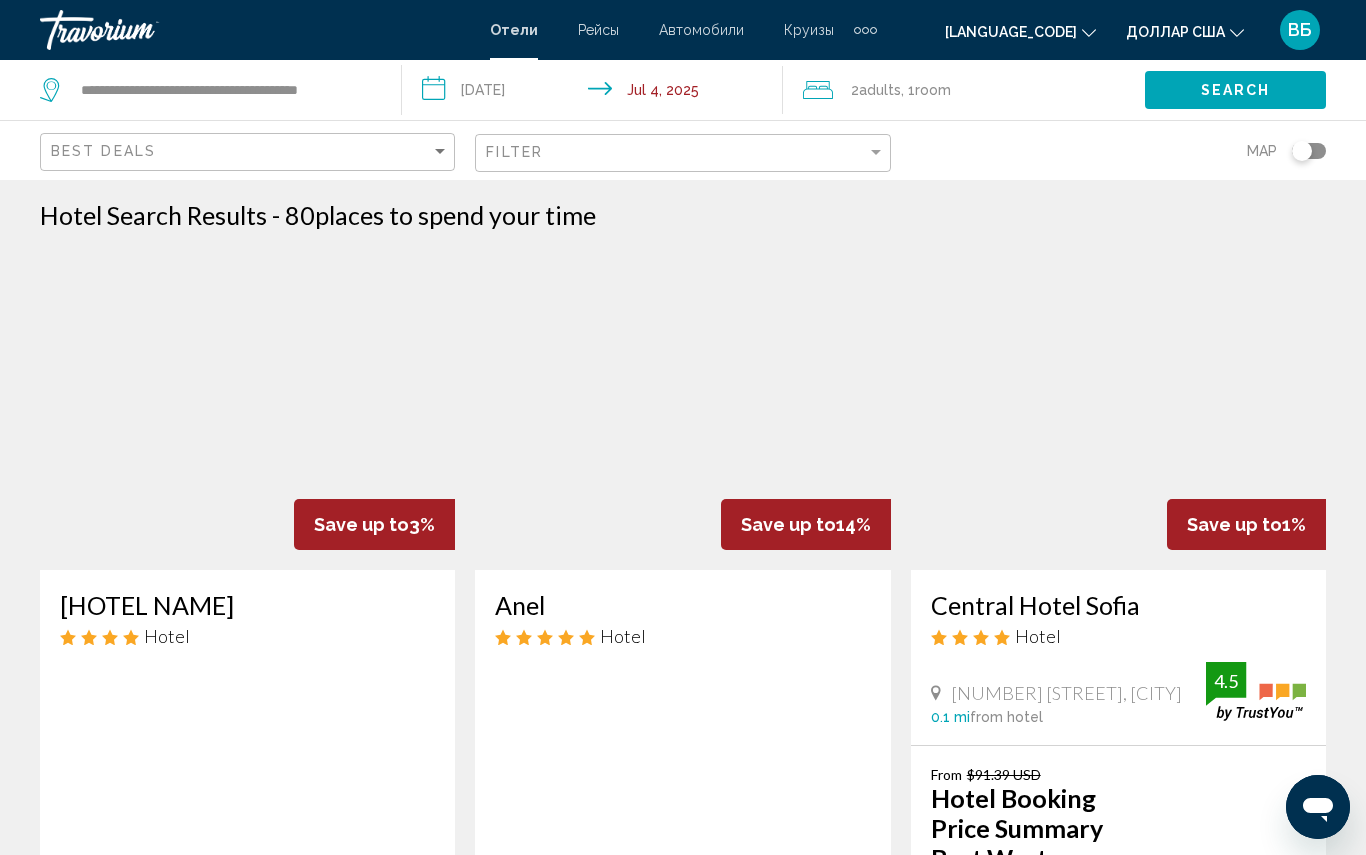 click on "Filter" at bounding box center [685, 153] 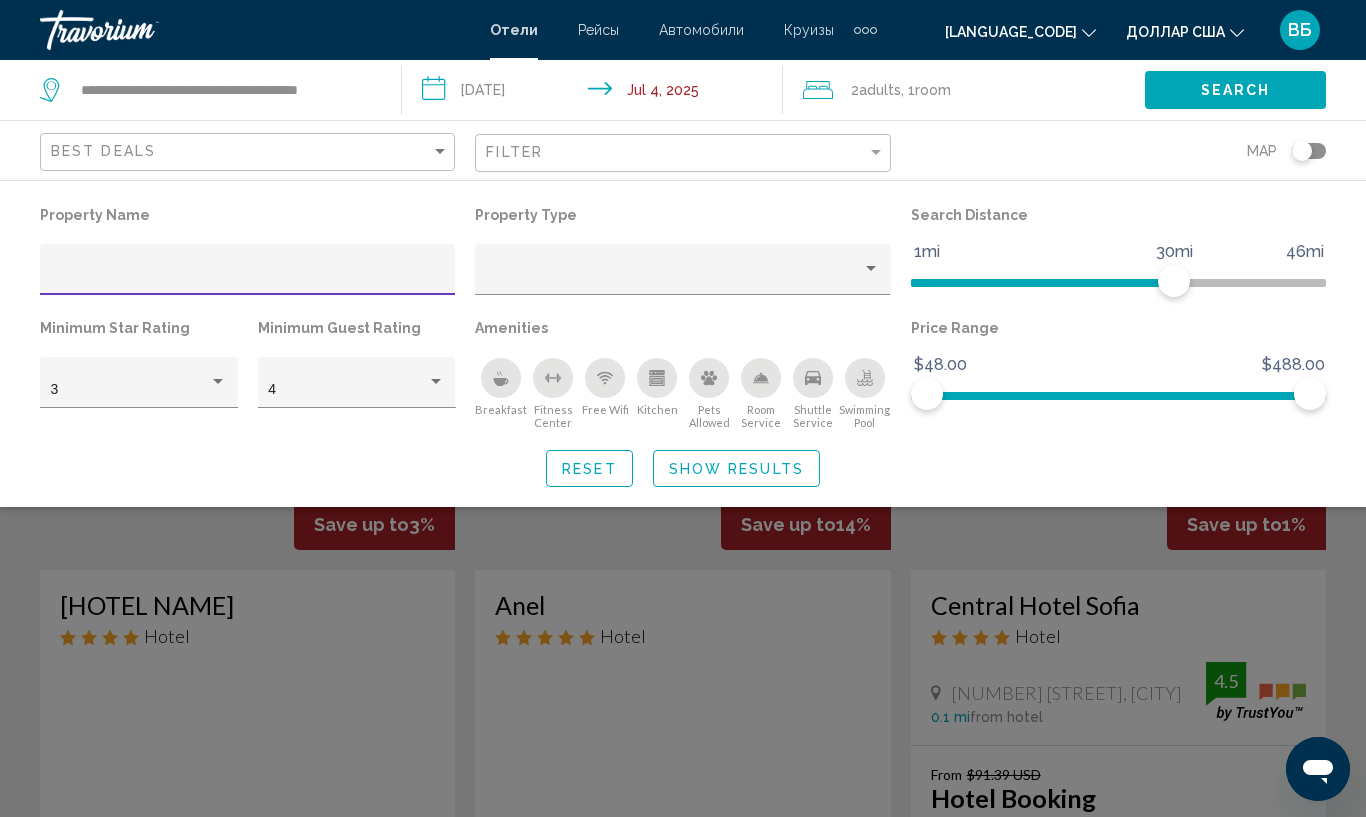 click at bounding box center [501, 382] 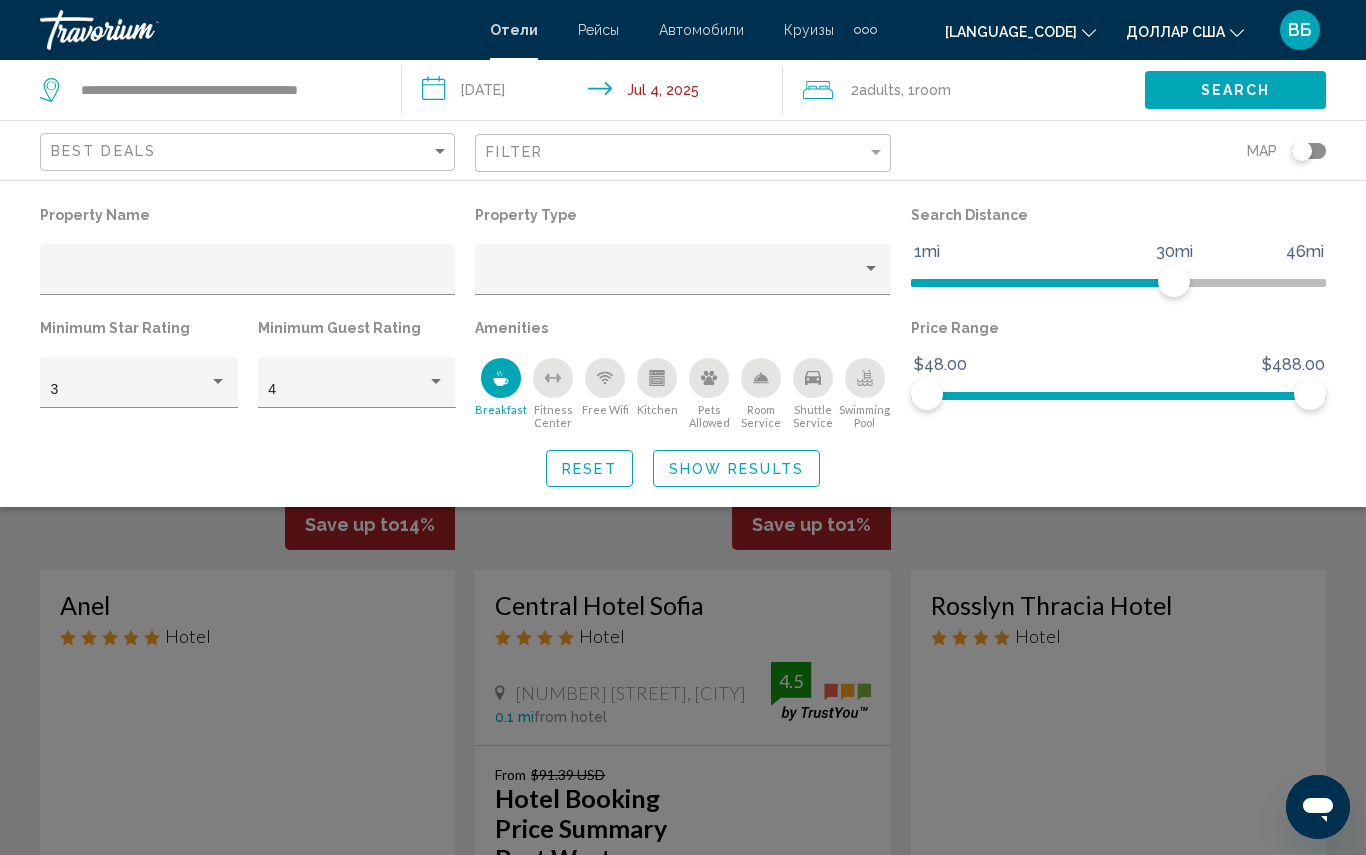 click on "Show Results" at bounding box center (736, 469) 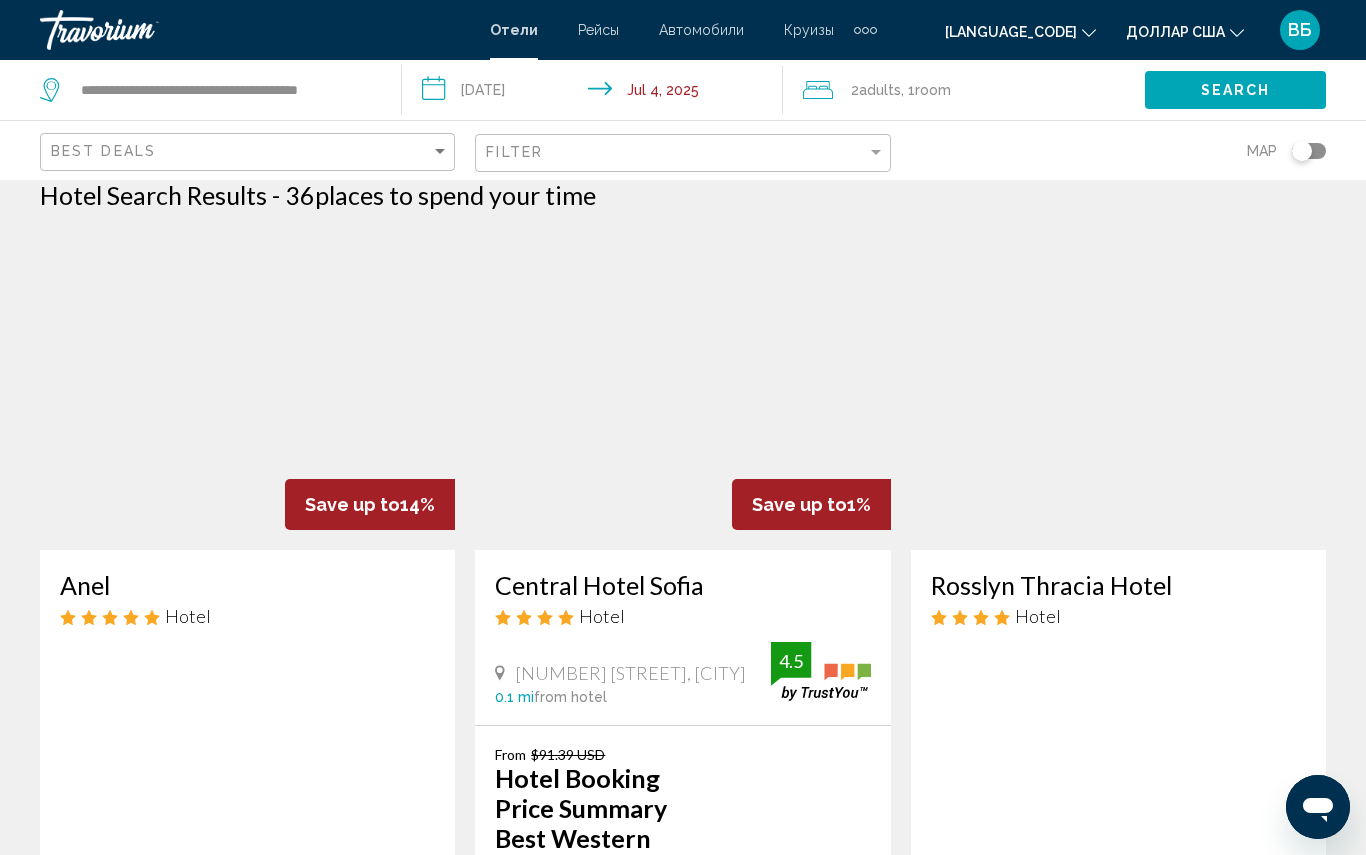 scroll, scrollTop: 0, scrollLeft: 0, axis: both 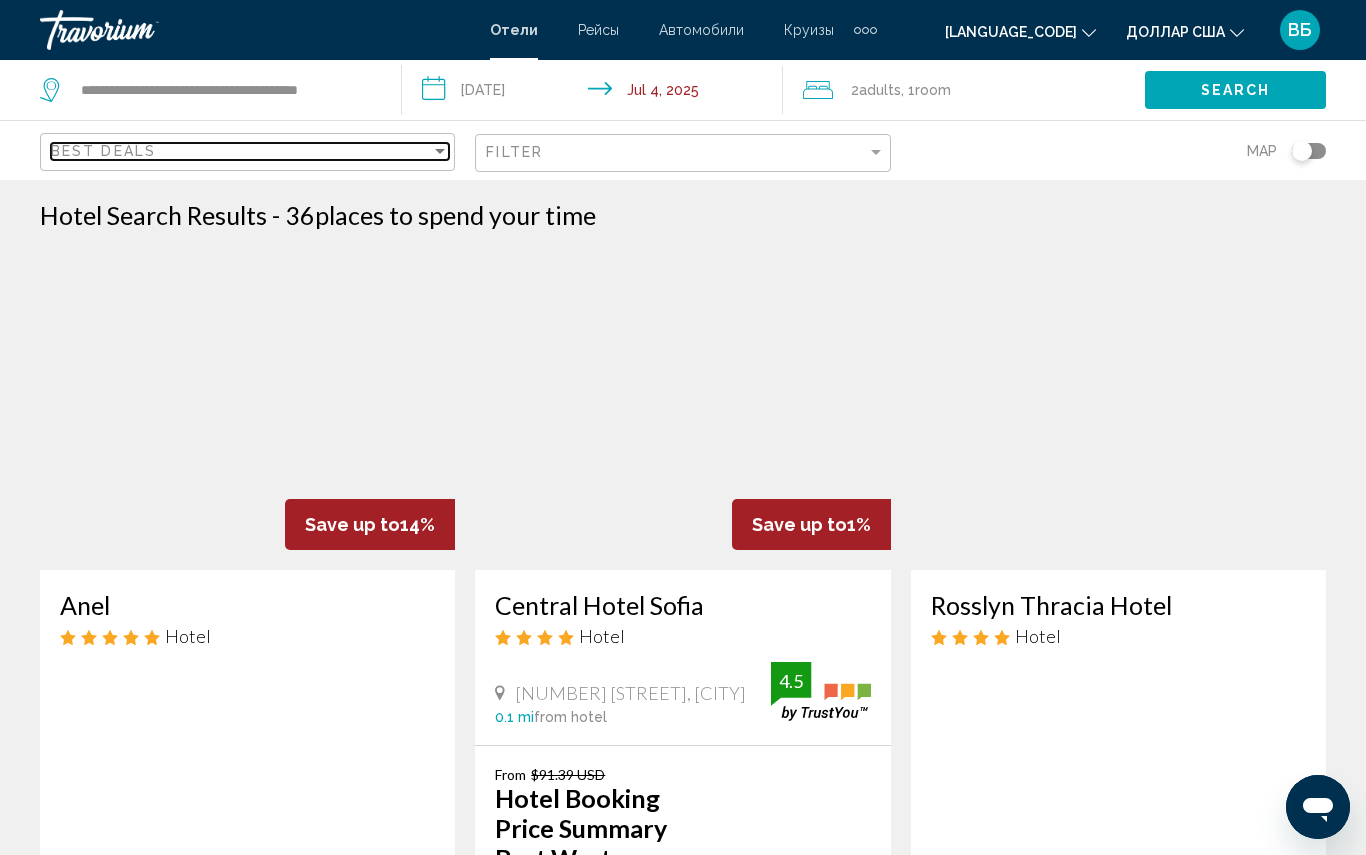 click on "Best Deals" at bounding box center [241, 151] 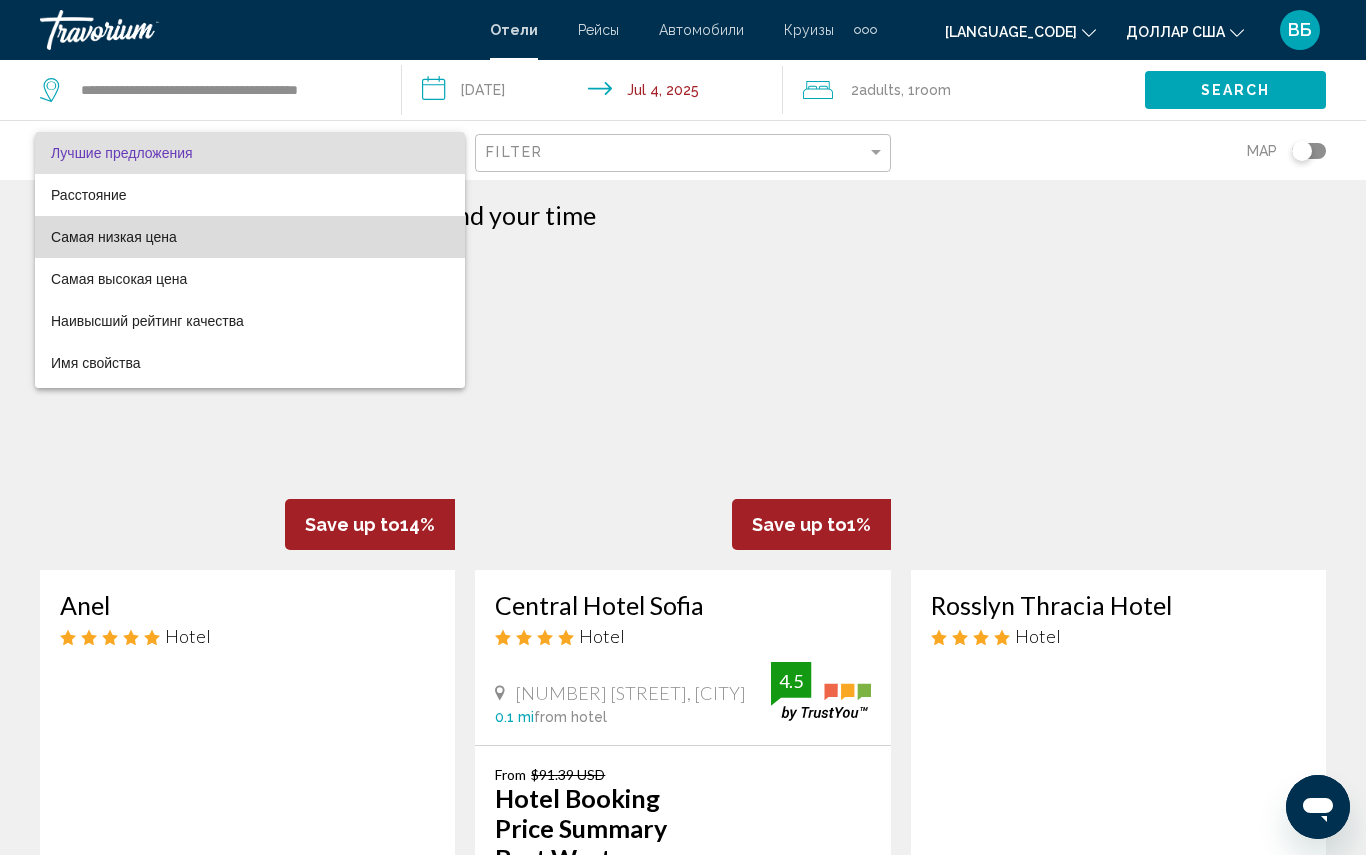 click on "Самая низкая цена" at bounding box center (114, 237) 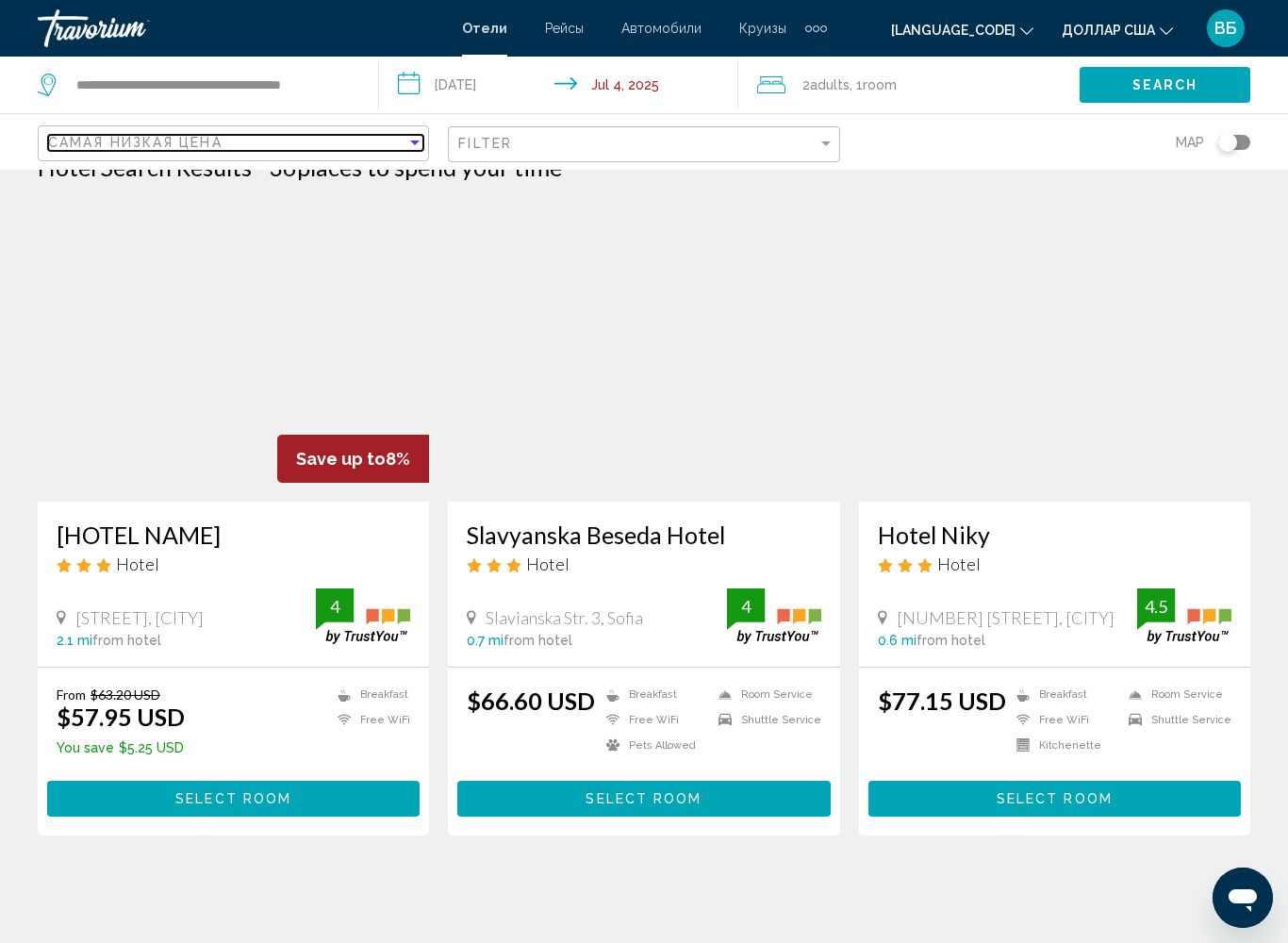 scroll, scrollTop: 0, scrollLeft: 0, axis: both 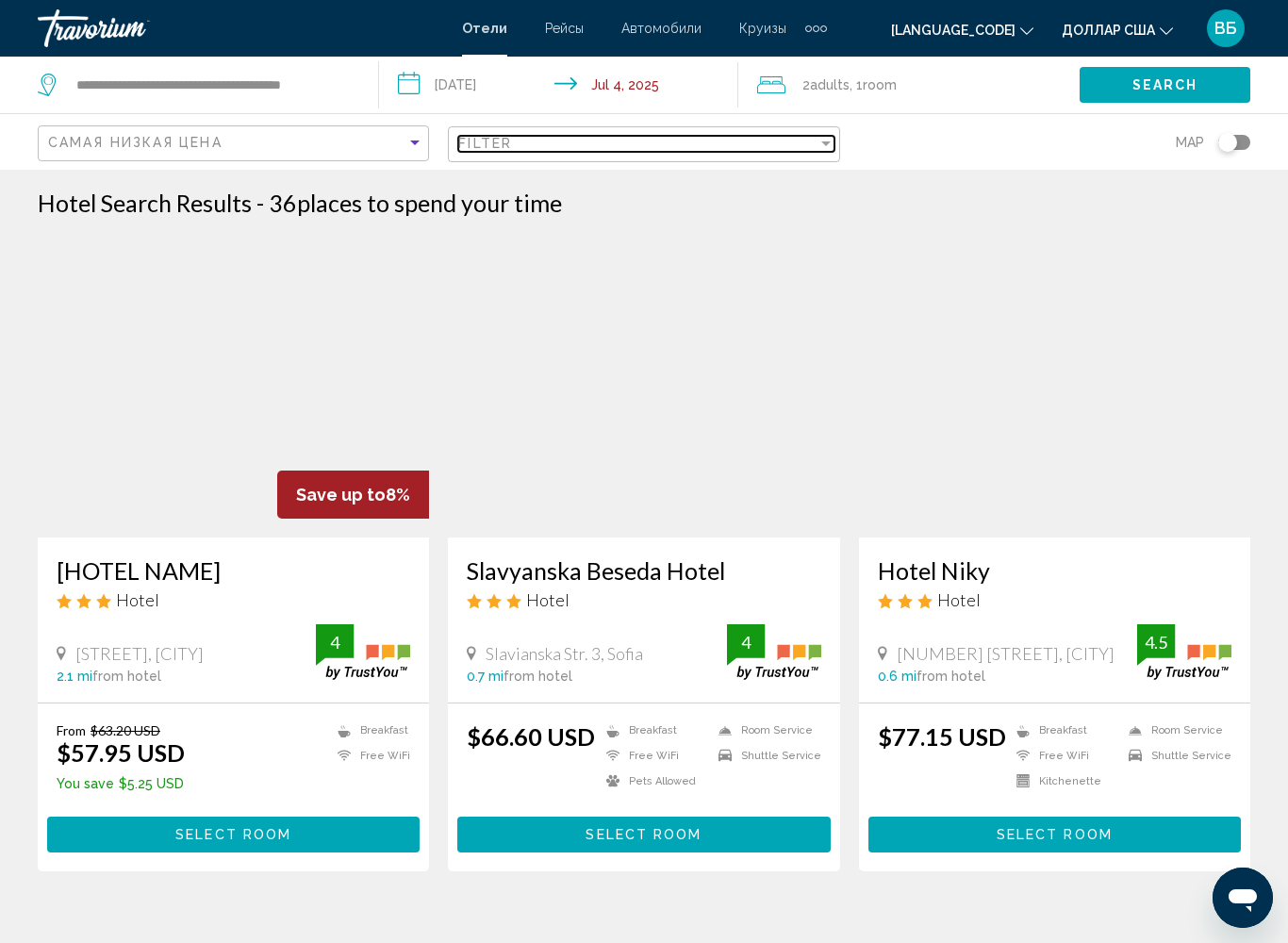click on "Filter" at bounding box center (637, 143) 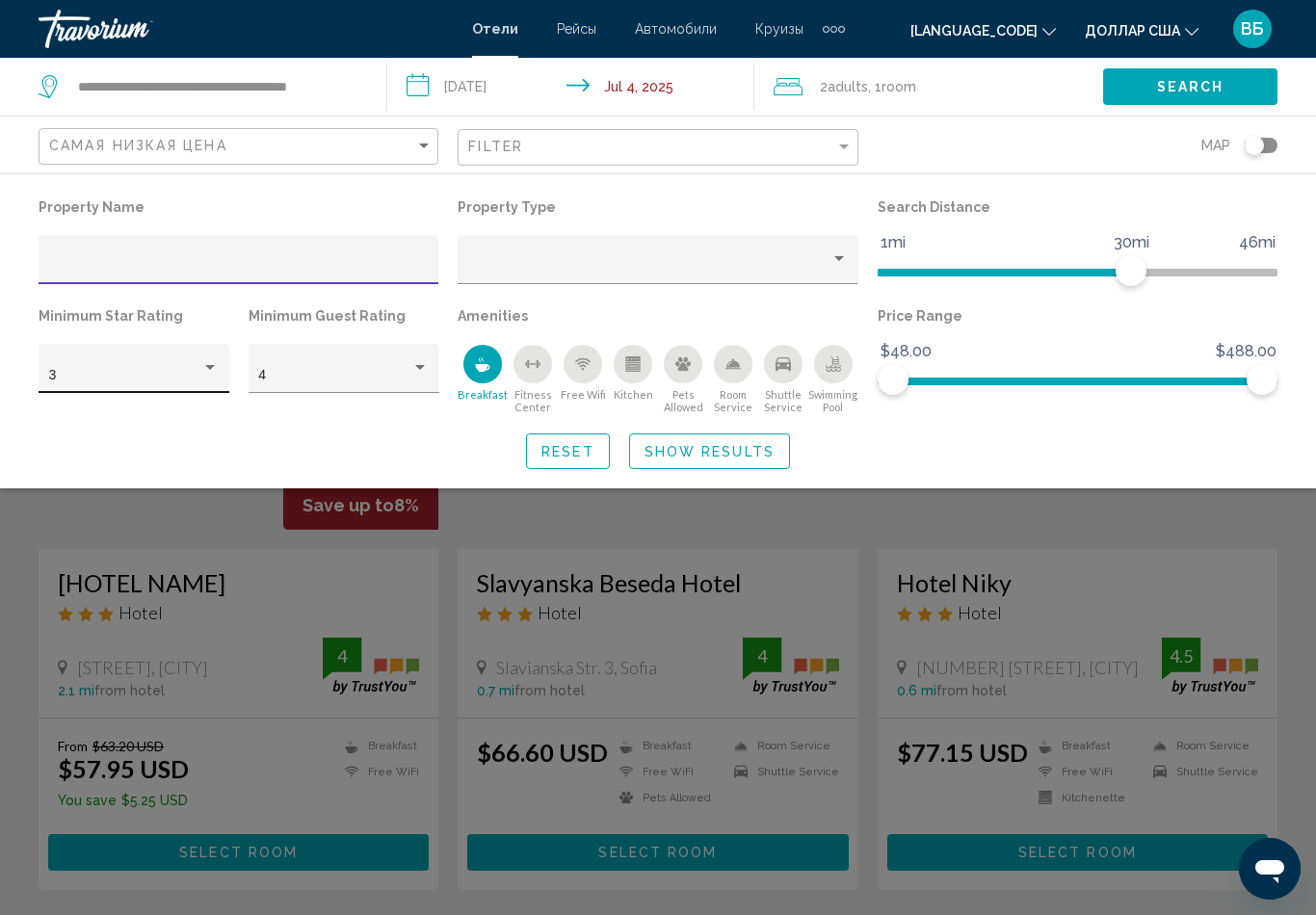 click on "3" at bounding box center [134, 376] 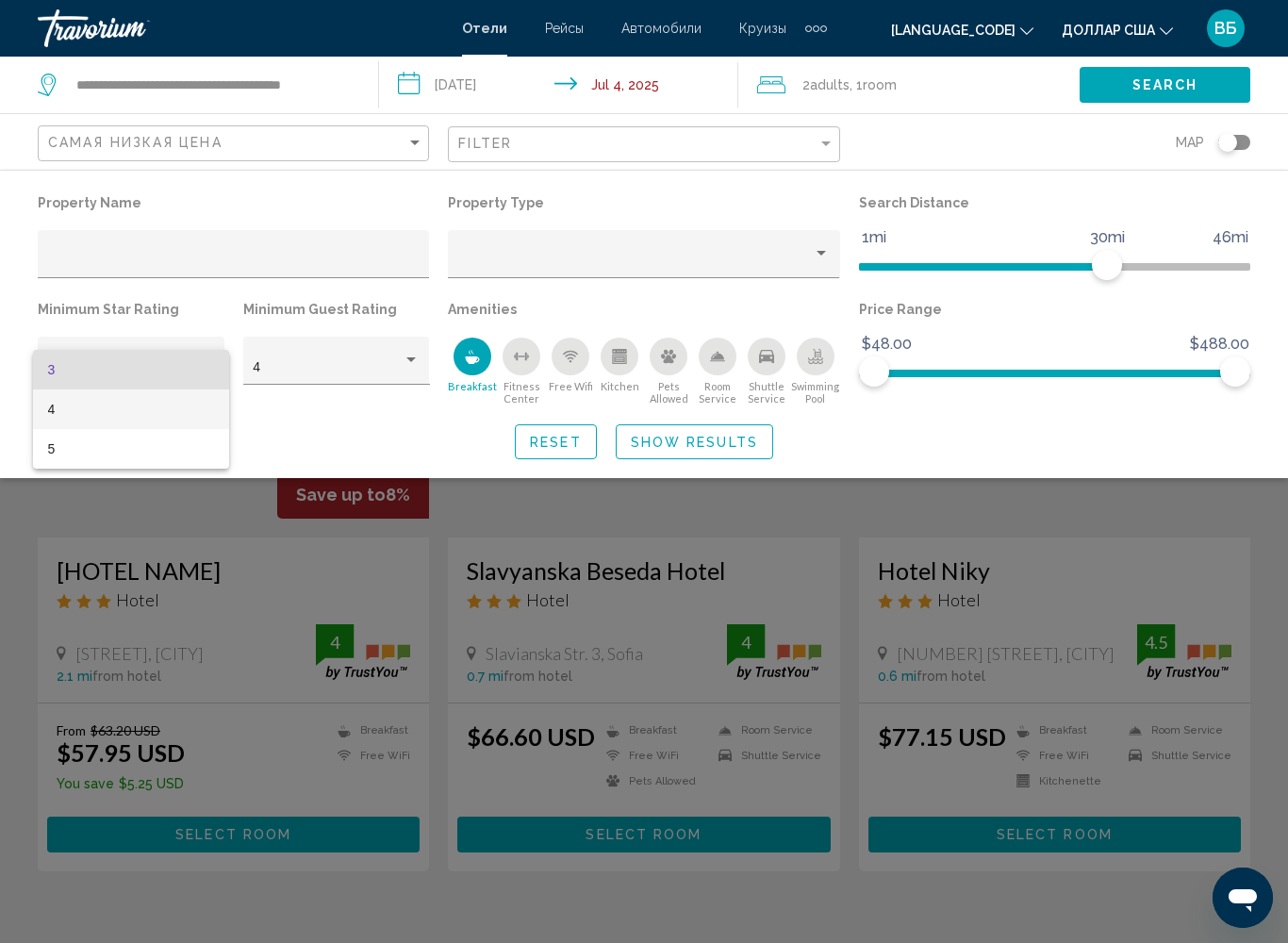 click on "4" at bounding box center (131, 409) 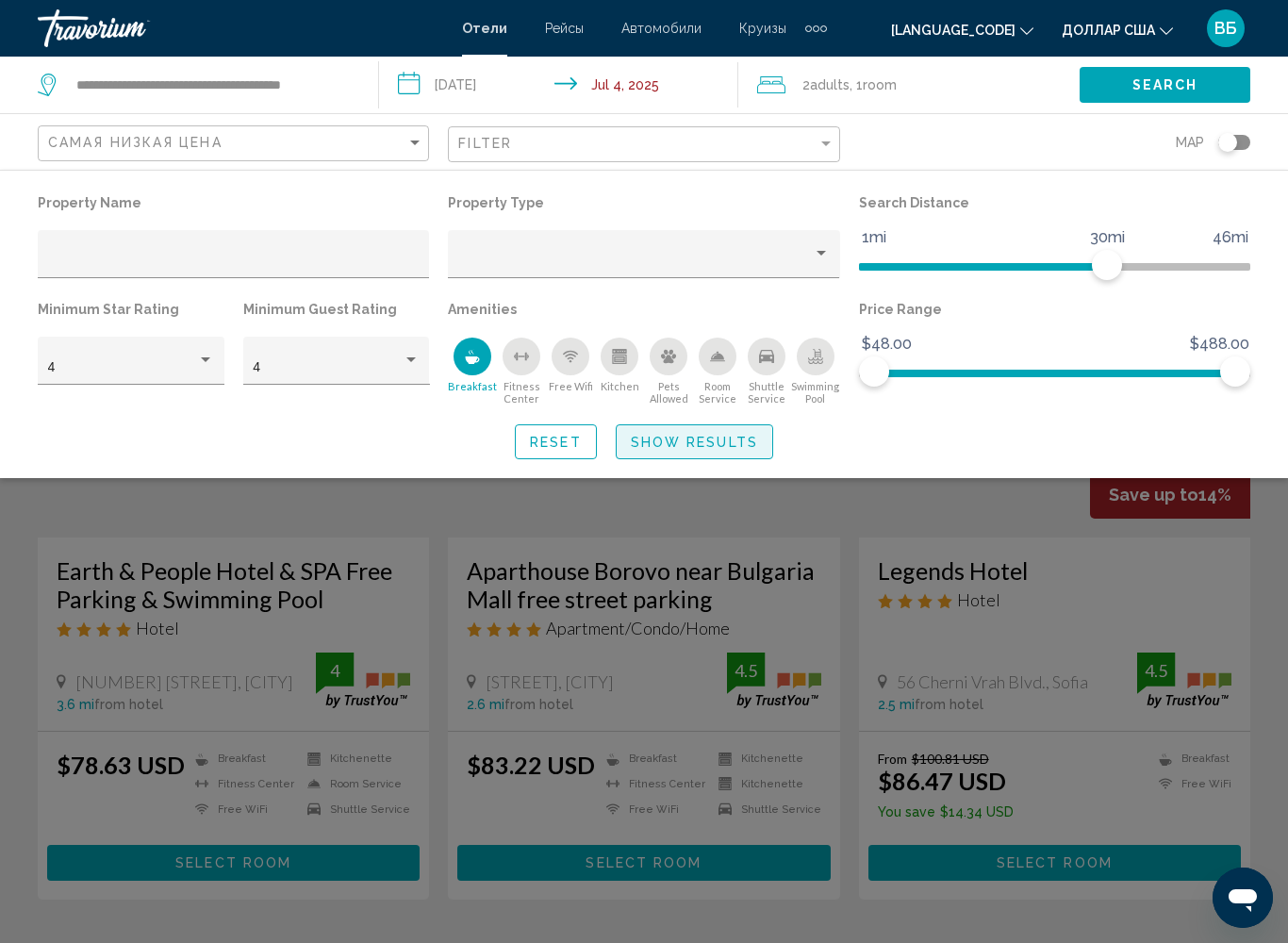 click on "Show Results" at bounding box center [694, 442] 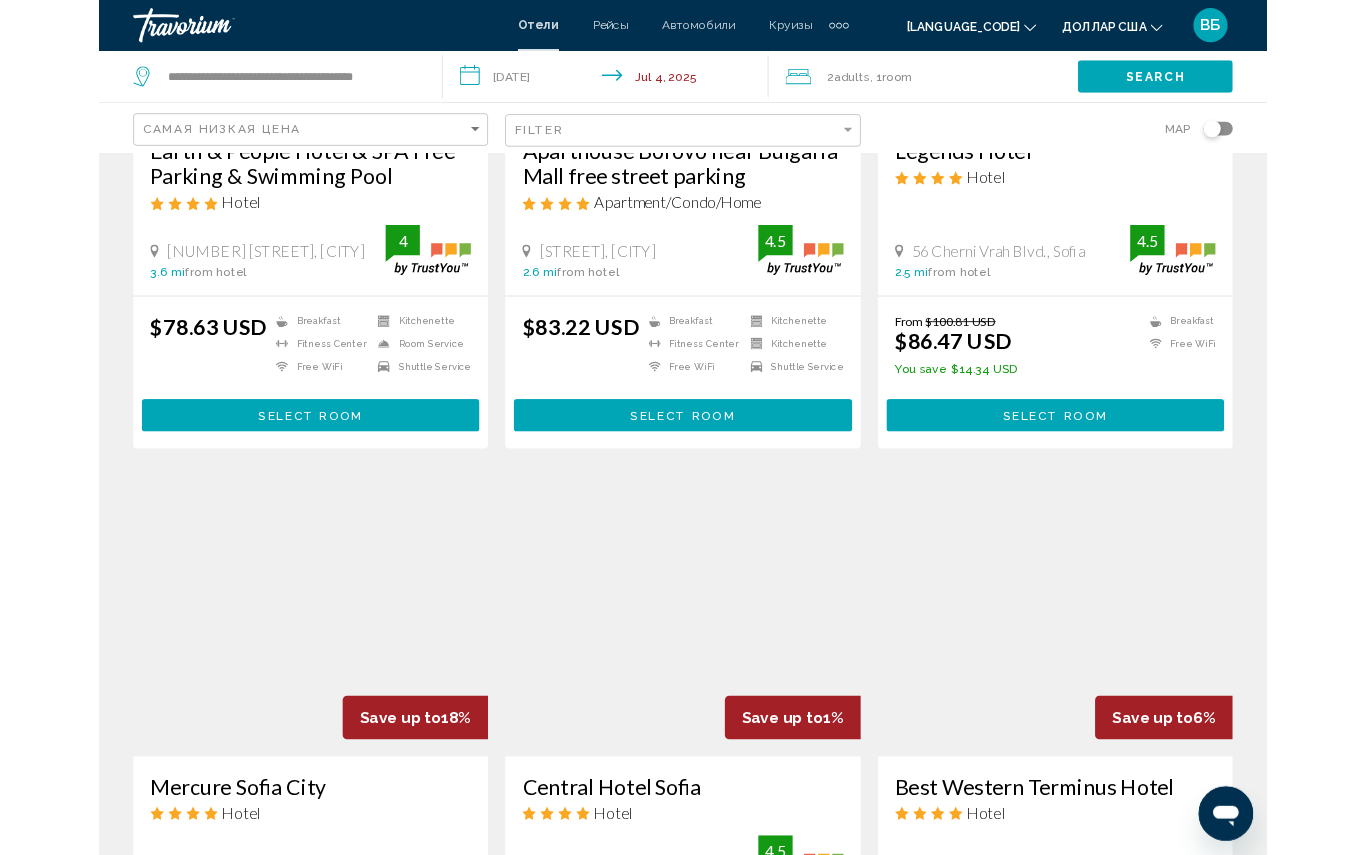 scroll, scrollTop: 0, scrollLeft: 0, axis: both 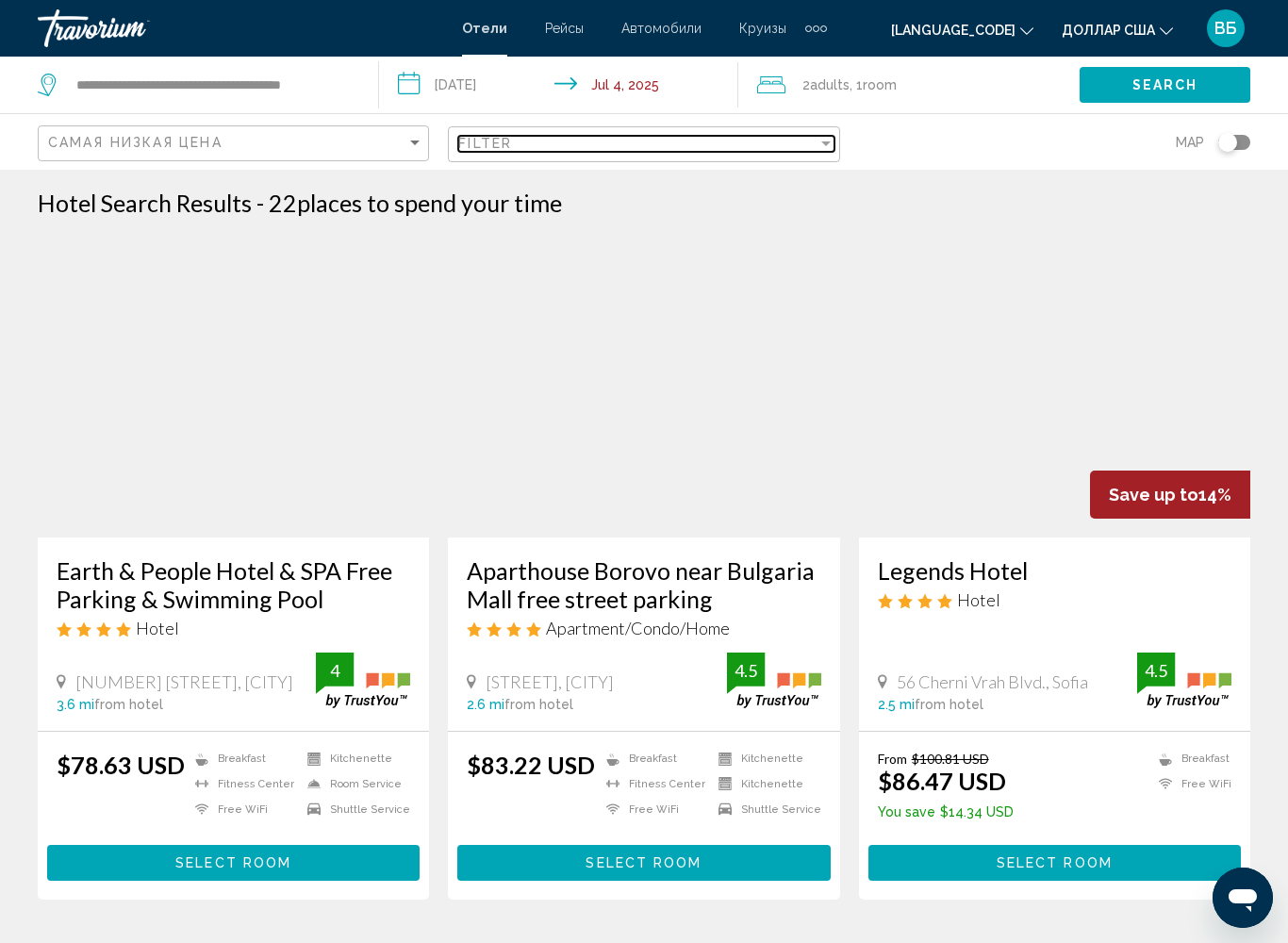 click on "Filter" at bounding box center [637, 143] 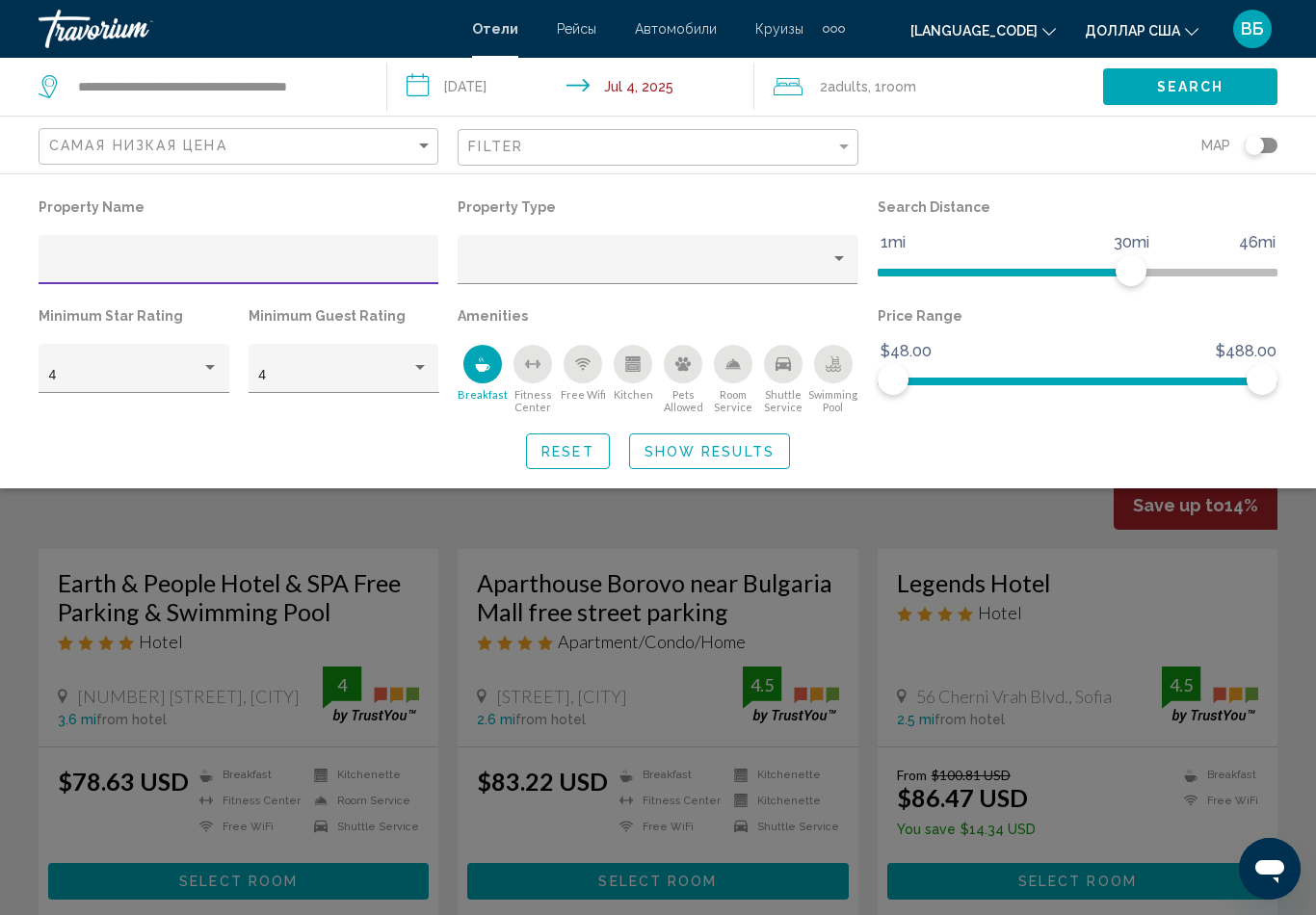 click at bounding box center (483, 364) 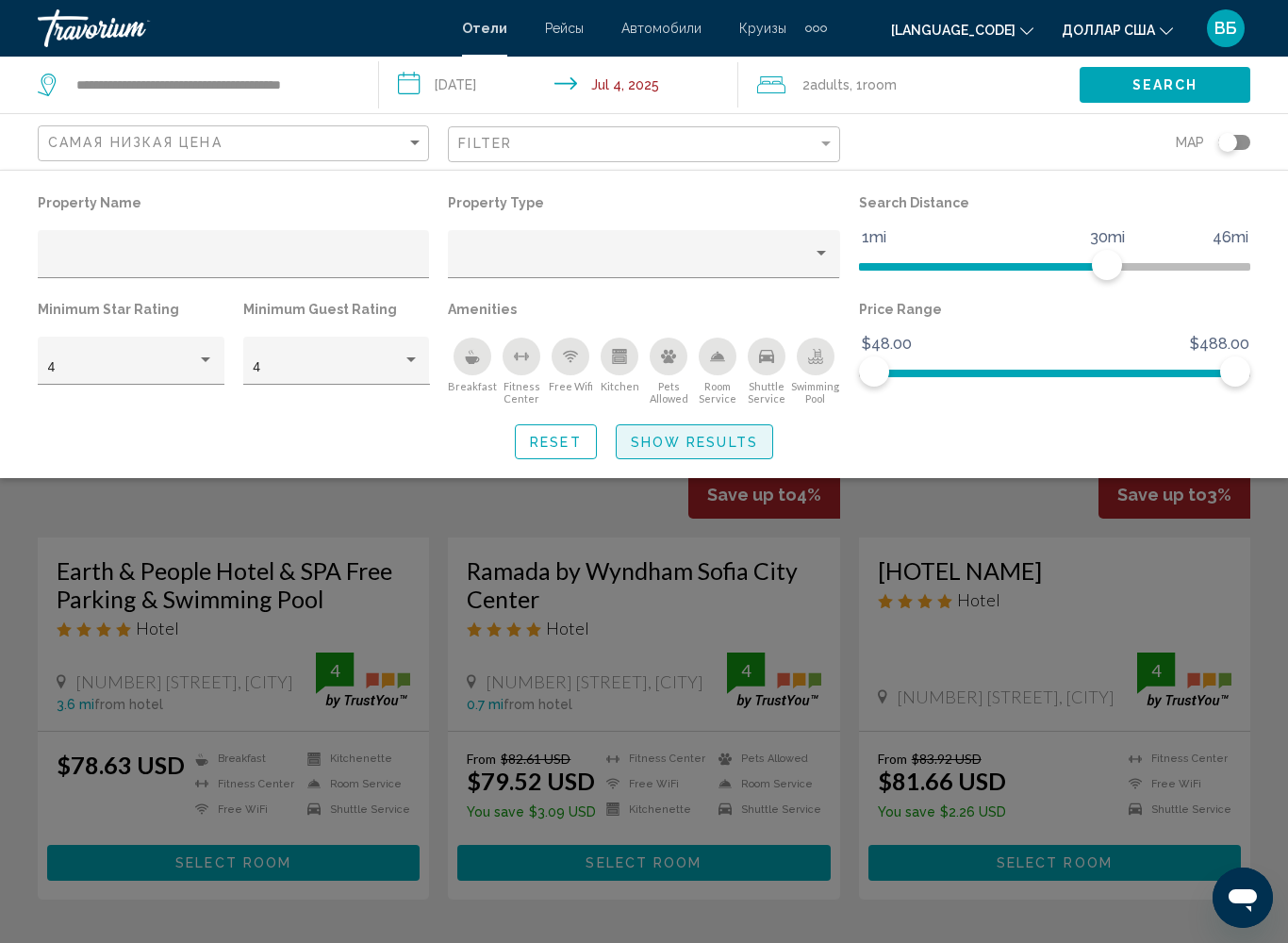 click on "Show Results" at bounding box center (694, 442) 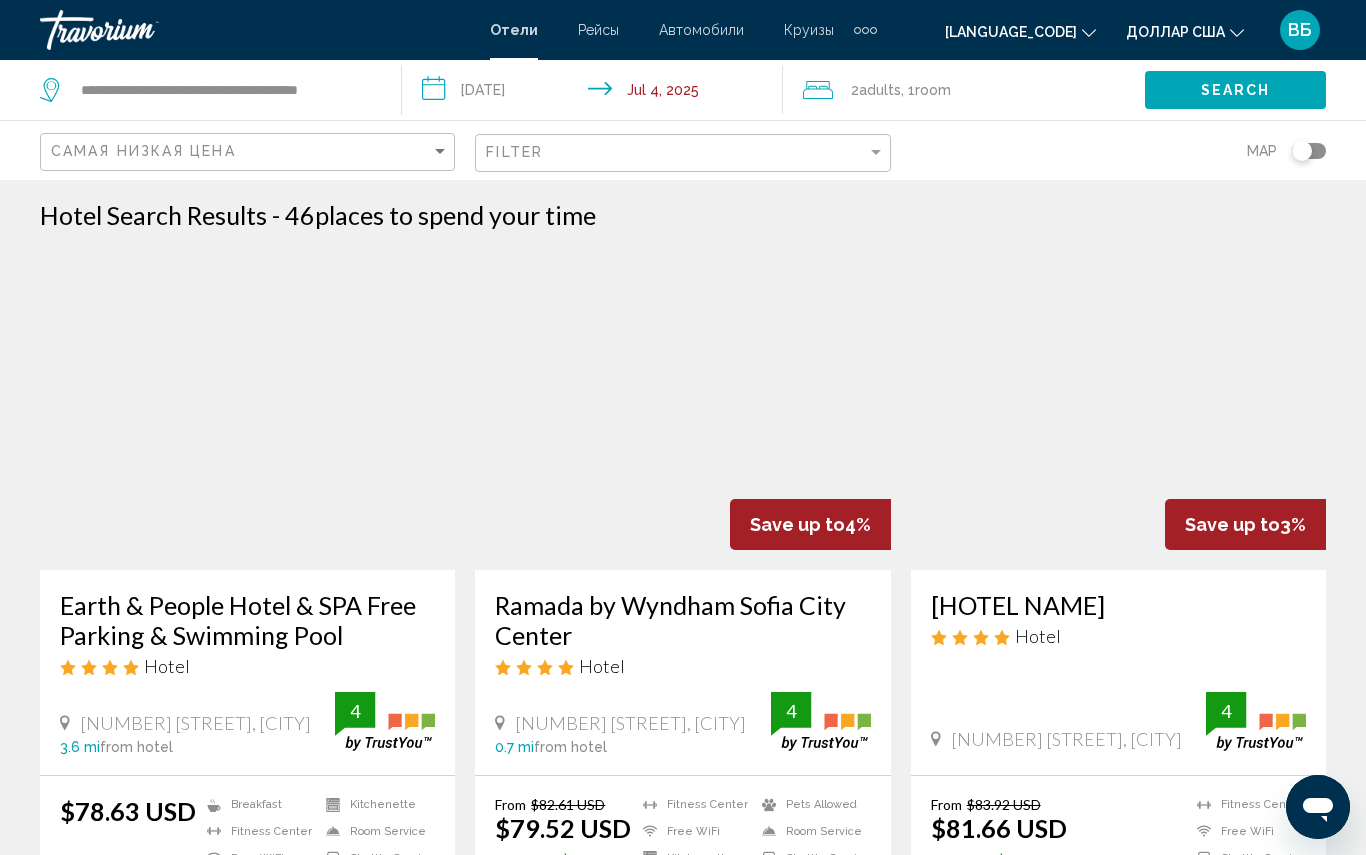 click on "$81.66 USD" at bounding box center (128, 811) 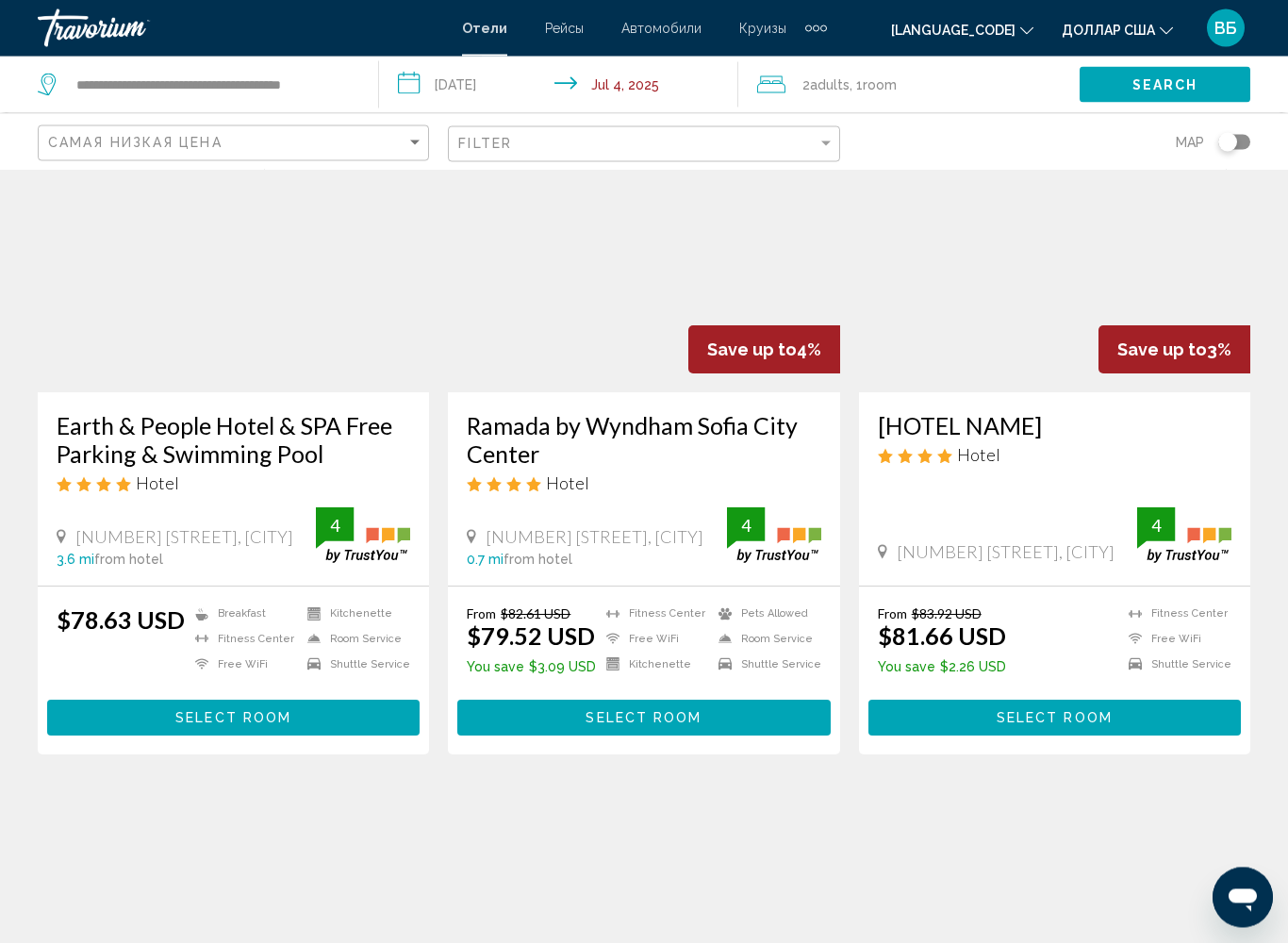 scroll, scrollTop: 145, scrollLeft: 0, axis: vertical 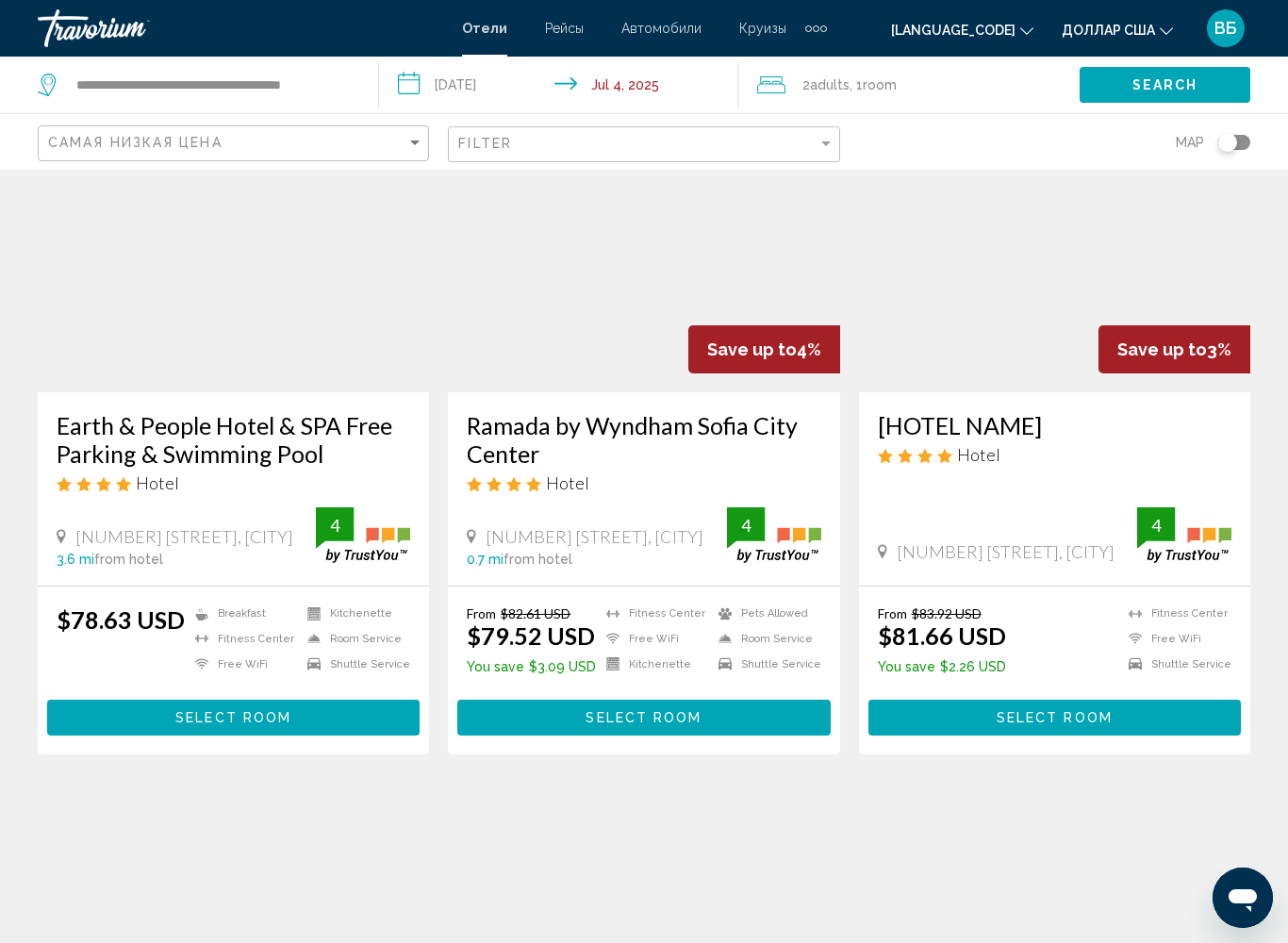 click on "Select Room" at bounding box center (1054, 719) 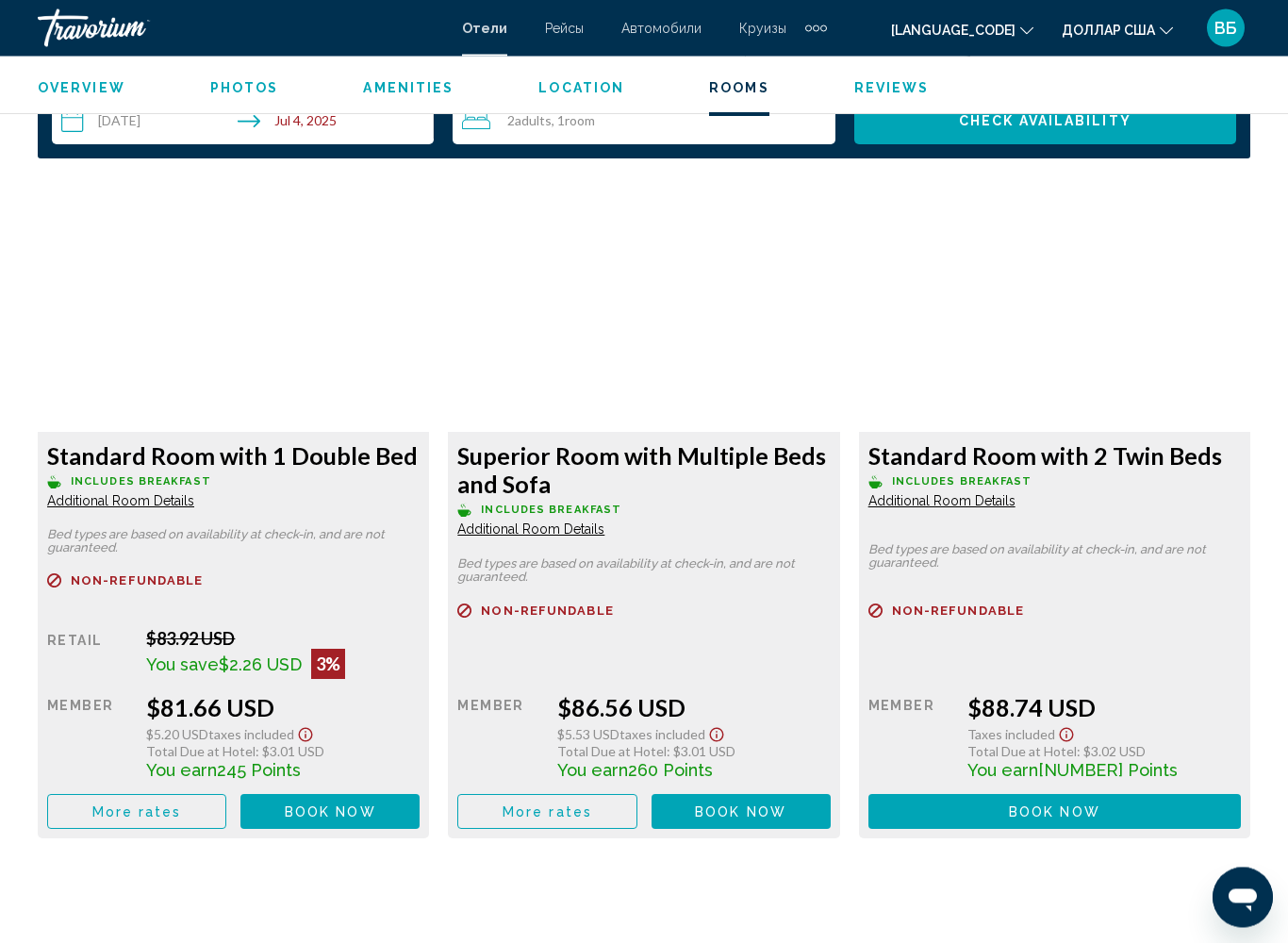 scroll, scrollTop: 2804, scrollLeft: 0, axis: vertical 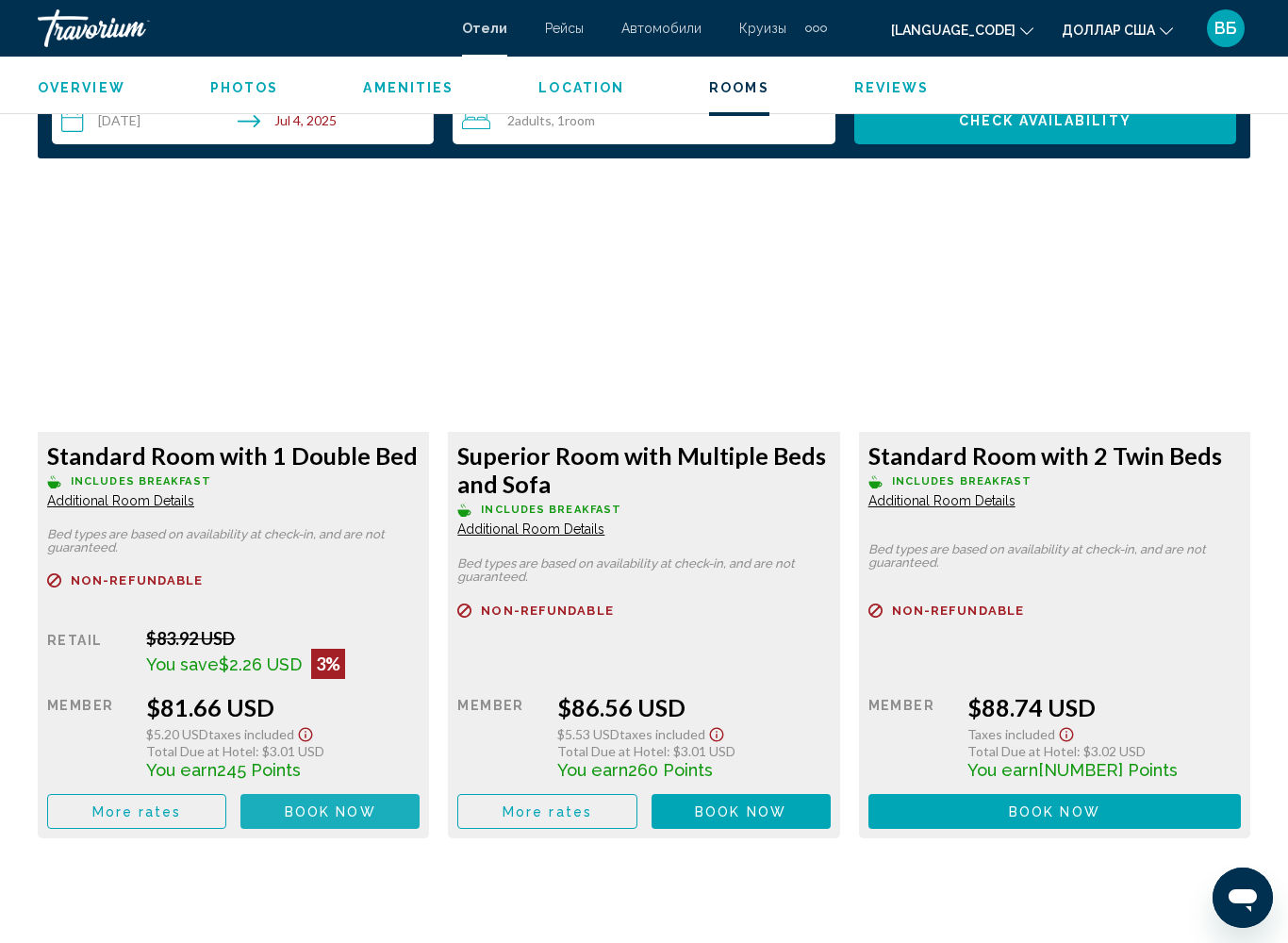 click on "Book now" at bounding box center [330, 812] 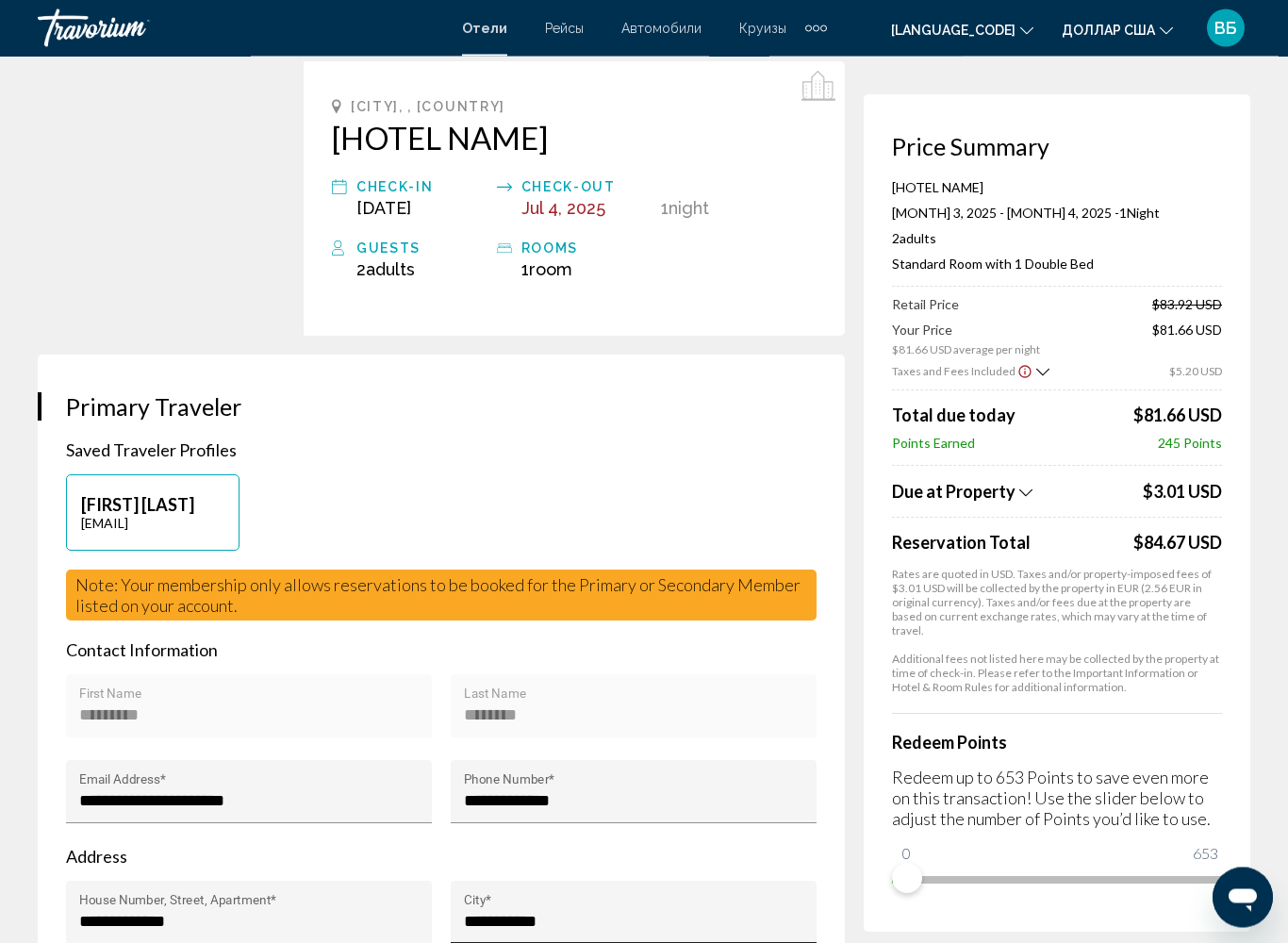 scroll, scrollTop: 193, scrollLeft: 0, axis: vertical 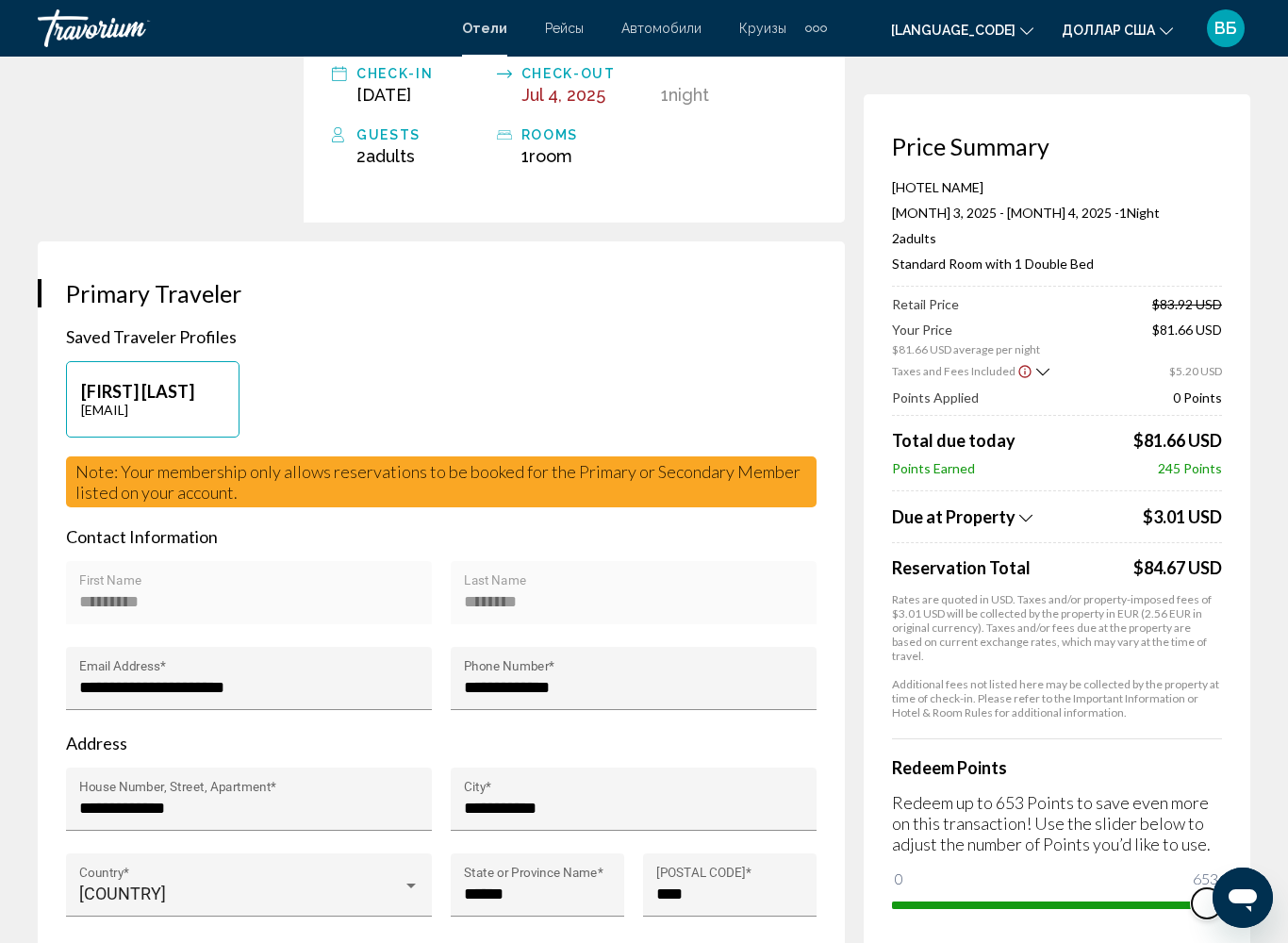 drag, startPoint x: 902, startPoint y: 861, endPoint x: 1261, endPoint y: 819, distance: 361.4485 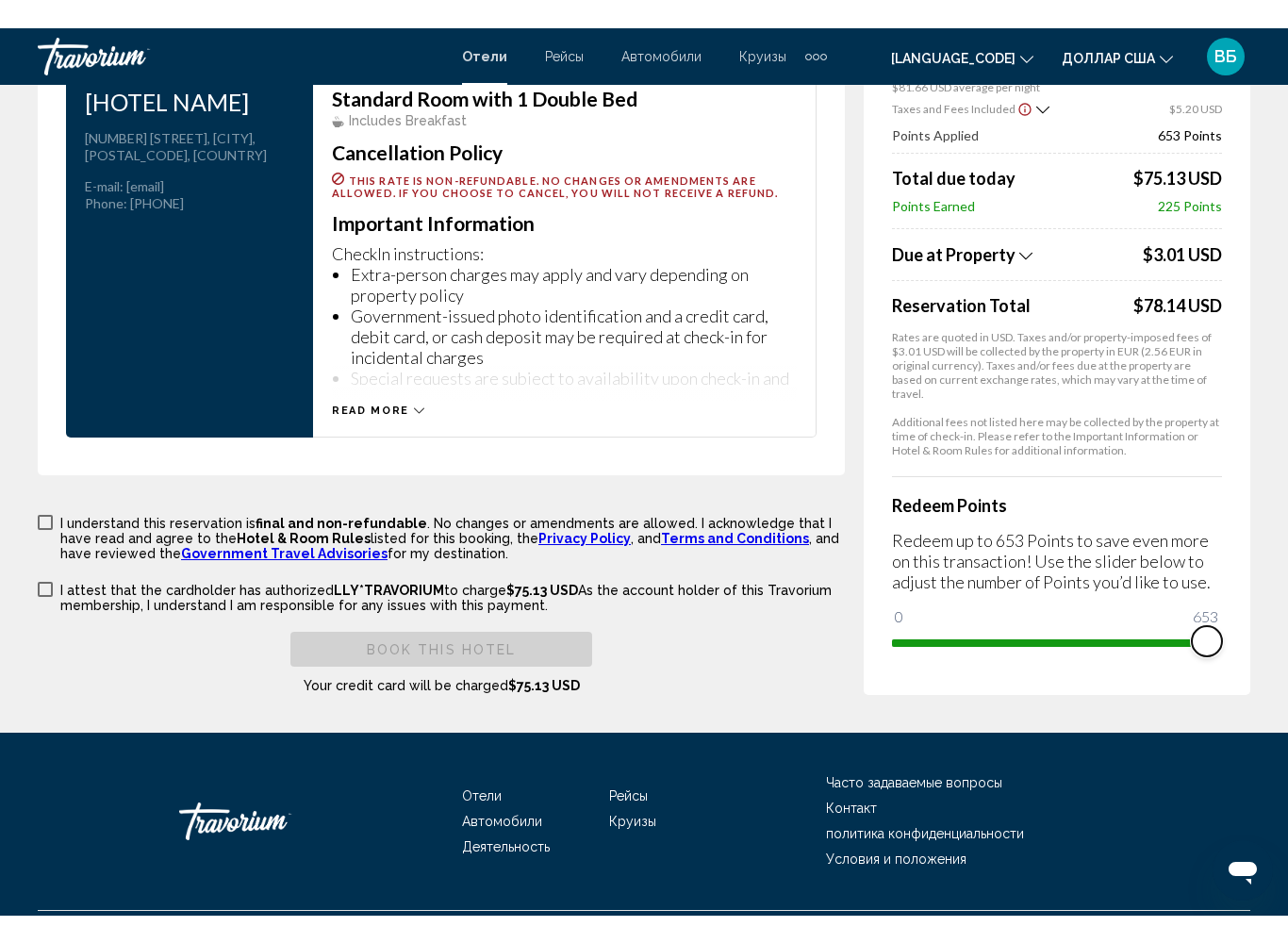 scroll, scrollTop: 2631, scrollLeft: 0, axis: vertical 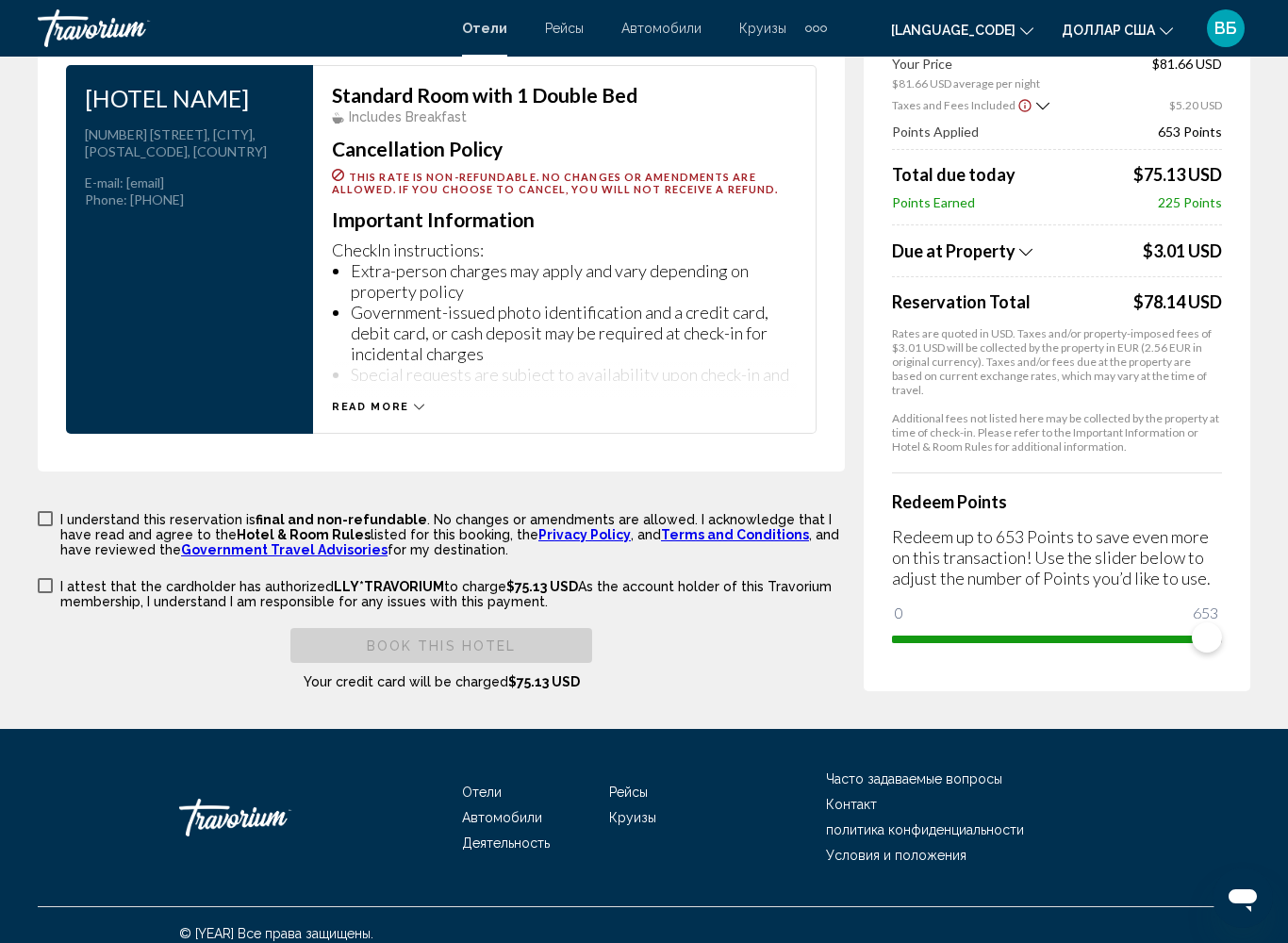 click at bounding box center [45, 519] 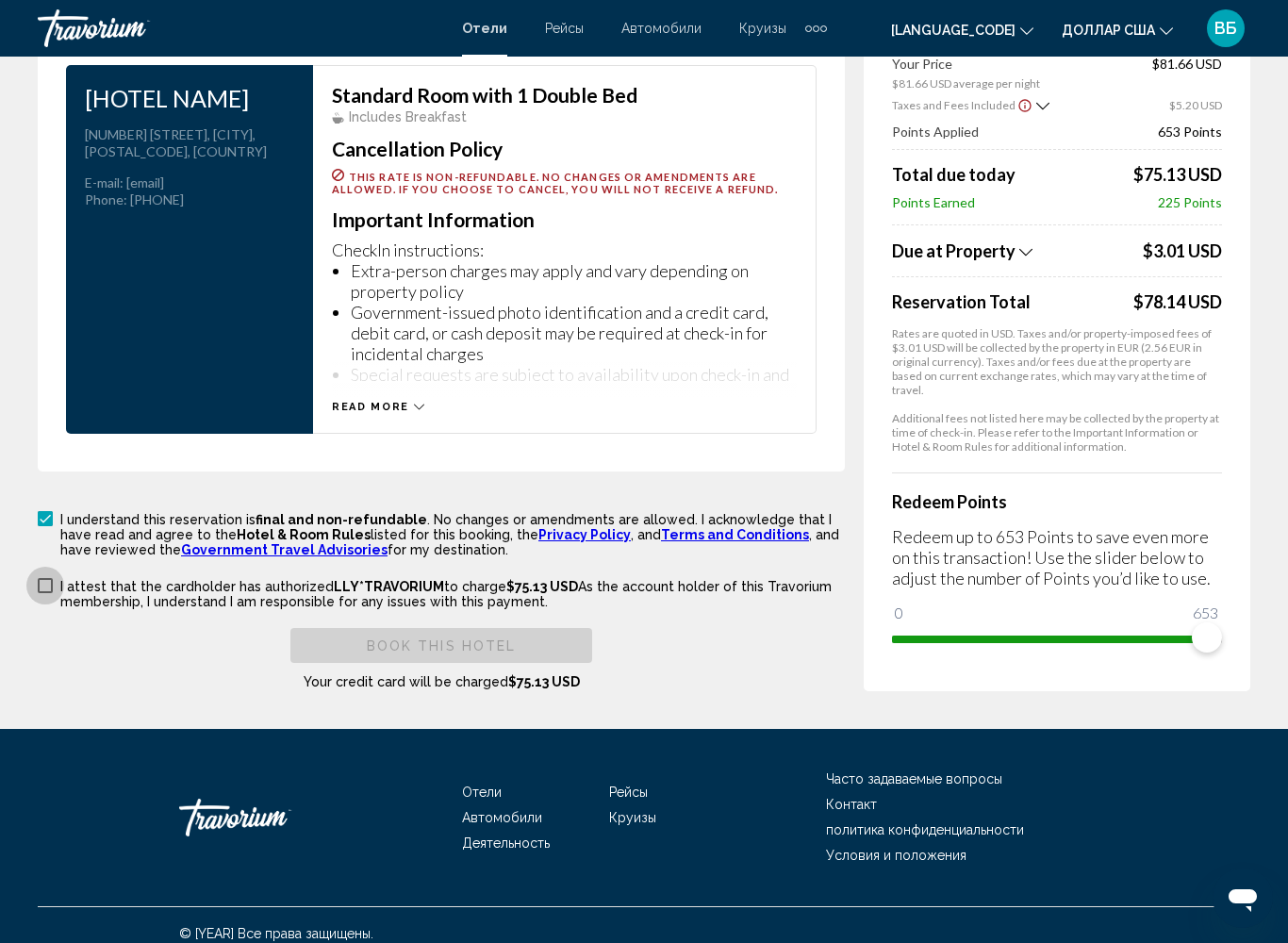 click at bounding box center (45, 586) 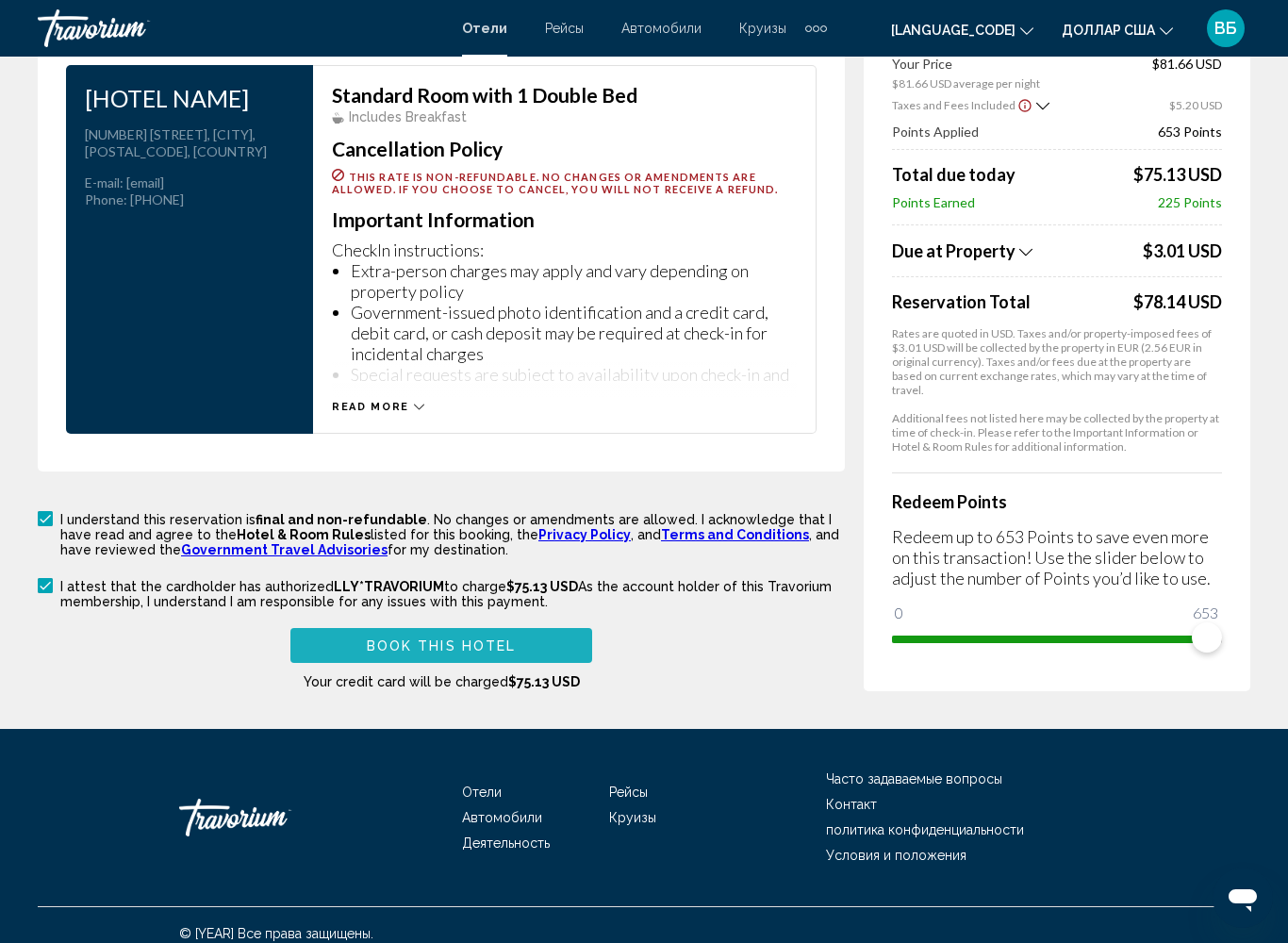click on "Book this hotel" at bounding box center [441, 646] 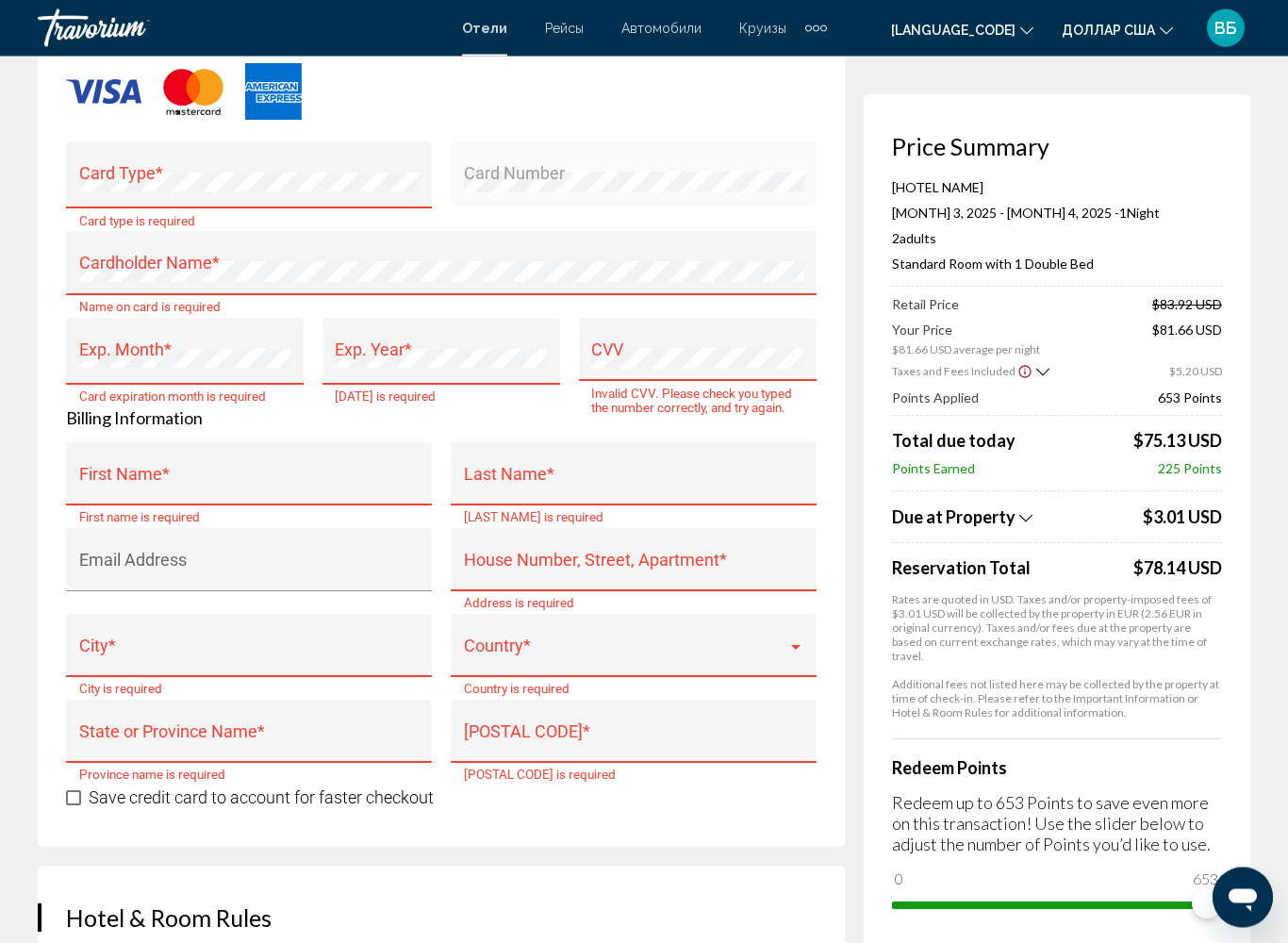 scroll, scrollTop: 1746, scrollLeft: 0, axis: vertical 